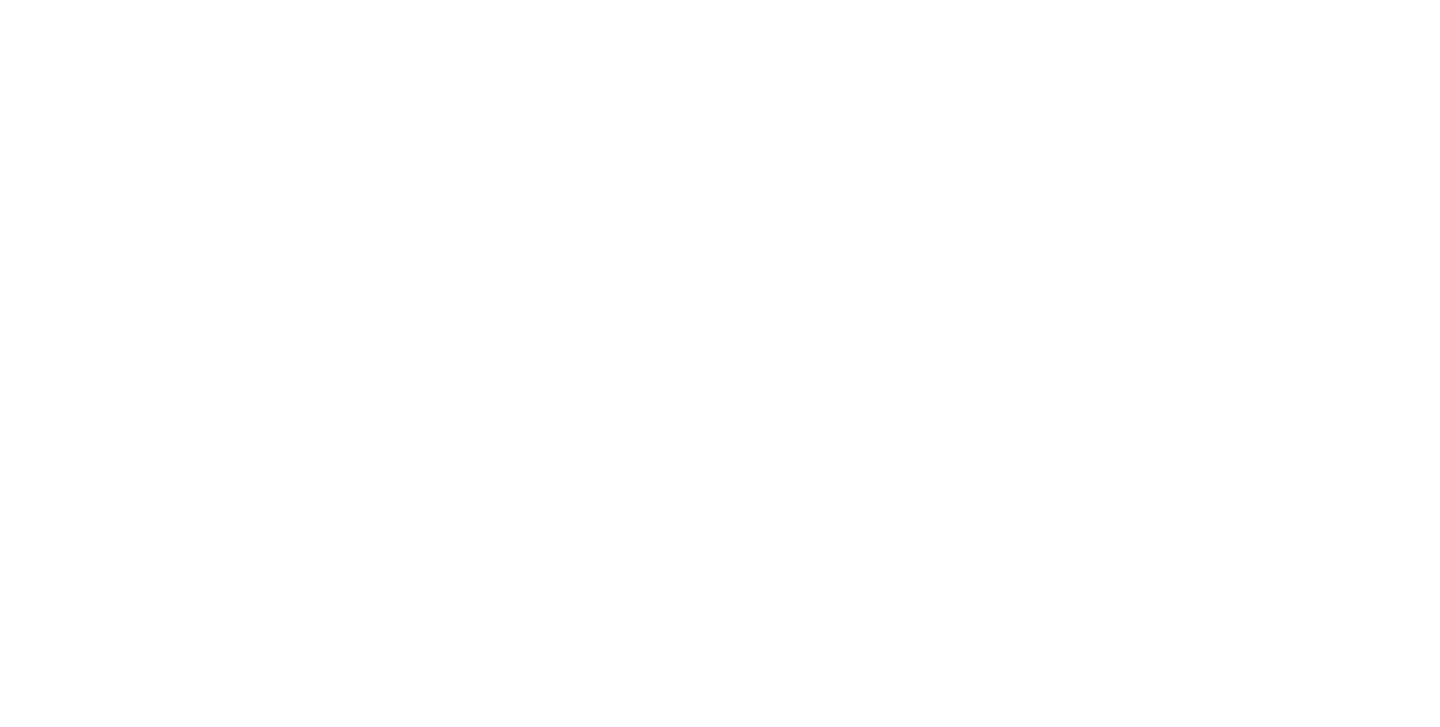 scroll, scrollTop: 0, scrollLeft: 0, axis: both 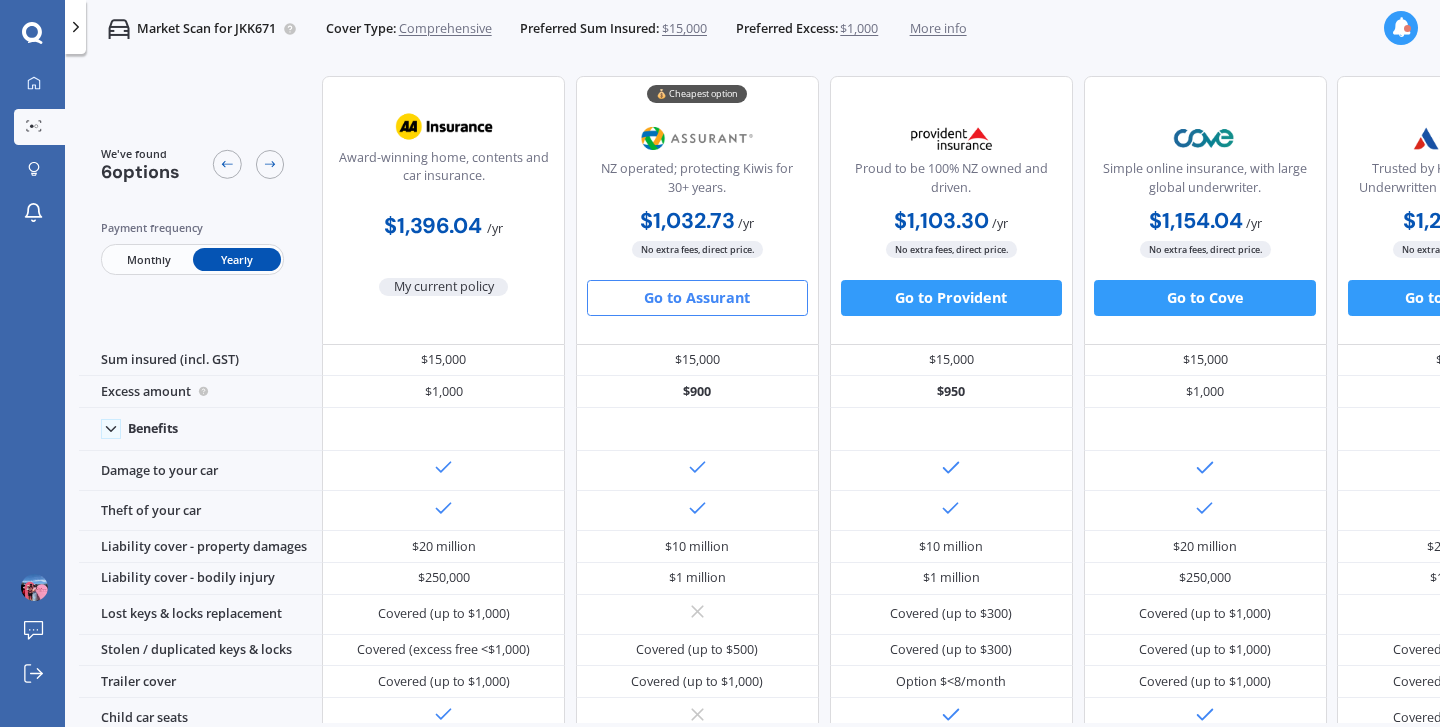 click on "$1,000" at bounding box center [859, 29] 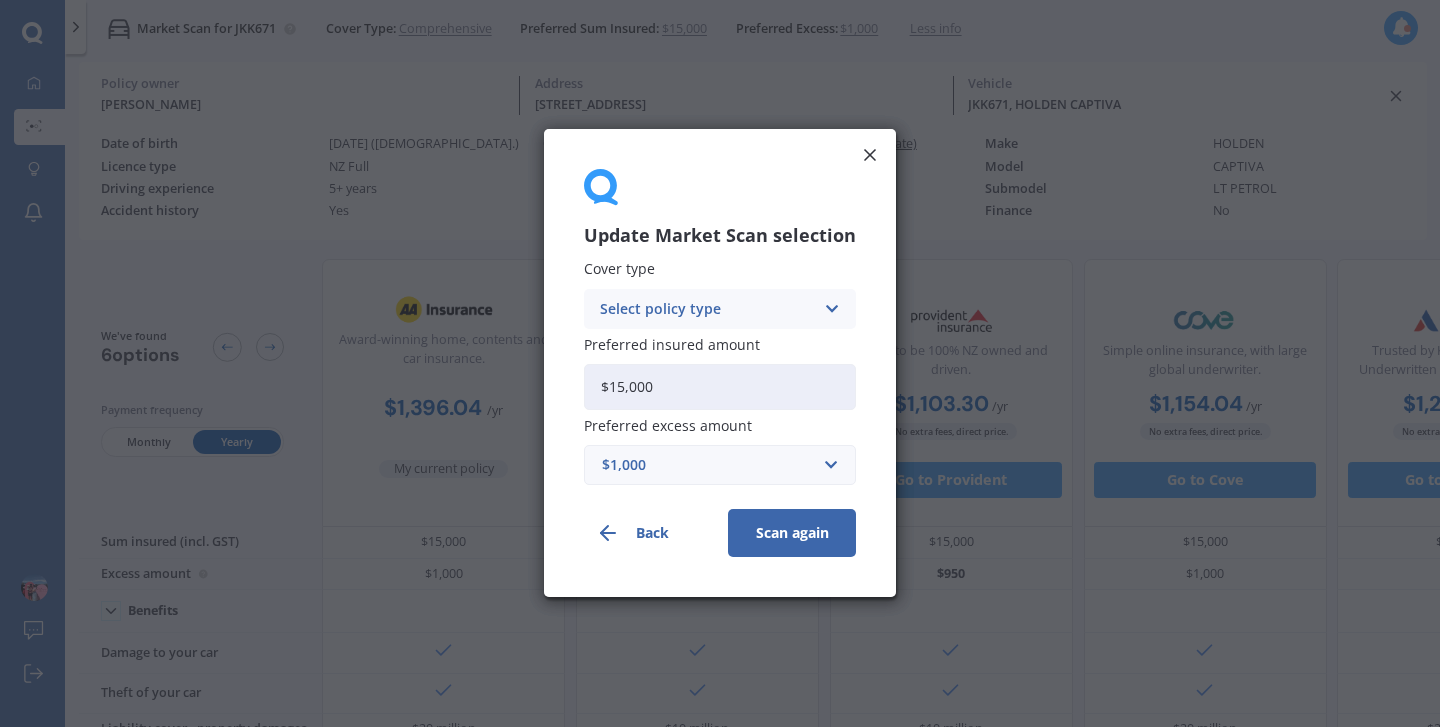 drag, startPoint x: 881, startPoint y: 31, endPoint x: 894, endPoint y: 48, distance: 21.400934 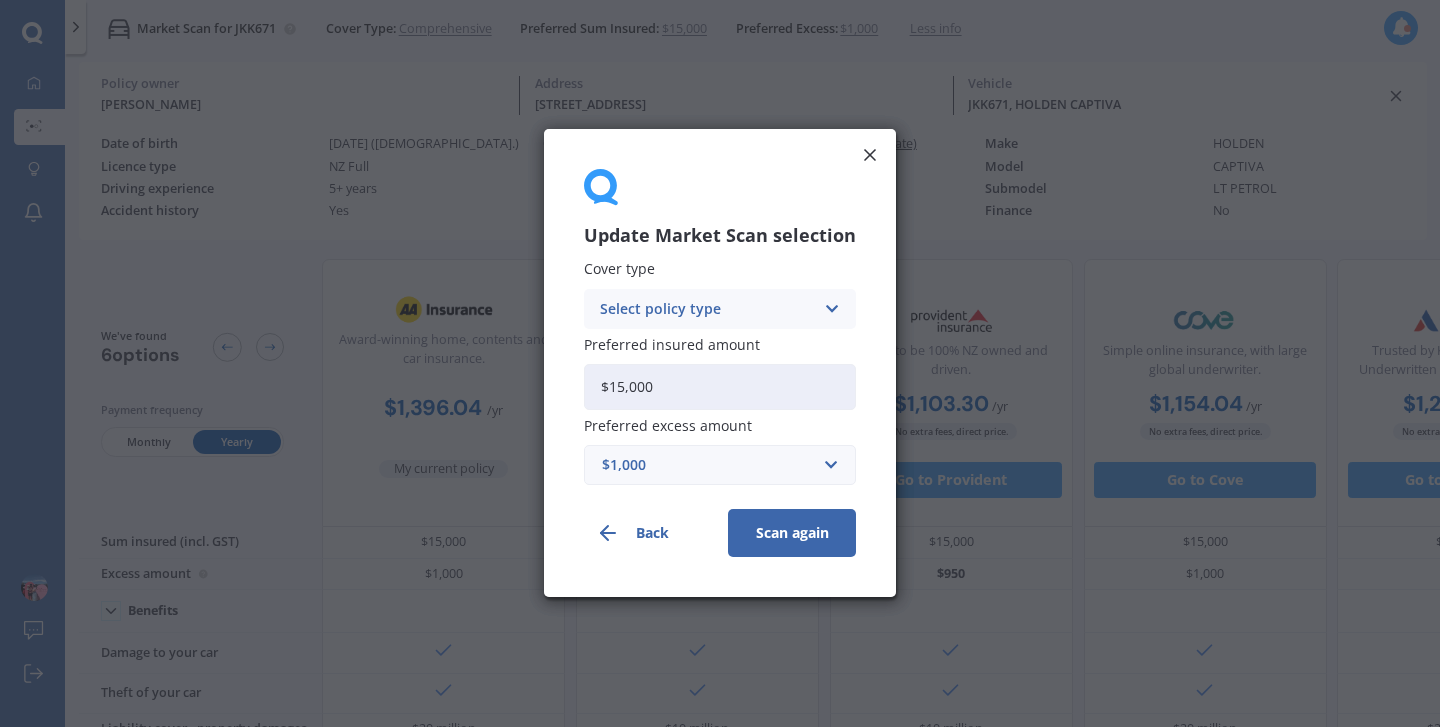 click on "Update Market Scan selection Cover type Select policy type Comprehensive Third Party, Fire & Theft Third Party Preferred insured amount $15,000 Preferred excess amount $1,000 $100 $400 $500 $750 $1,000 $1,500 $2,000 Back Scan again" at bounding box center [720, 363] 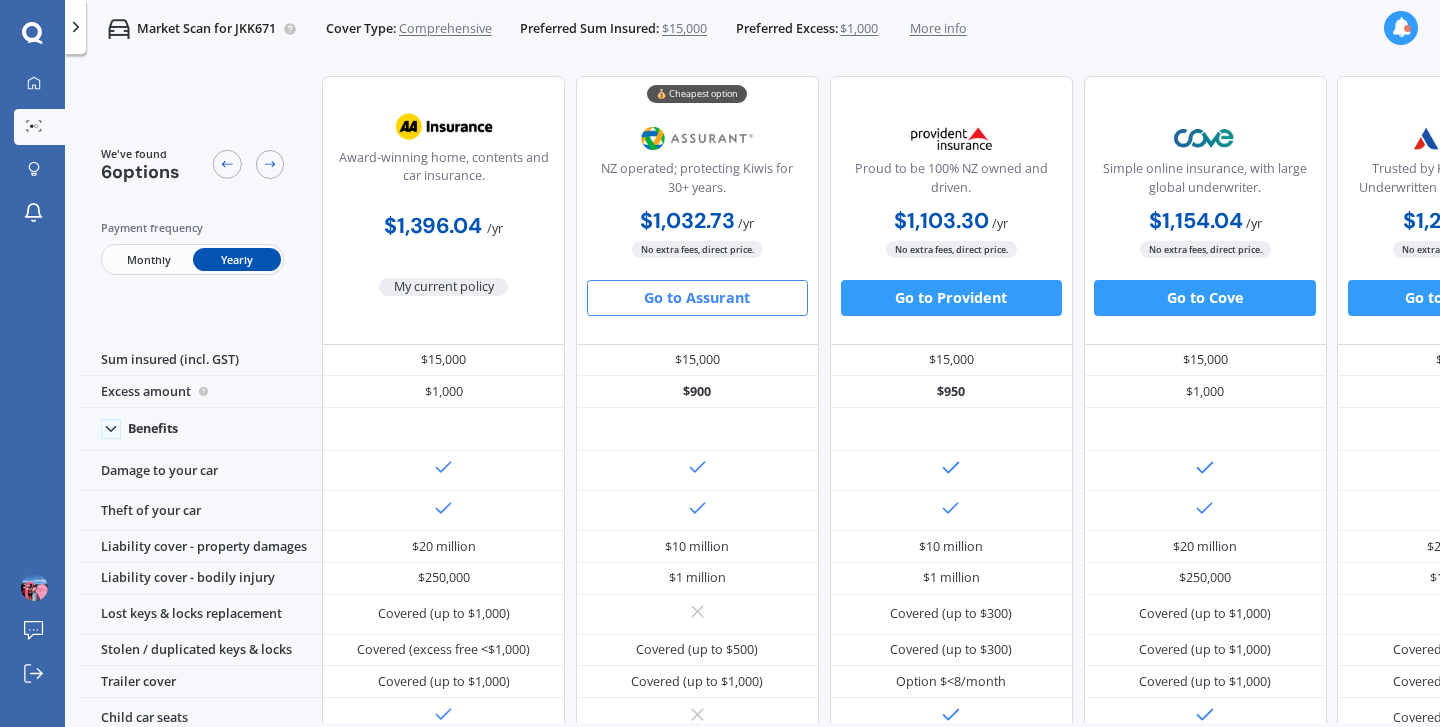 scroll, scrollTop: 0, scrollLeft: 98, axis: horizontal 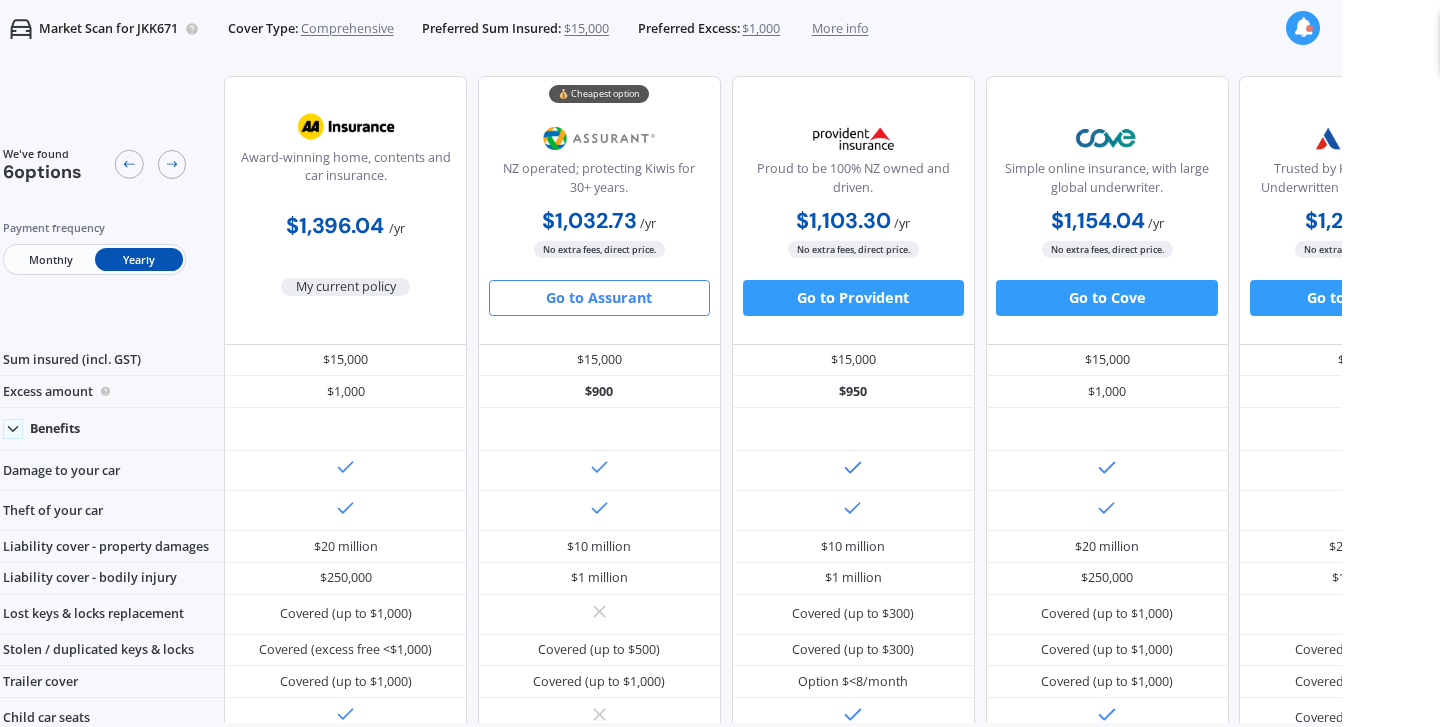 click on "Preferred Excess:" at bounding box center (689, 29) 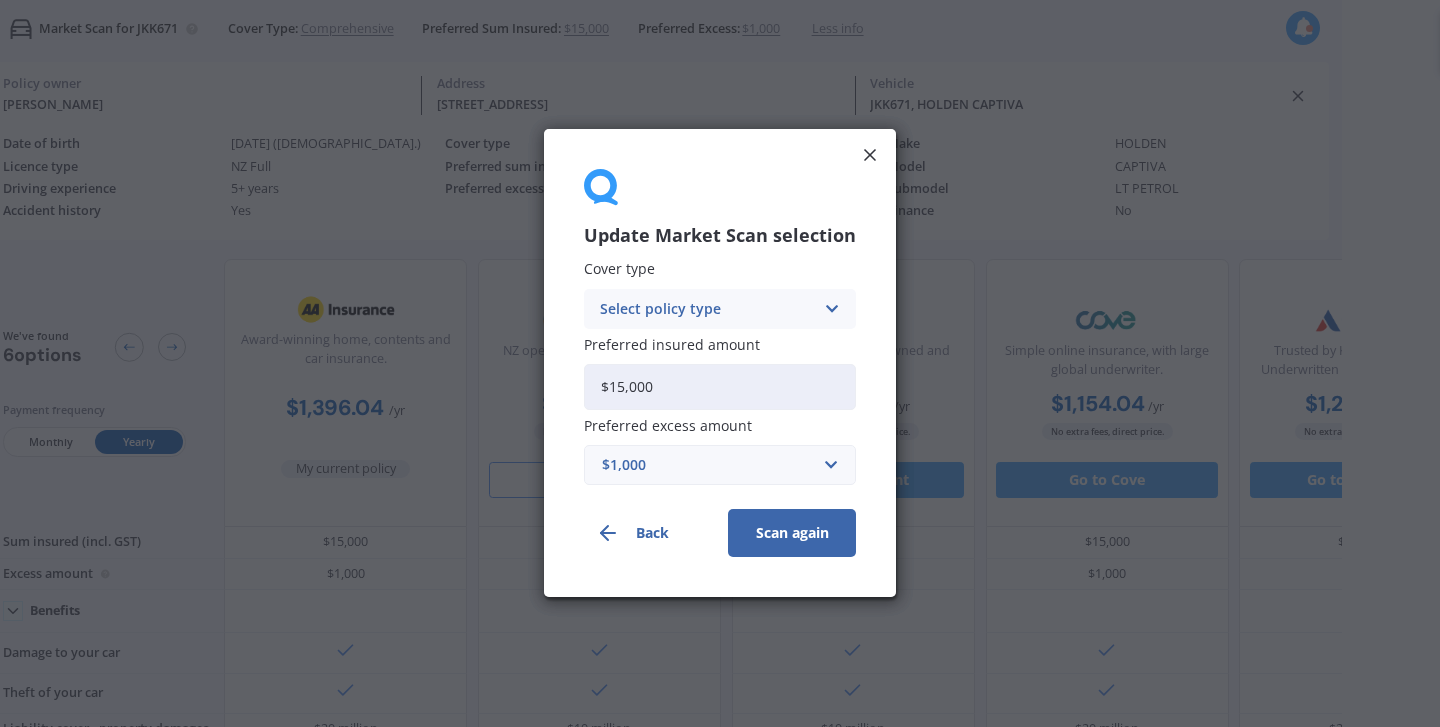 click on "Update Market Scan selection Cover type Select policy type Comprehensive Third Party, Fire & Theft Third Party Preferred insured amount $15,000 Preferred excess amount $1,000 $100 $400 $500 $750 $1,000 $1,500 $2,000 Back Scan again" at bounding box center [720, 363] 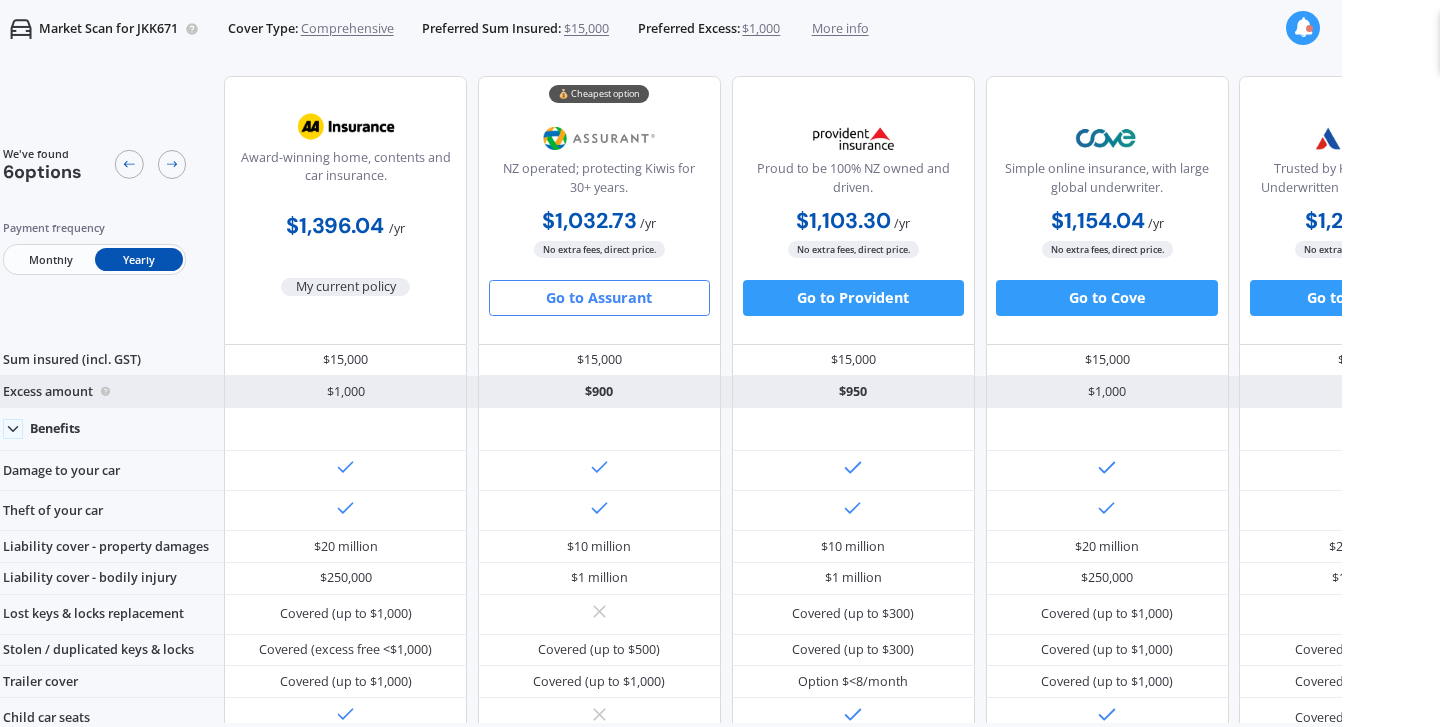 click on "Market Scan for JKK671  Cover Type:   Comprehensive Preferred Sum Insured:   $15,000 Preferred Excess:   $1,000 More info Comprehensive Value:   $15,000 Excess:   $1,000 We've found 6  options Payment frequency Monthly Yearly Award-winning home, contents and car insurance. $1,396.04   /  yr My current policy 💰 Cheapest option NZ operated; protecting Kiwis for 30+ years. $1,032.73   /  yr $1,032.73   /  yr $86.06   /  mo No extra fees, direct price. Go to Assurant Proud to be 100% NZ owned and driven. $1,103.30   /  yr $1,103.30   /  yr $110.23   /  mo No extra fees, direct price. Go to Provident Simple online insurance, with large global underwriter. $1,154.04   /  yr $1,154.04   /  yr $106.75   /  mo No extra fees, direct price. Go to Cove Trusted by Kiwis since [DATE]. Underwritten by [PERSON_NAME]. $1,241.43   /  yr $1,241.43   /  yr $113.70   /  mo No extra fees, direct price. Go to Autosure Helping Kiwis find the right cover since [DATE]. $1,425.72   /  yr $1,425.72   /  yr $130.60   /  mo Go to AMP $15,000 $1,000" at bounding box center (654, 421) 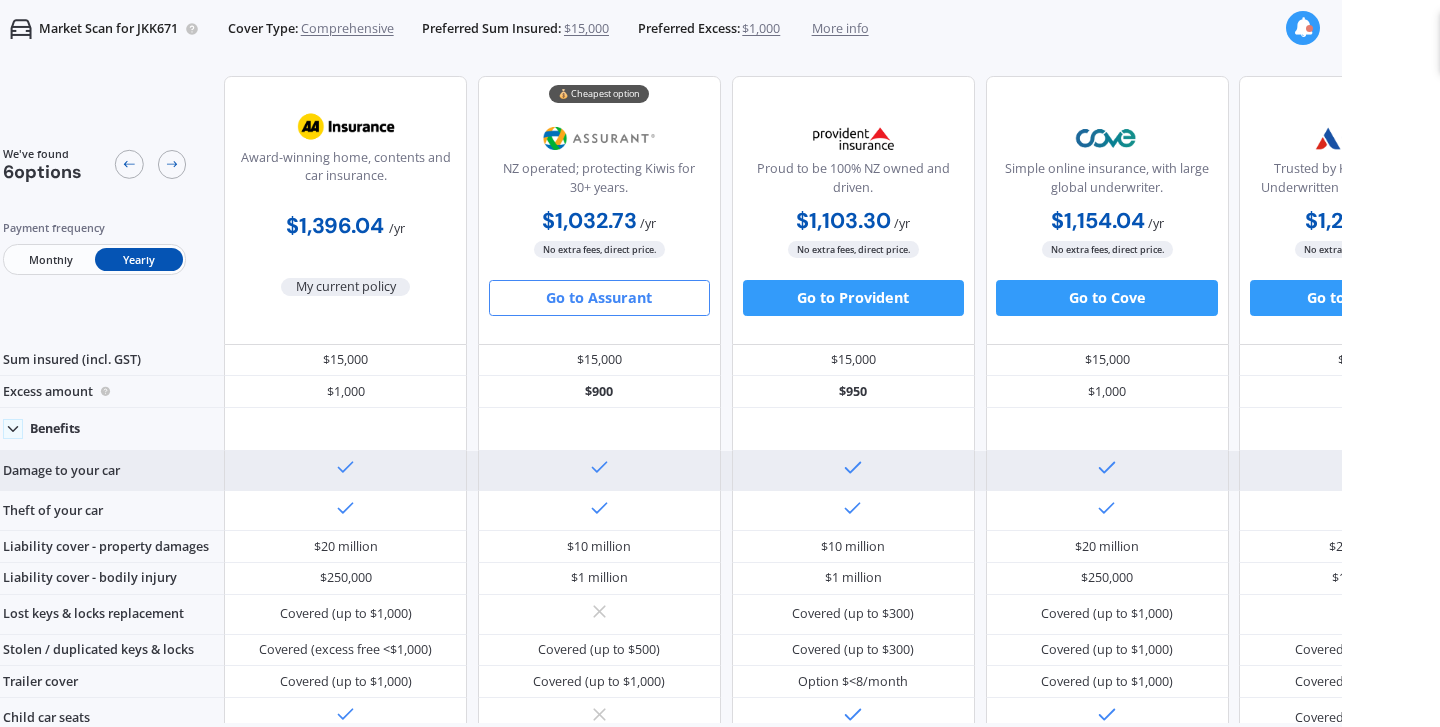 click at bounding box center [599, 471] 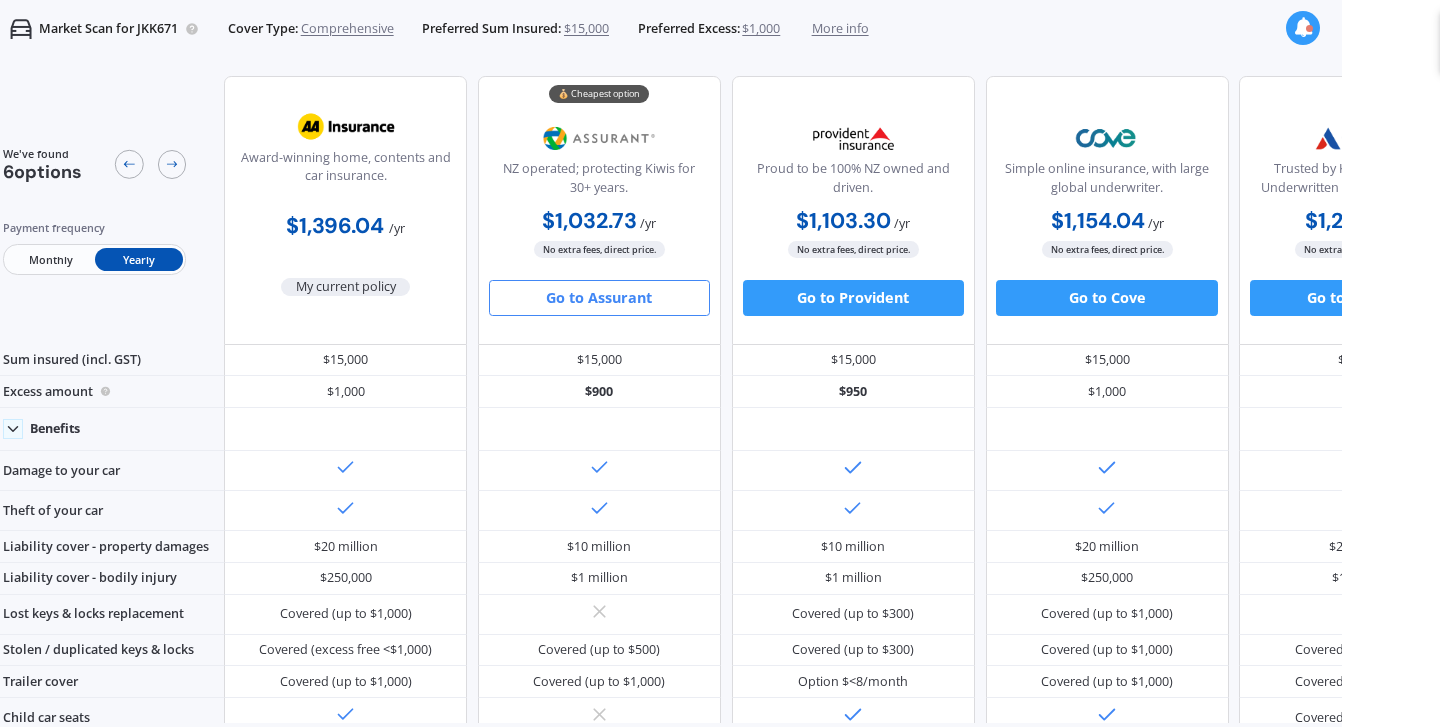 click at bounding box center (853, 471) 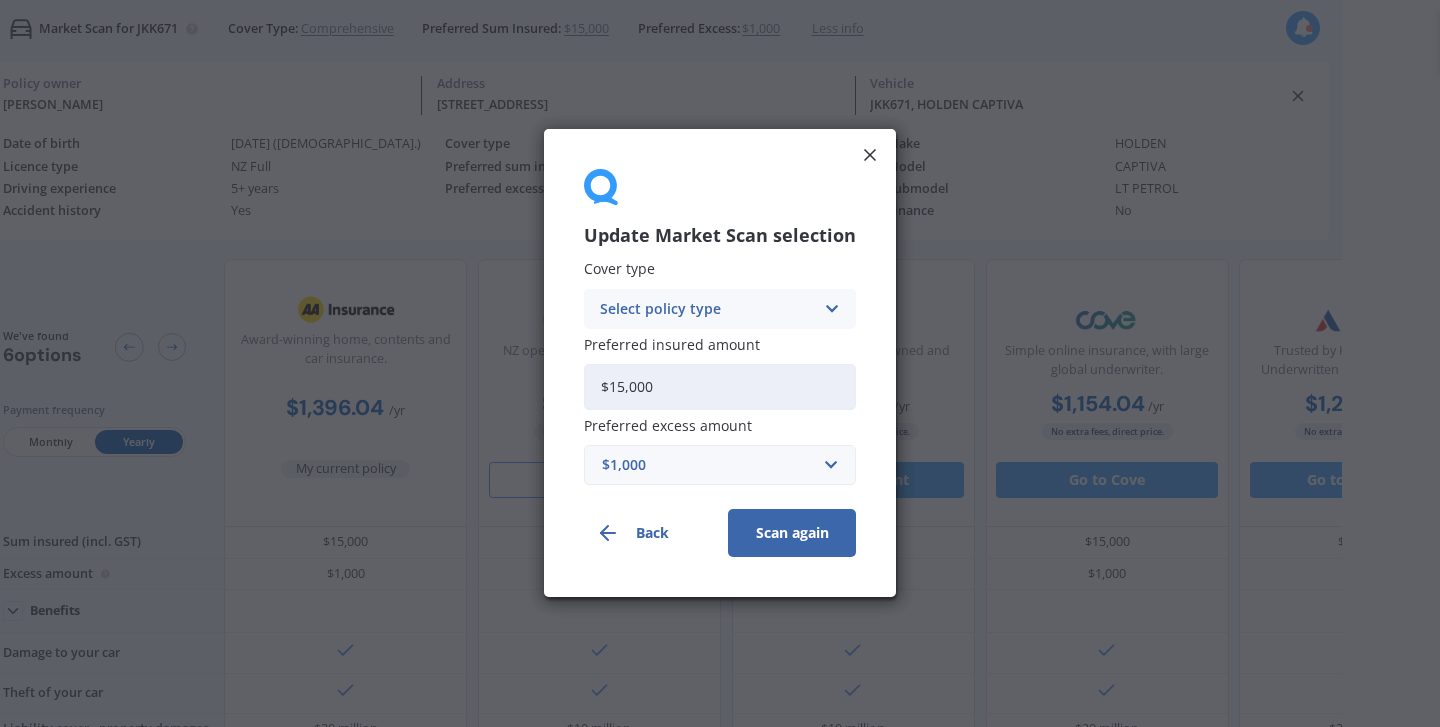 click on "Update Market Scan selection Cover type Select policy type Comprehensive Third Party, Fire & Theft Third Party Preferred insured amount $15,000 Preferred excess amount $1,000 $100 $400 $500 $750 $1,000 $1,500 $2,000 Back Scan again" at bounding box center [720, 363] 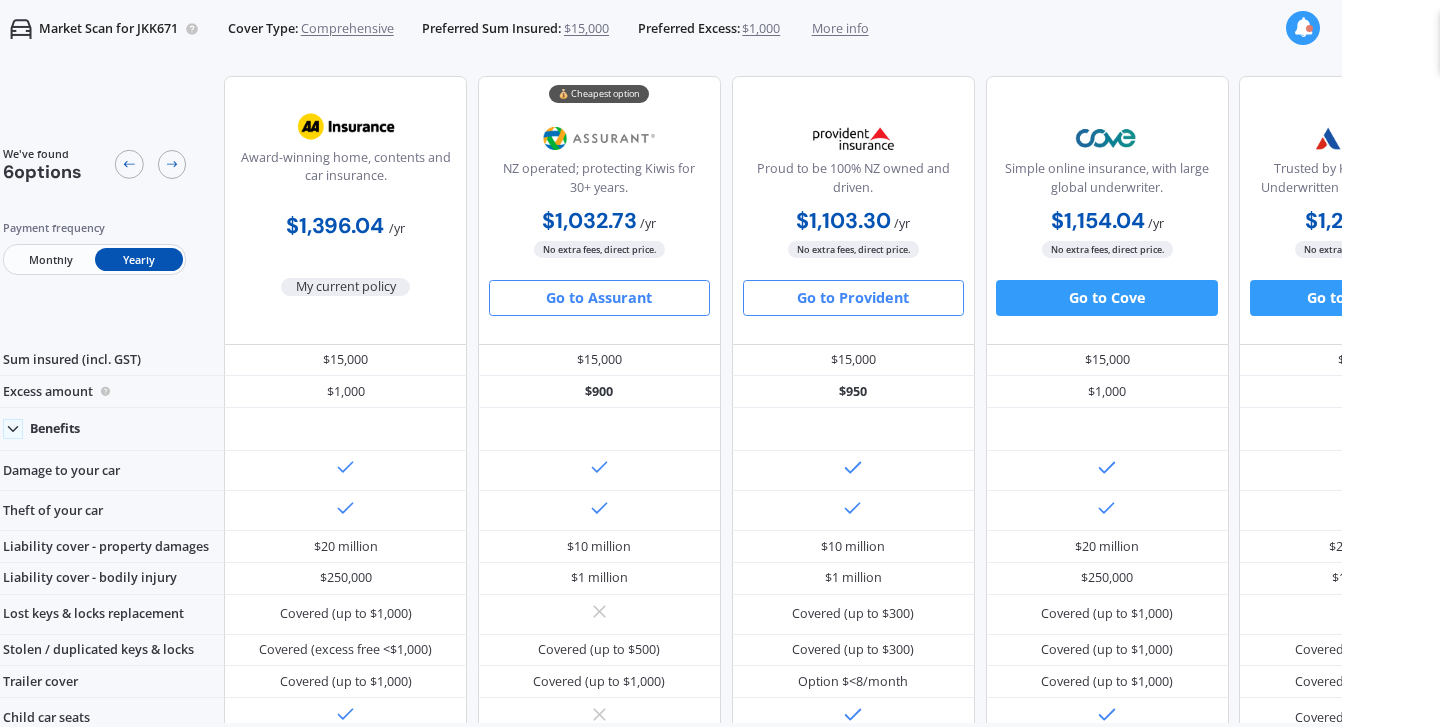 click on "Go to Provident" at bounding box center (853, 298) 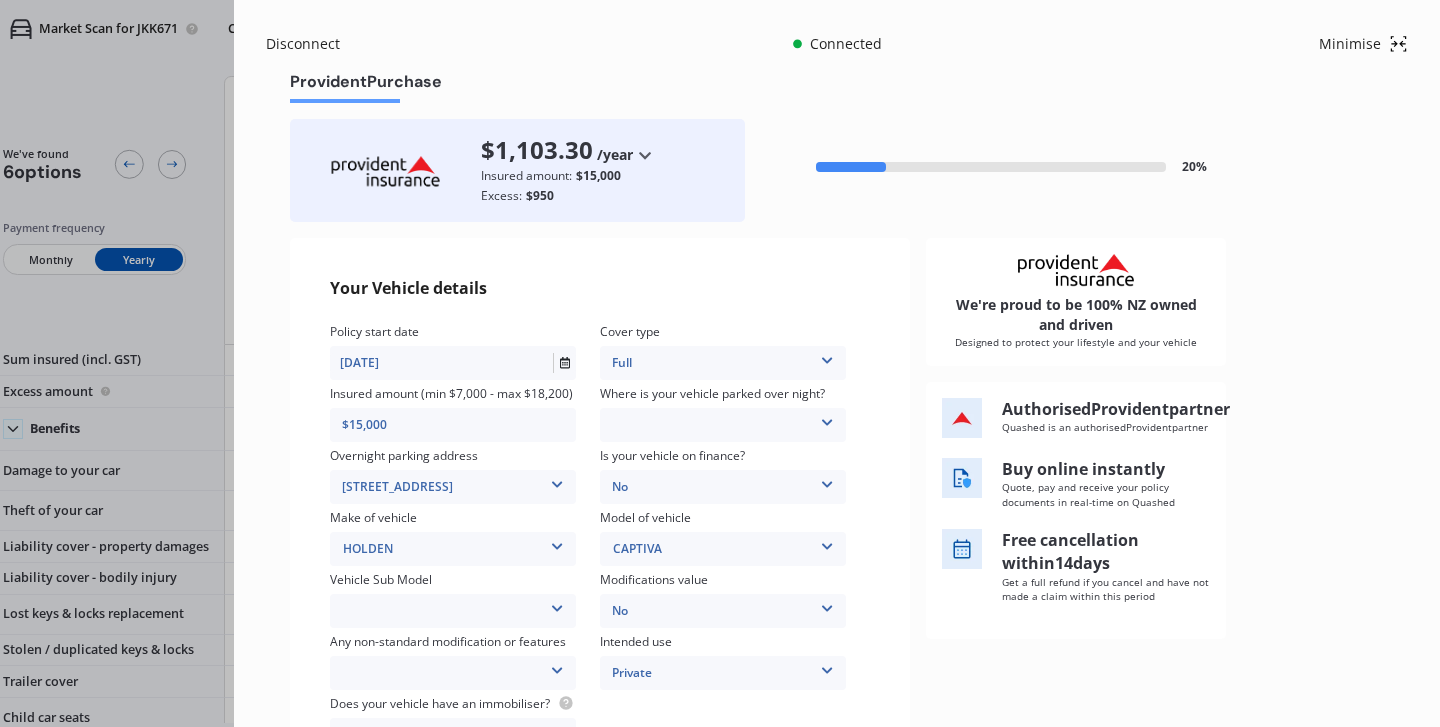 click 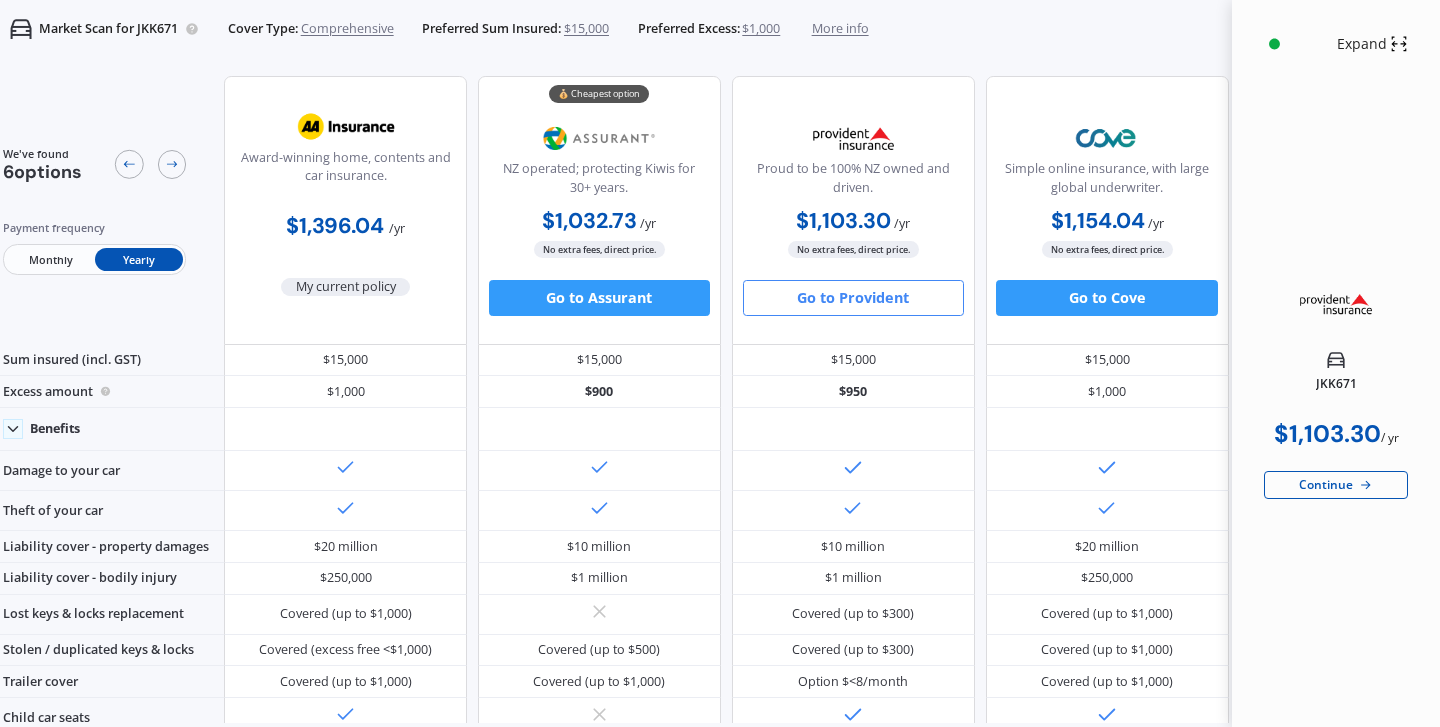 click on "More info" at bounding box center (840, 29) 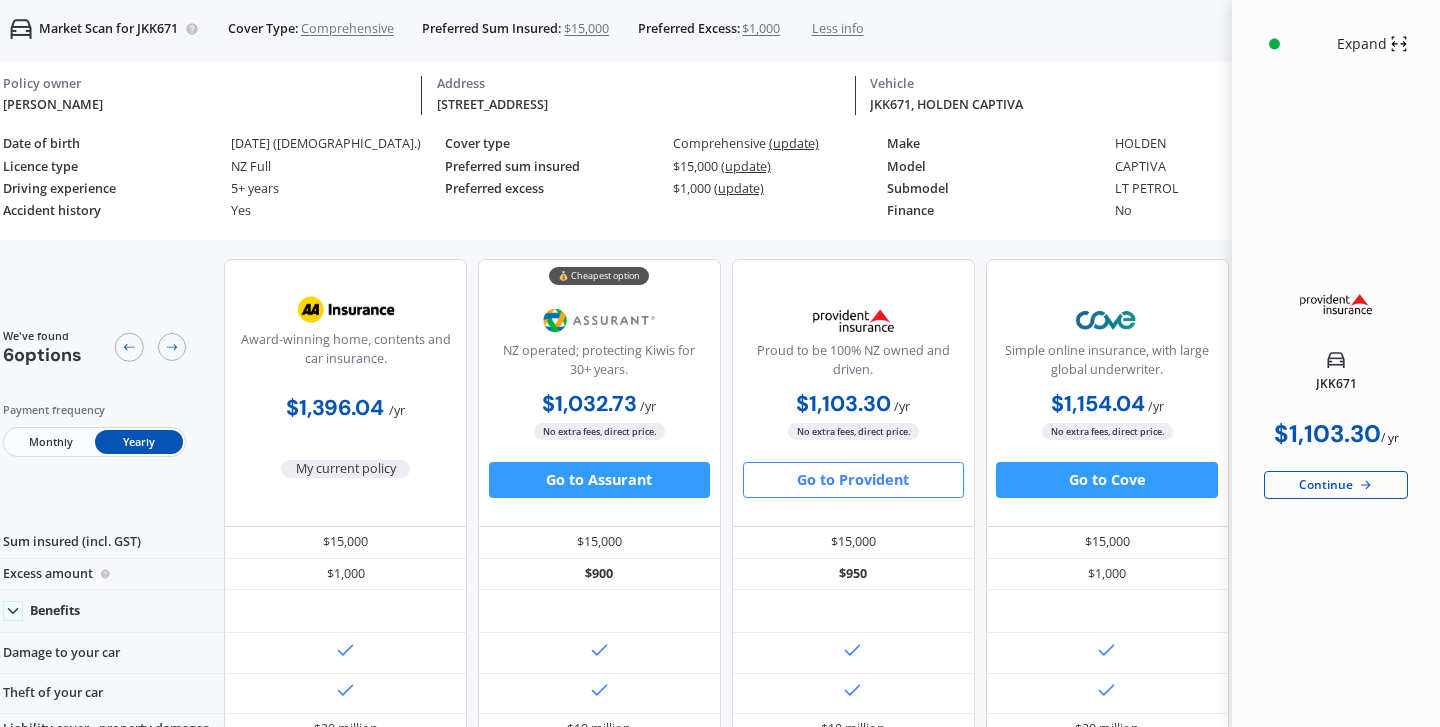 click on "(update)" at bounding box center (739, 188) 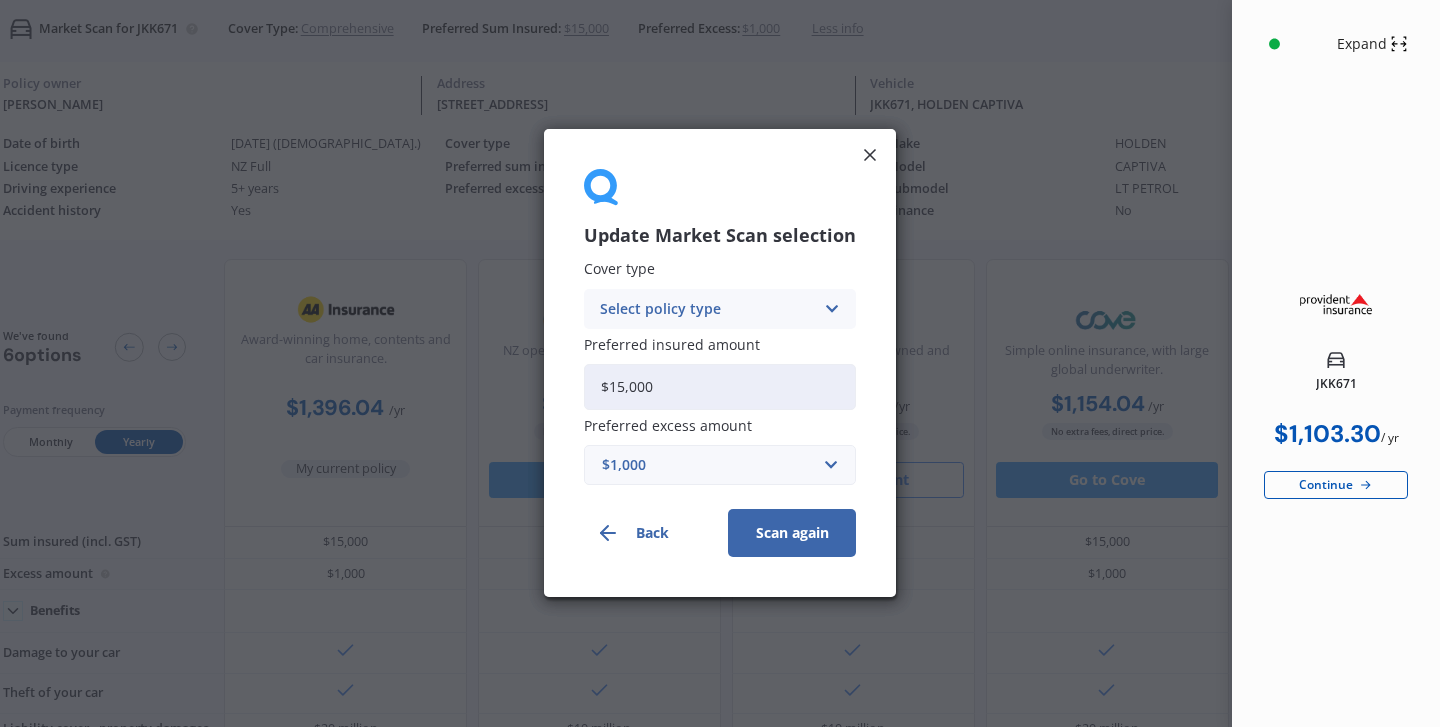 click on "$1,000" at bounding box center (708, 466) 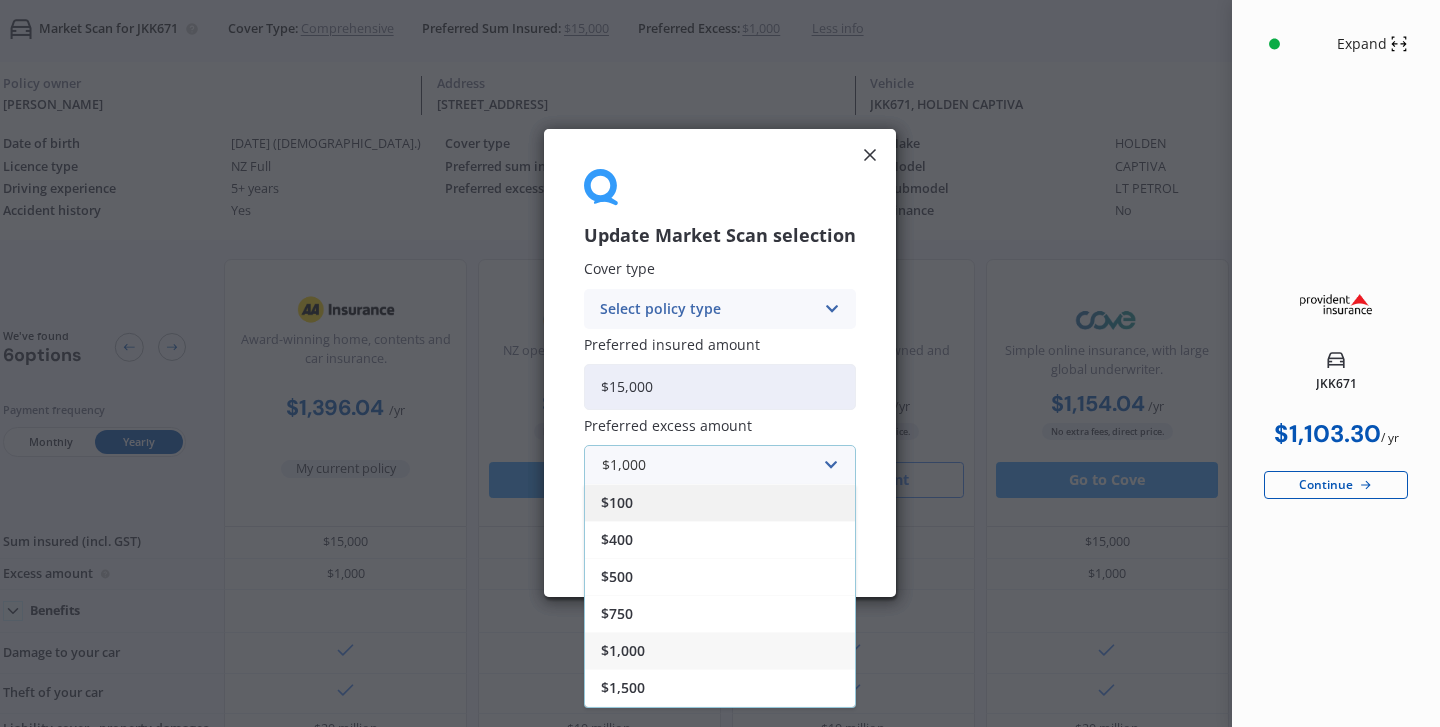 click on "$100" at bounding box center [720, 503] 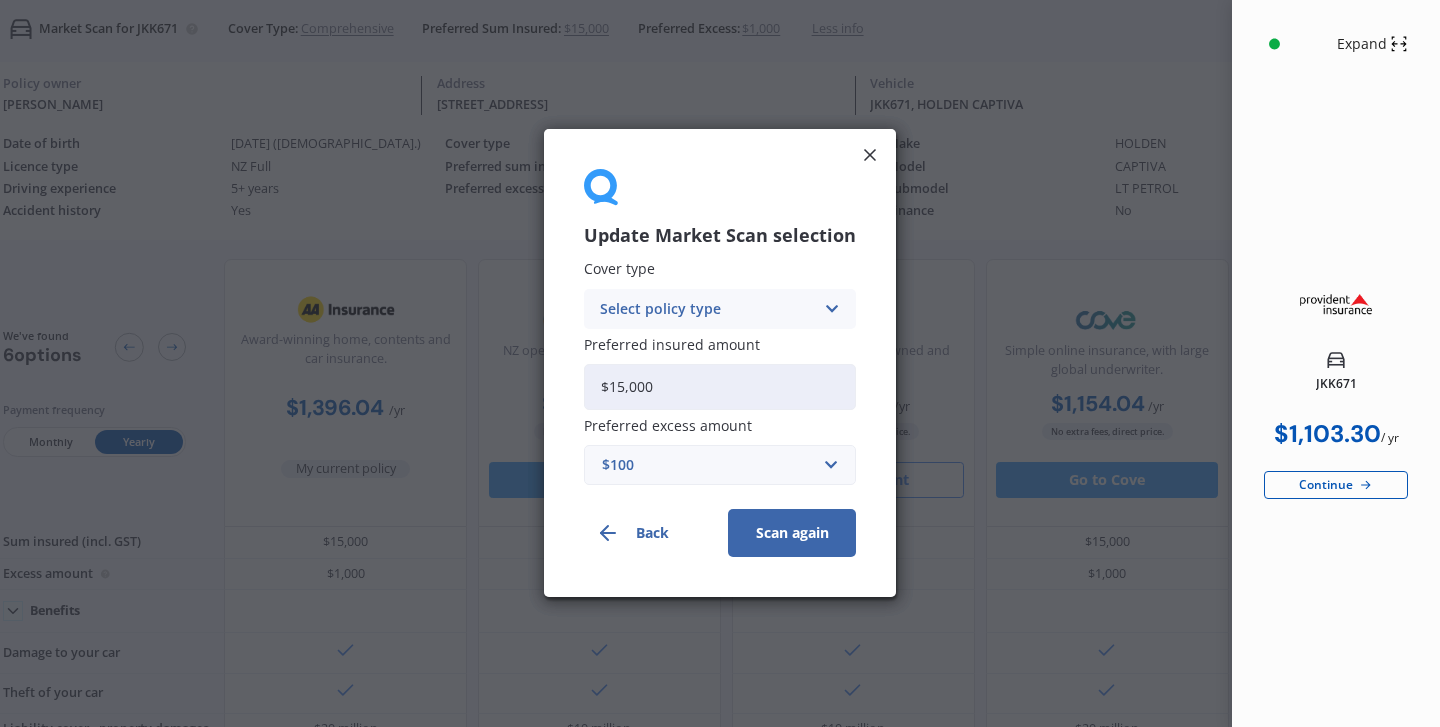 click on "$15,000" at bounding box center (720, 387) 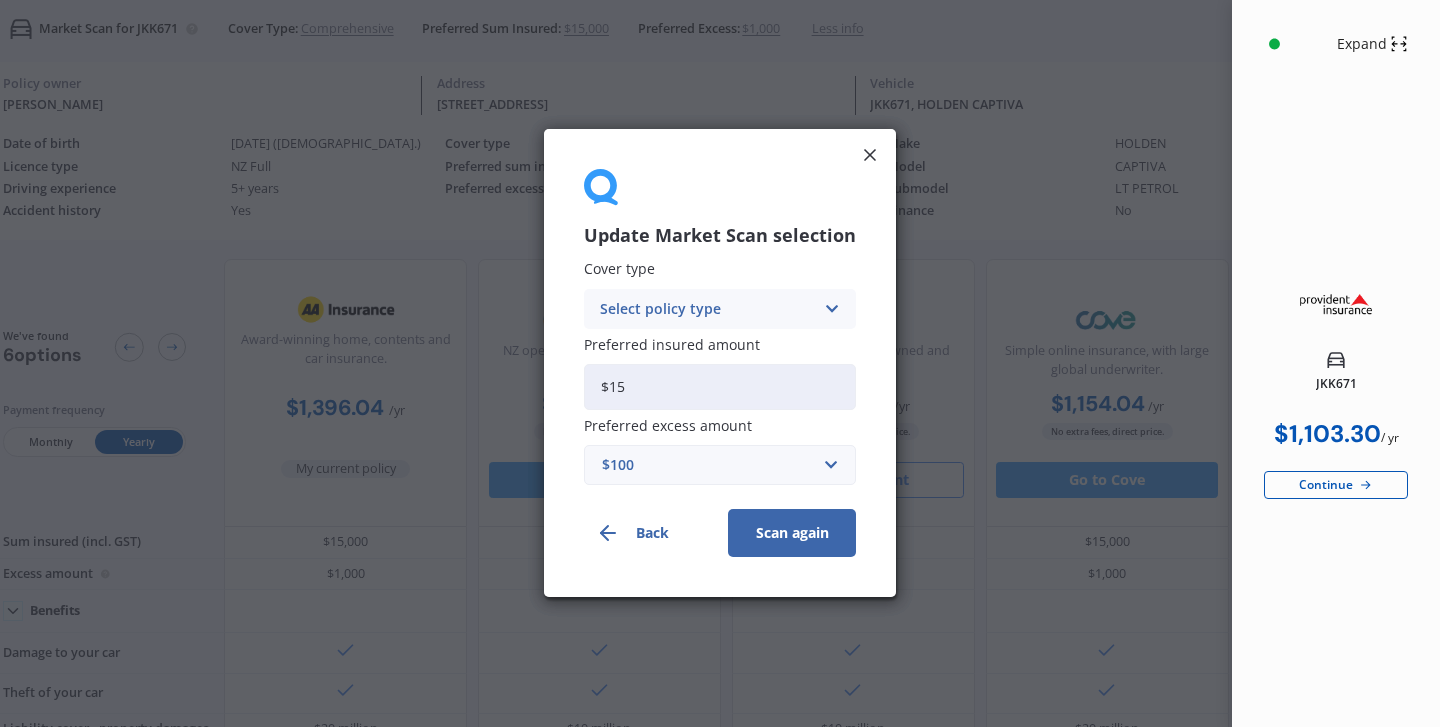 type on "$1" 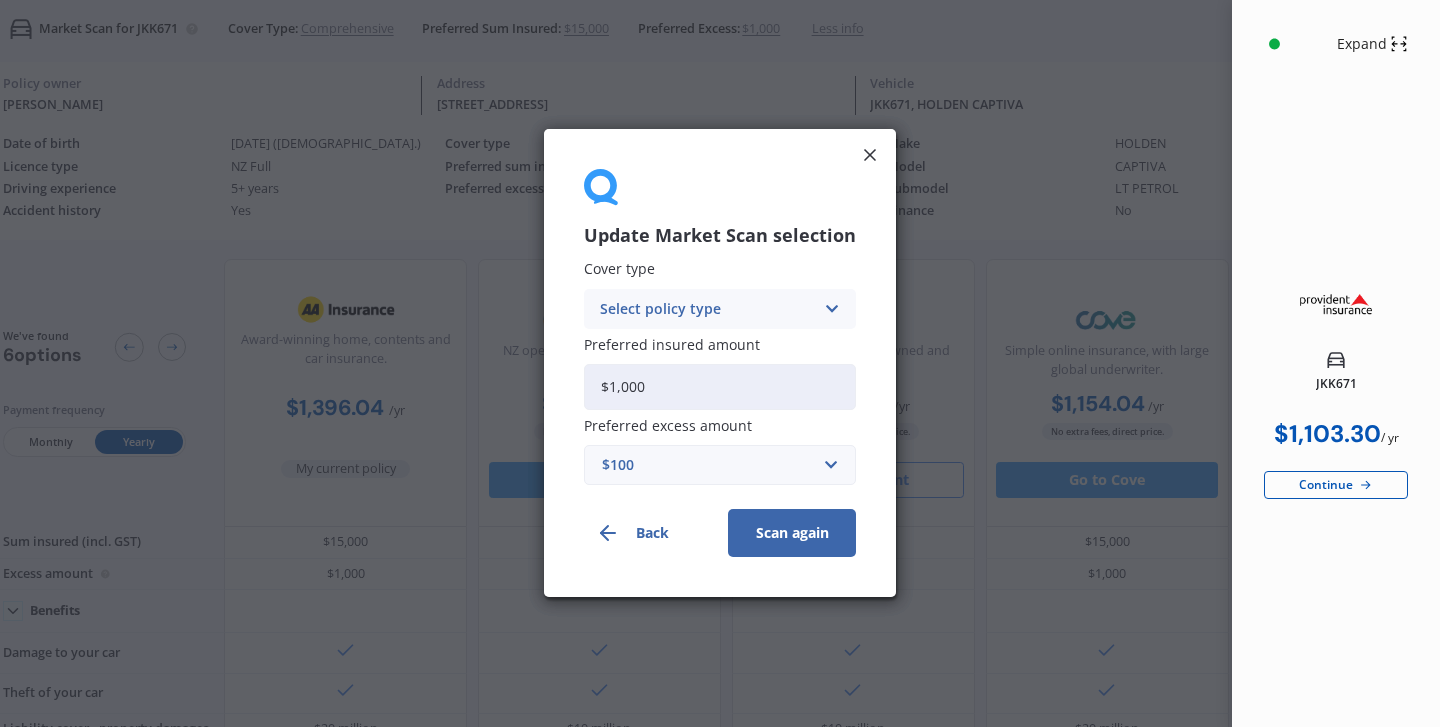 type on "$10,000" 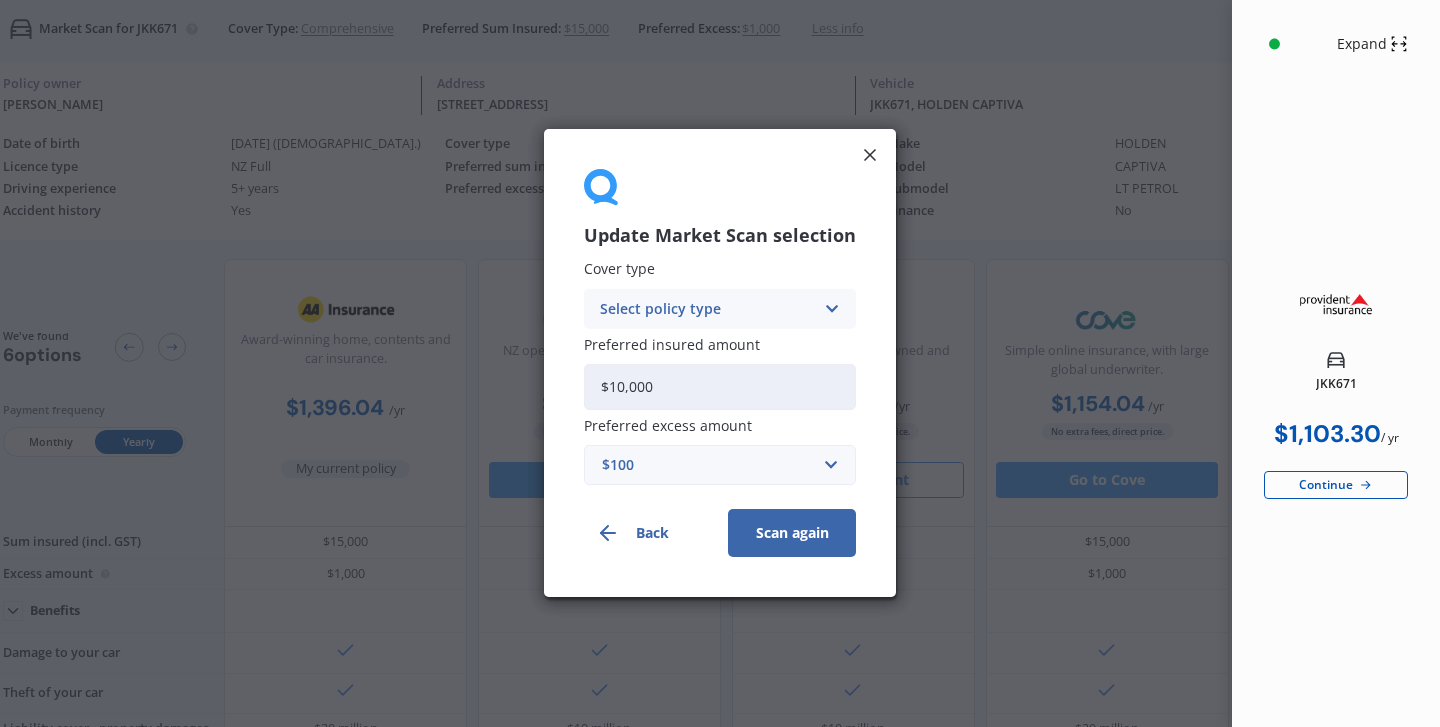 click at bounding box center [831, 309] 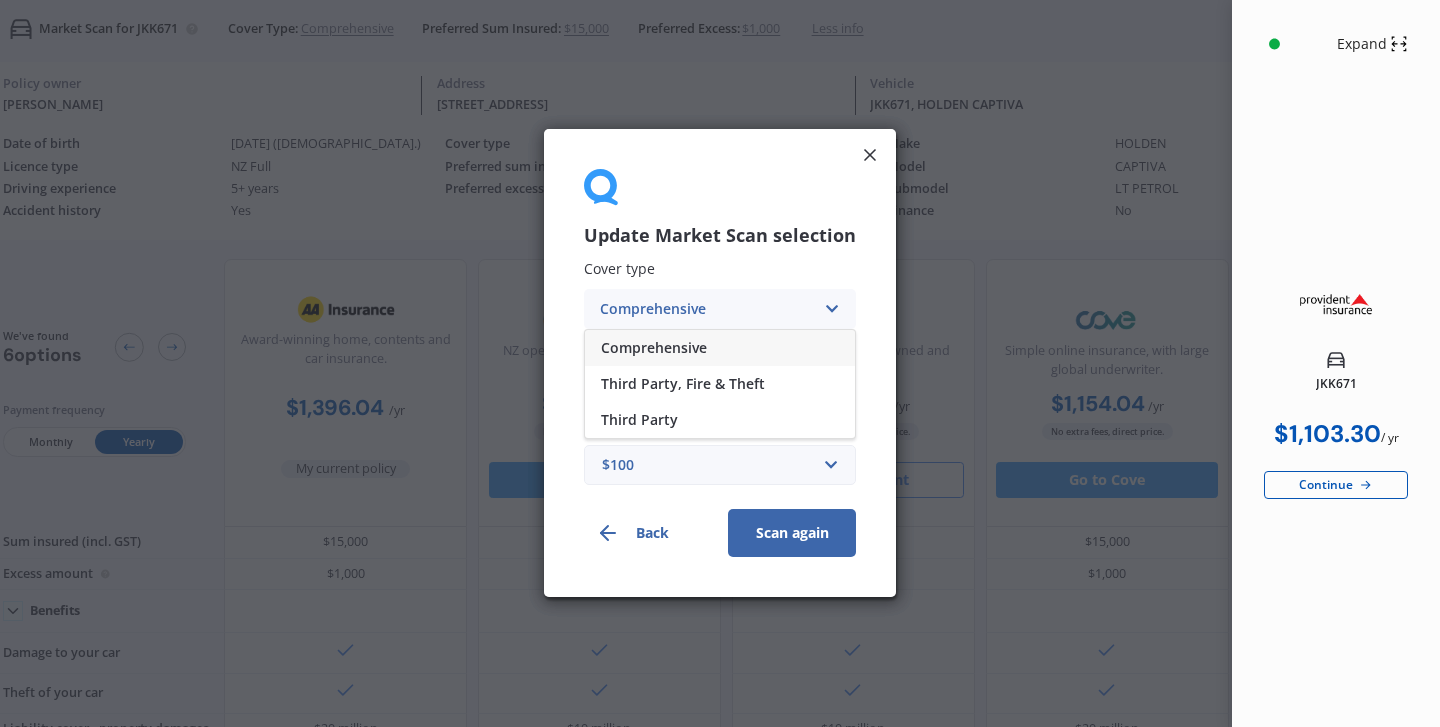 click on "Comprehensive" at bounding box center [720, 348] 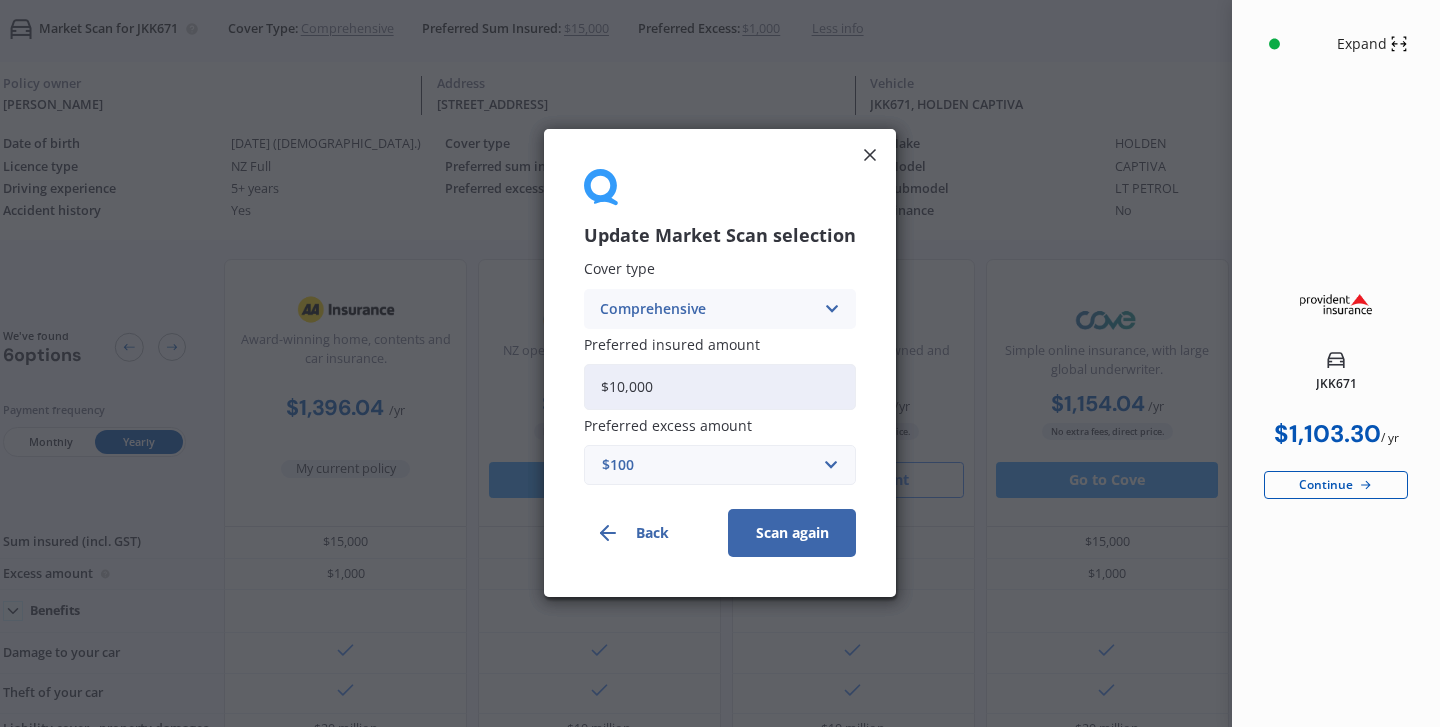 click on "Scan again" at bounding box center (792, 534) 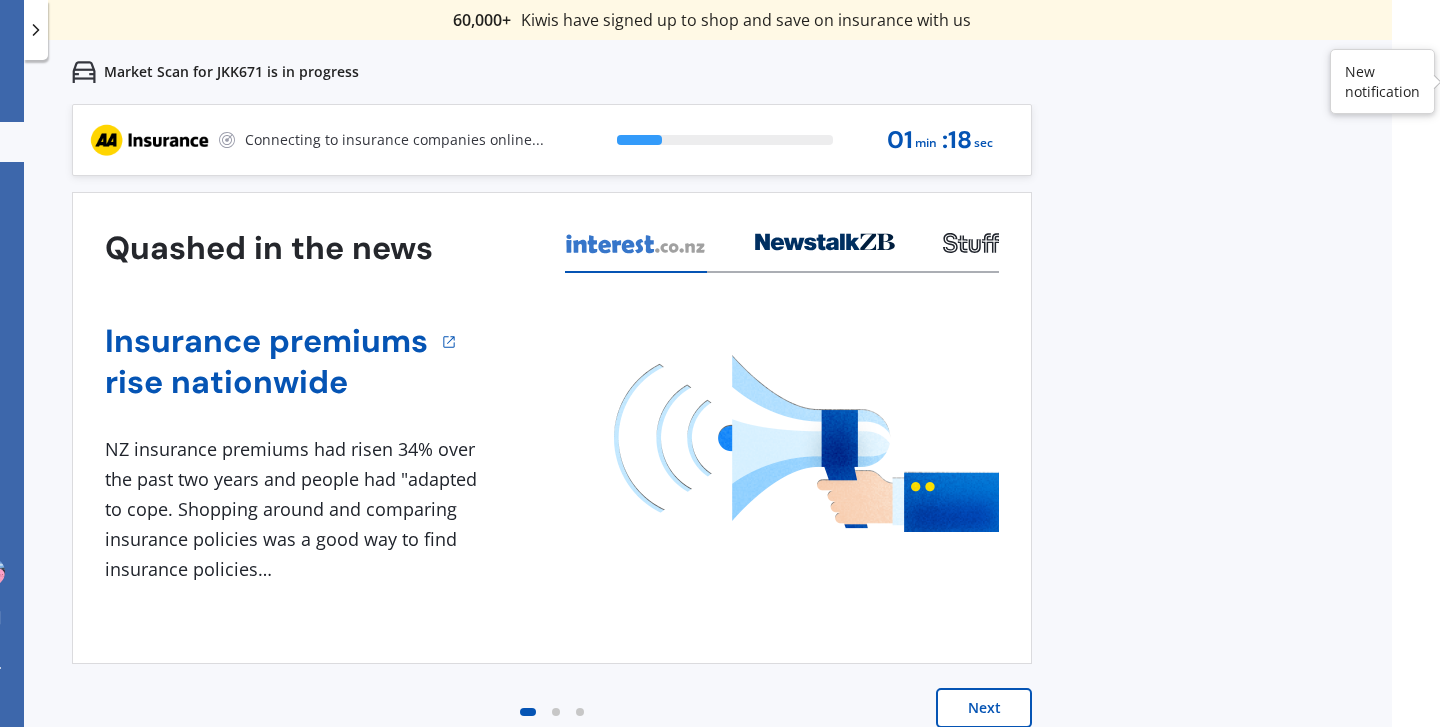 scroll, scrollTop: 0, scrollLeft: 0, axis: both 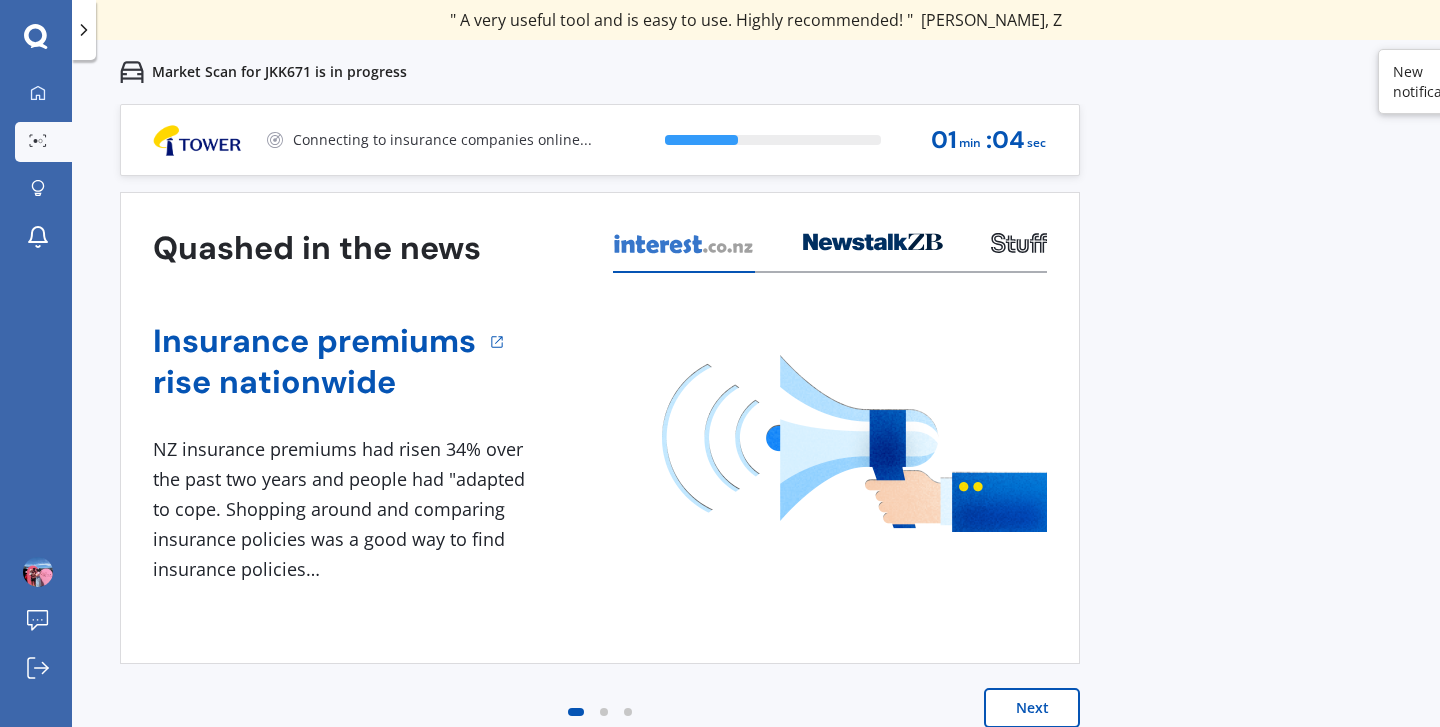 click at bounding box center [854, 443] 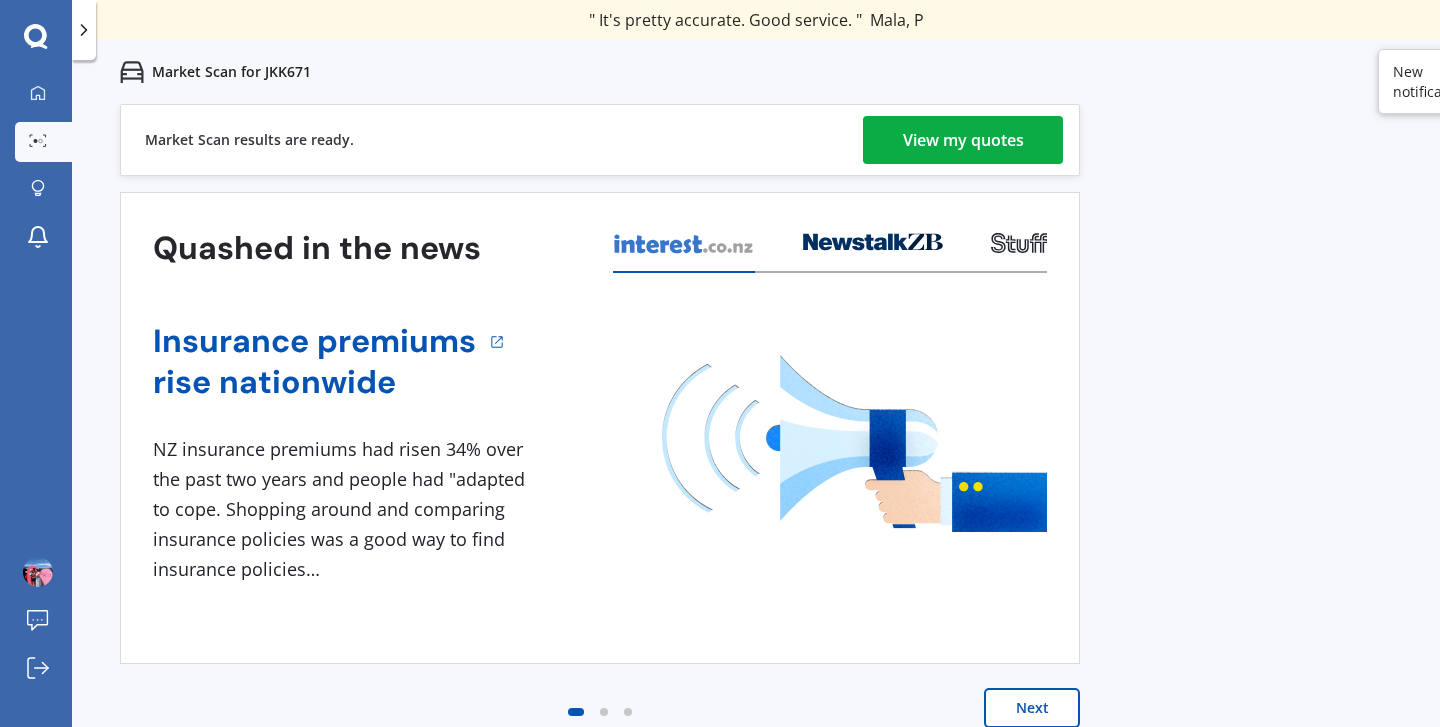 click on "View my quotes" at bounding box center [963, 140] 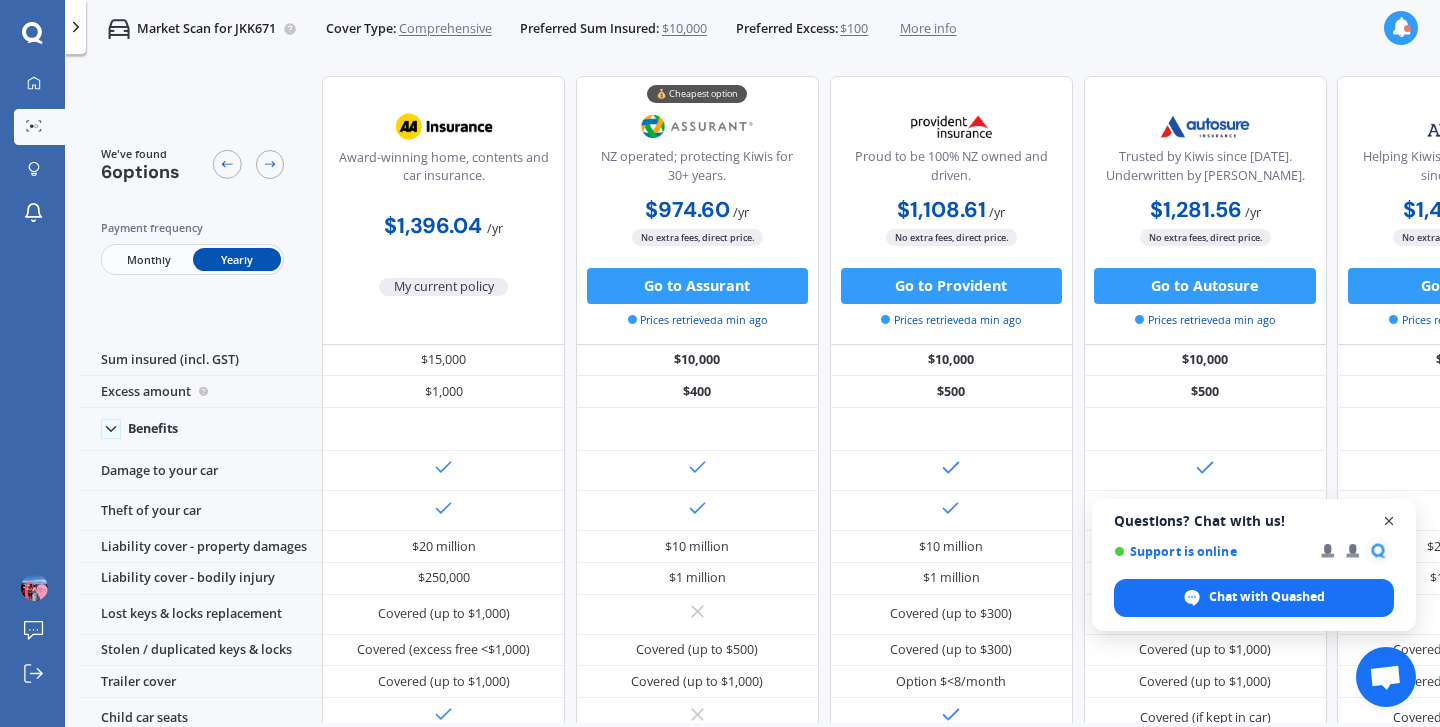 click at bounding box center (1389, 521) 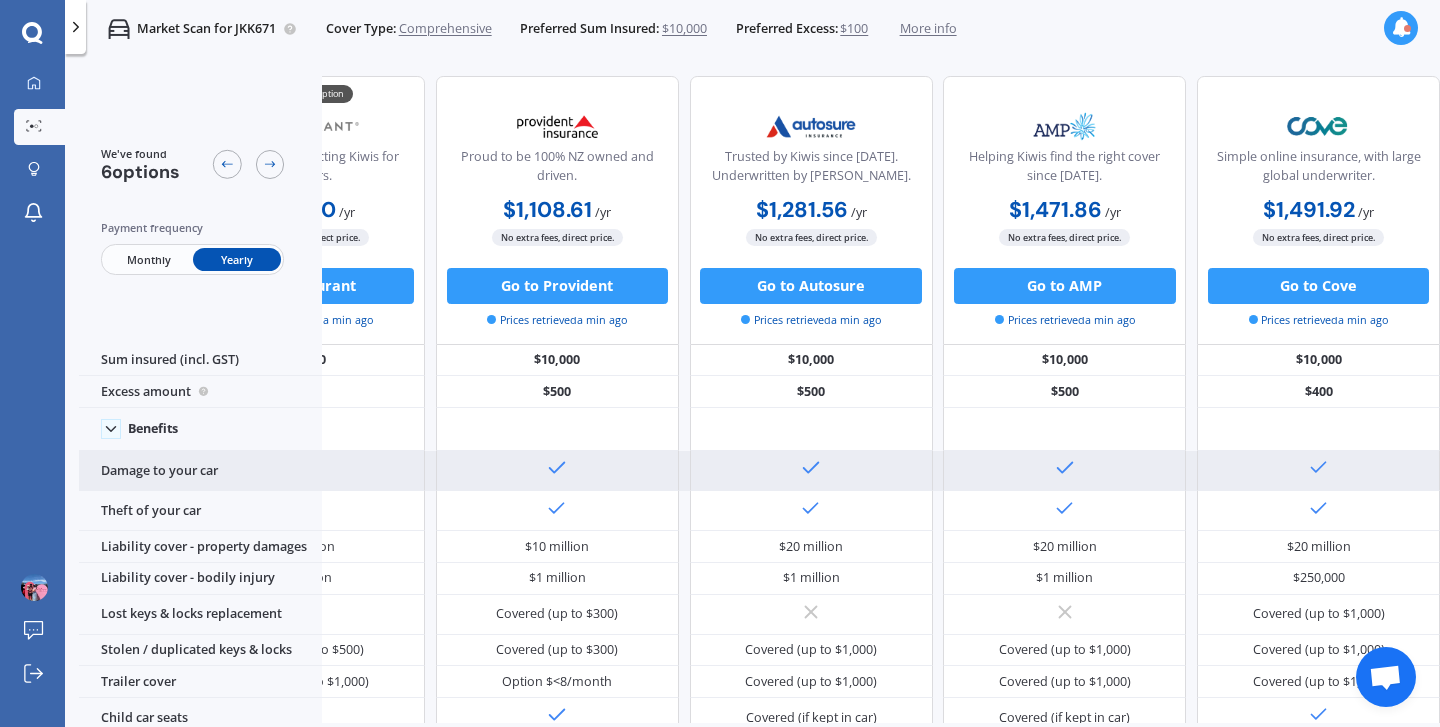 scroll, scrollTop: 0, scrollLeft: 447, axis: horizontal 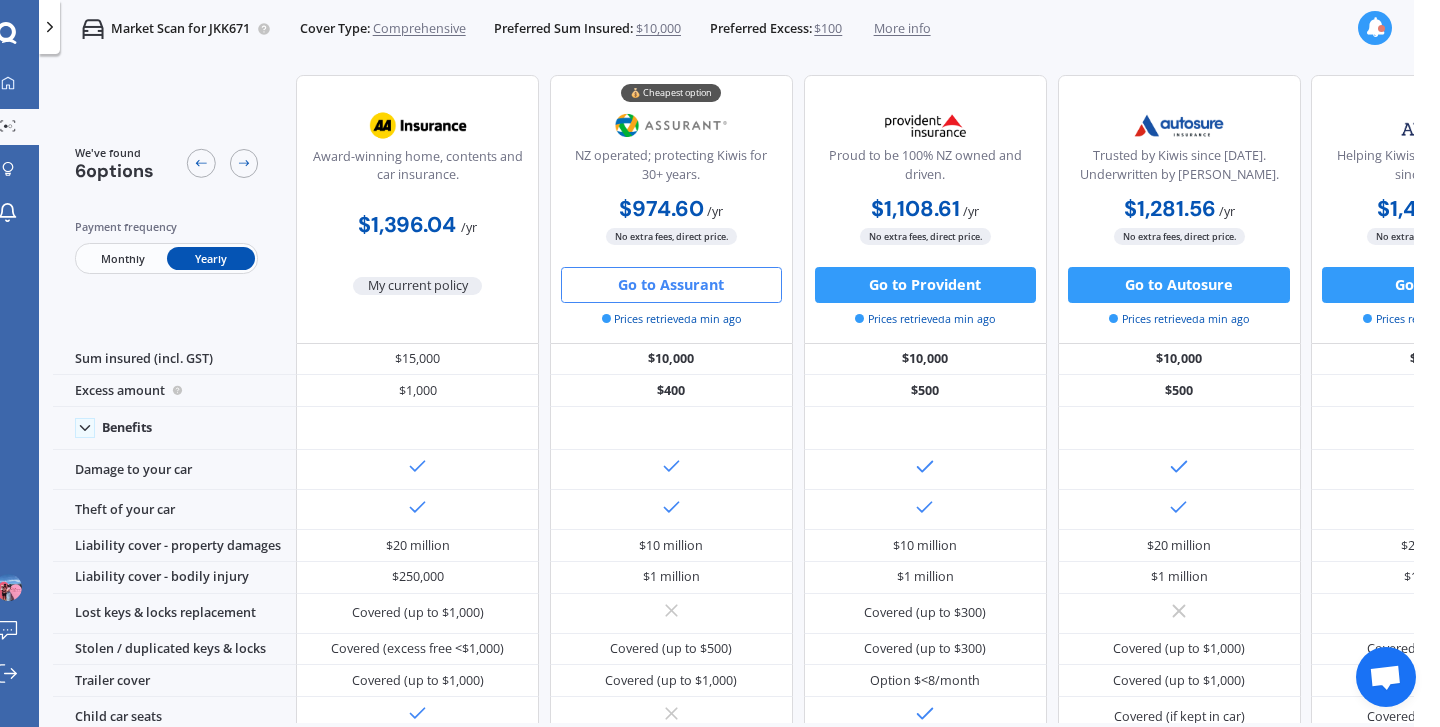 click on "Go to Assurant" at bounding box center (671, 285) 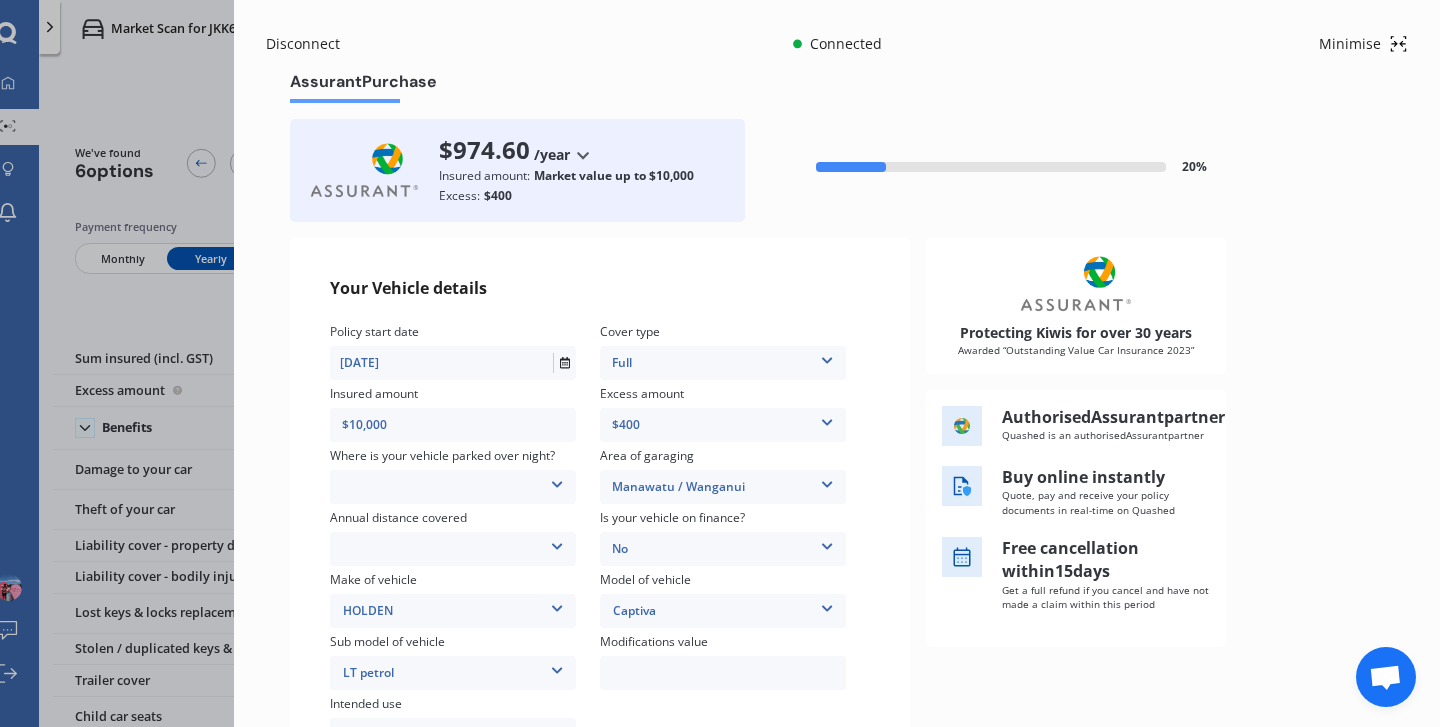 scroll, scrollTop: 69, scrollLeft: 0, axis: vertical 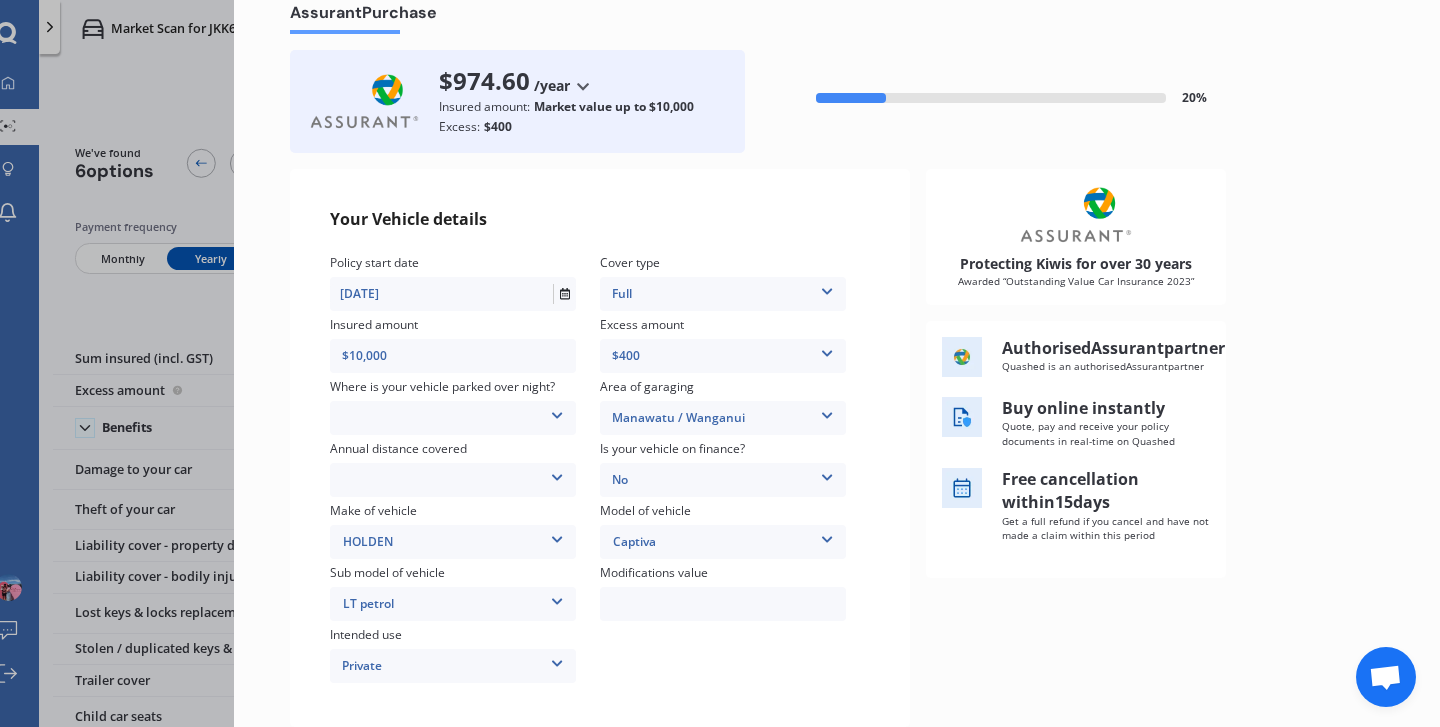 click on "In a garage On own property On street or road" at bounding box center [453, 418] 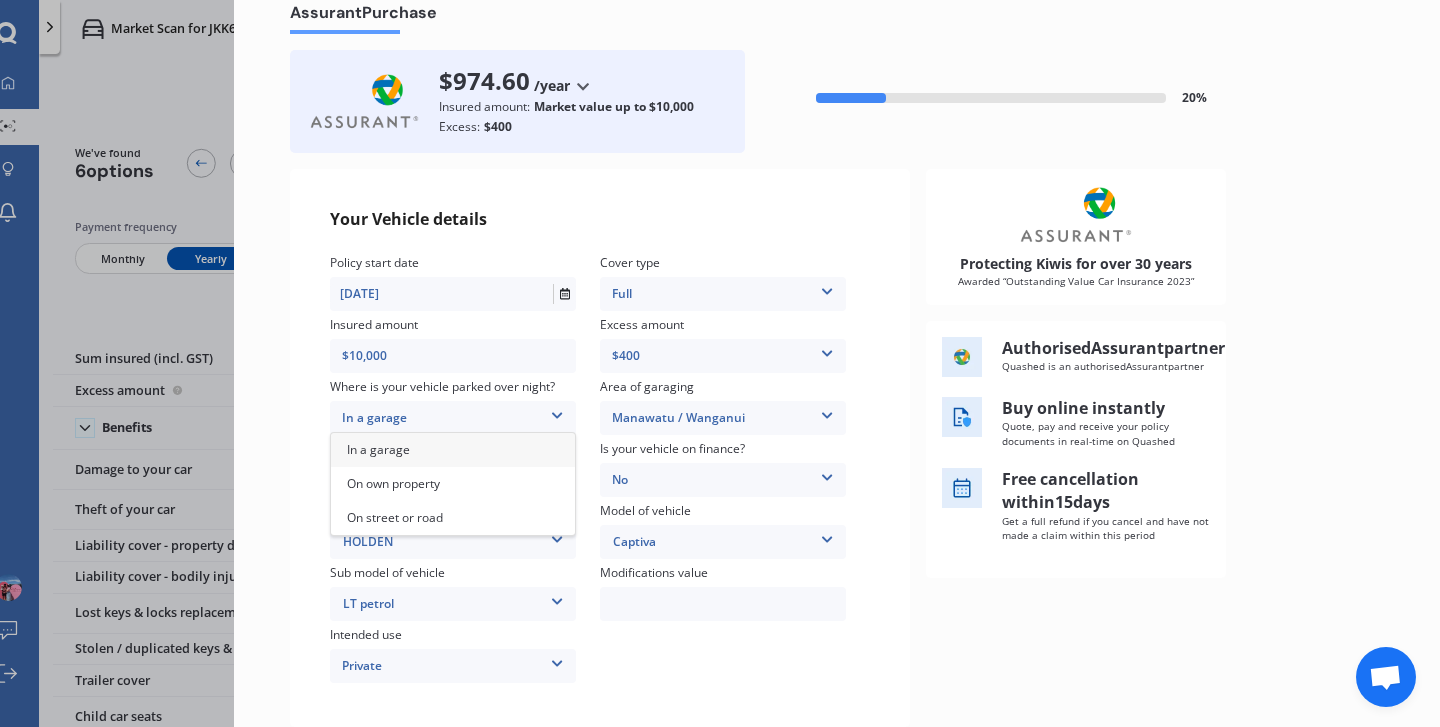 click at bounding box center [557, 412] 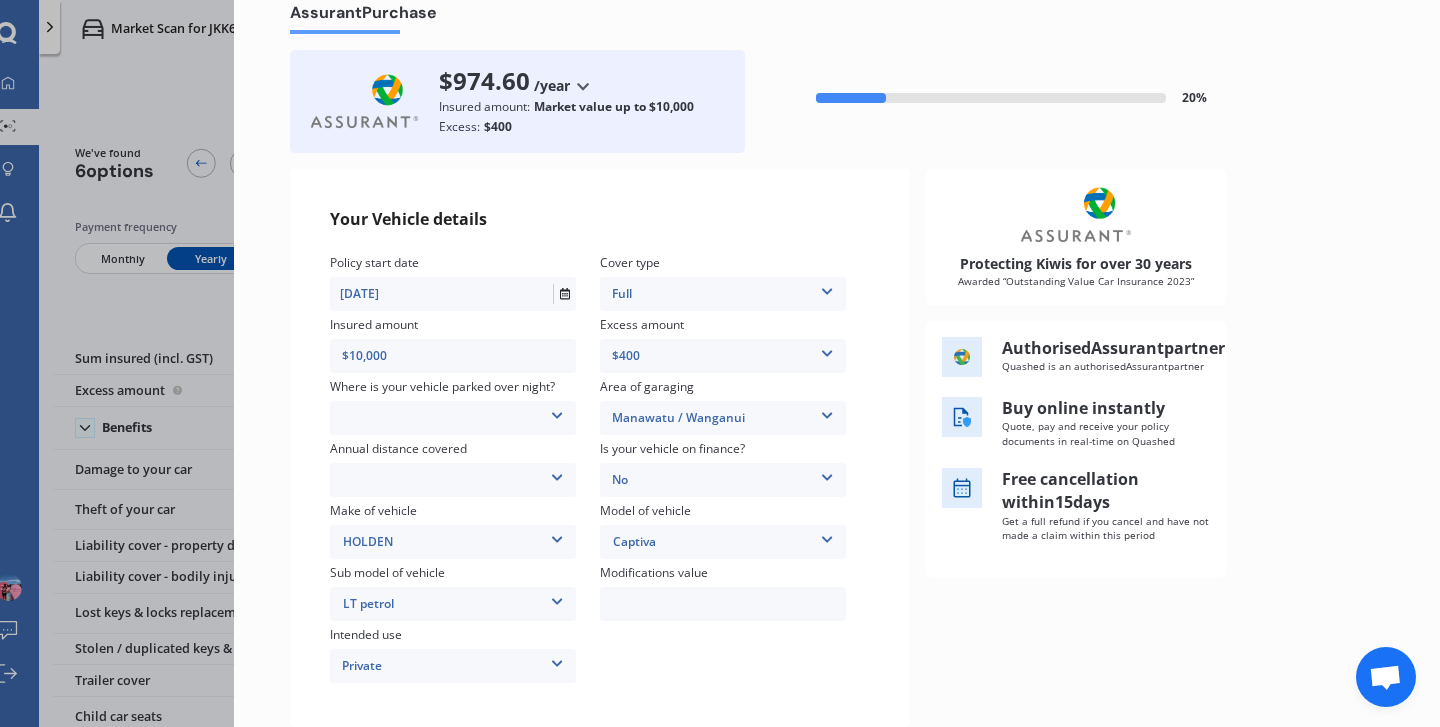 click at bounding box center [557, 412] 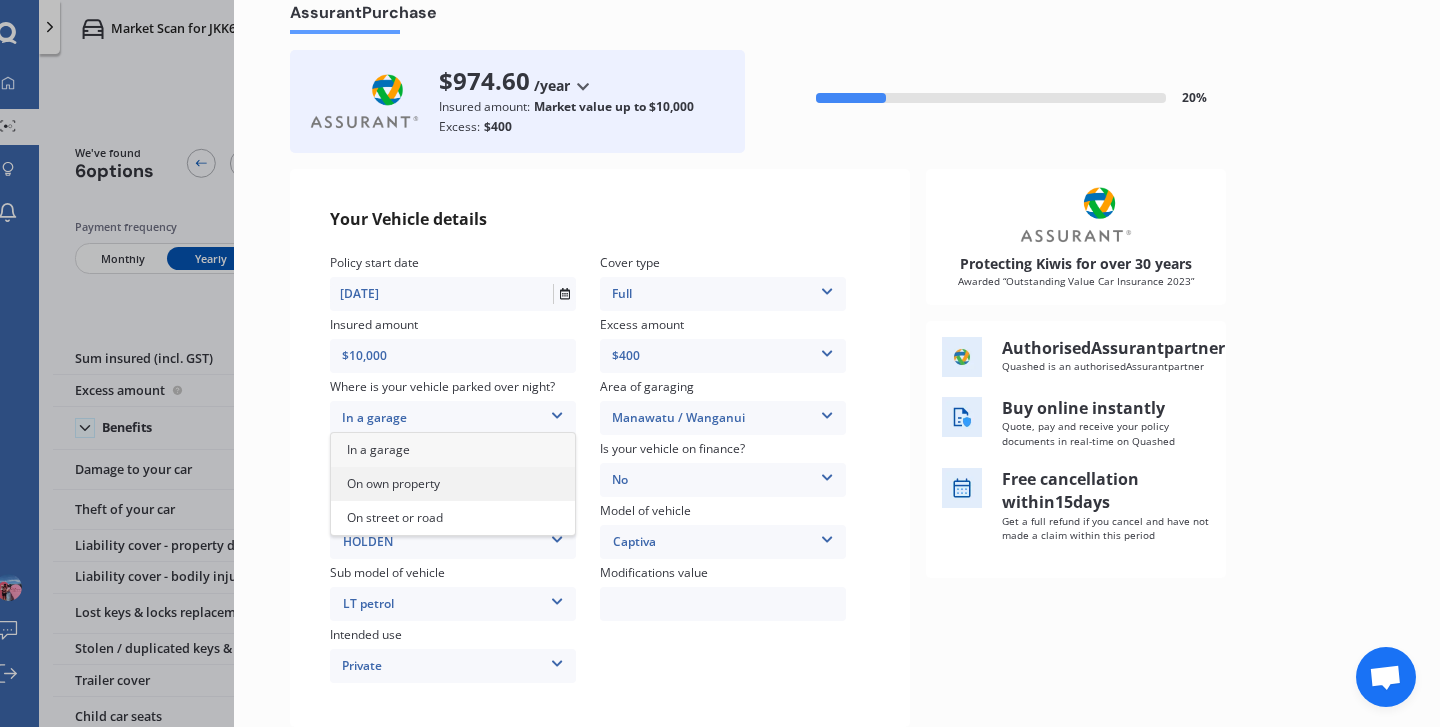 click on "On own property" at bounding box center [453, 484] 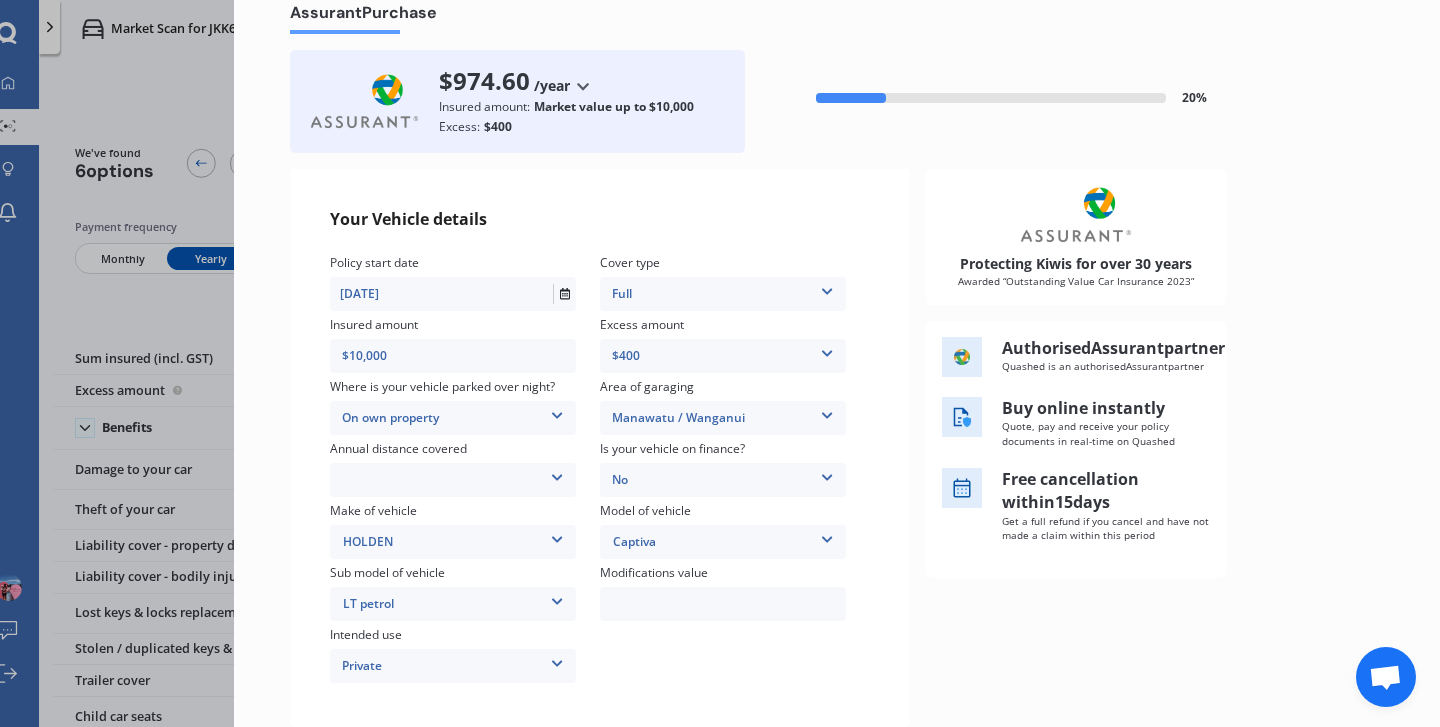 click at bounding box center (557, 474) 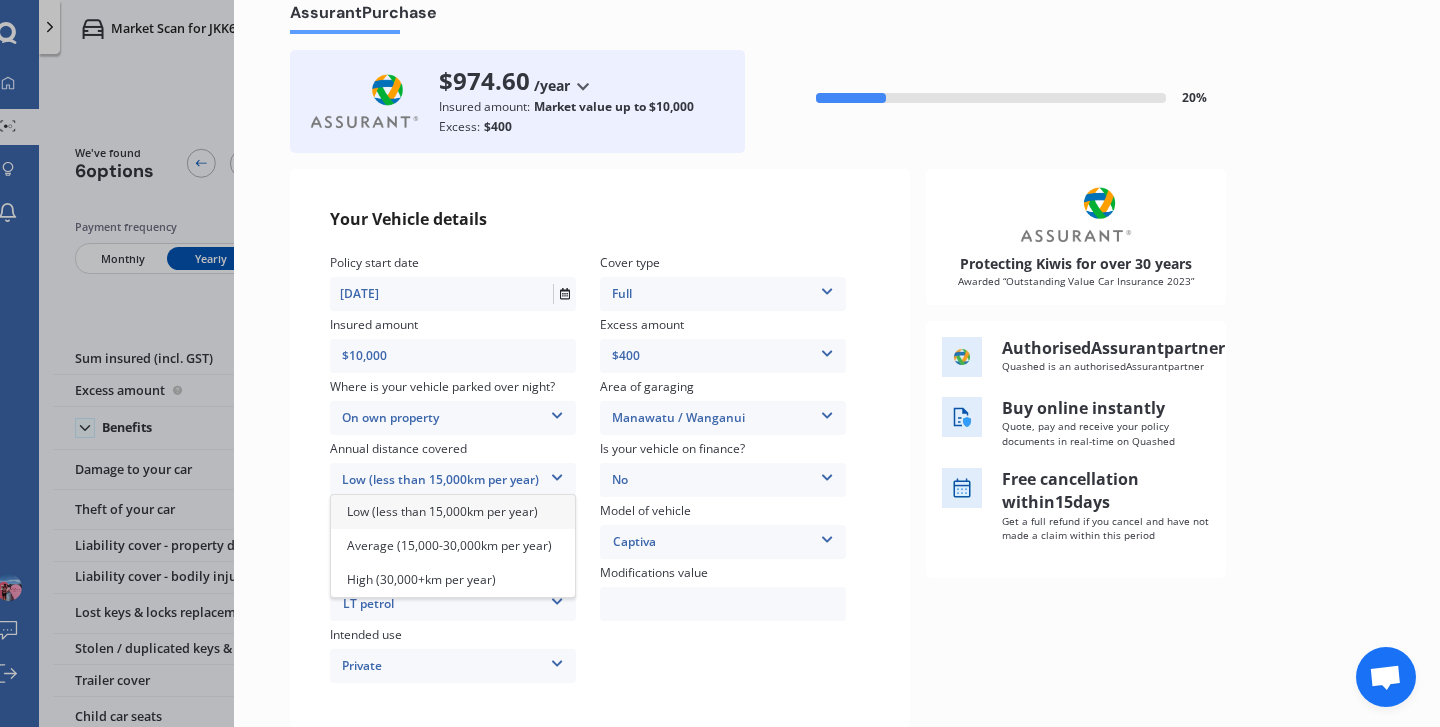 click at bounding box center (557, 474) 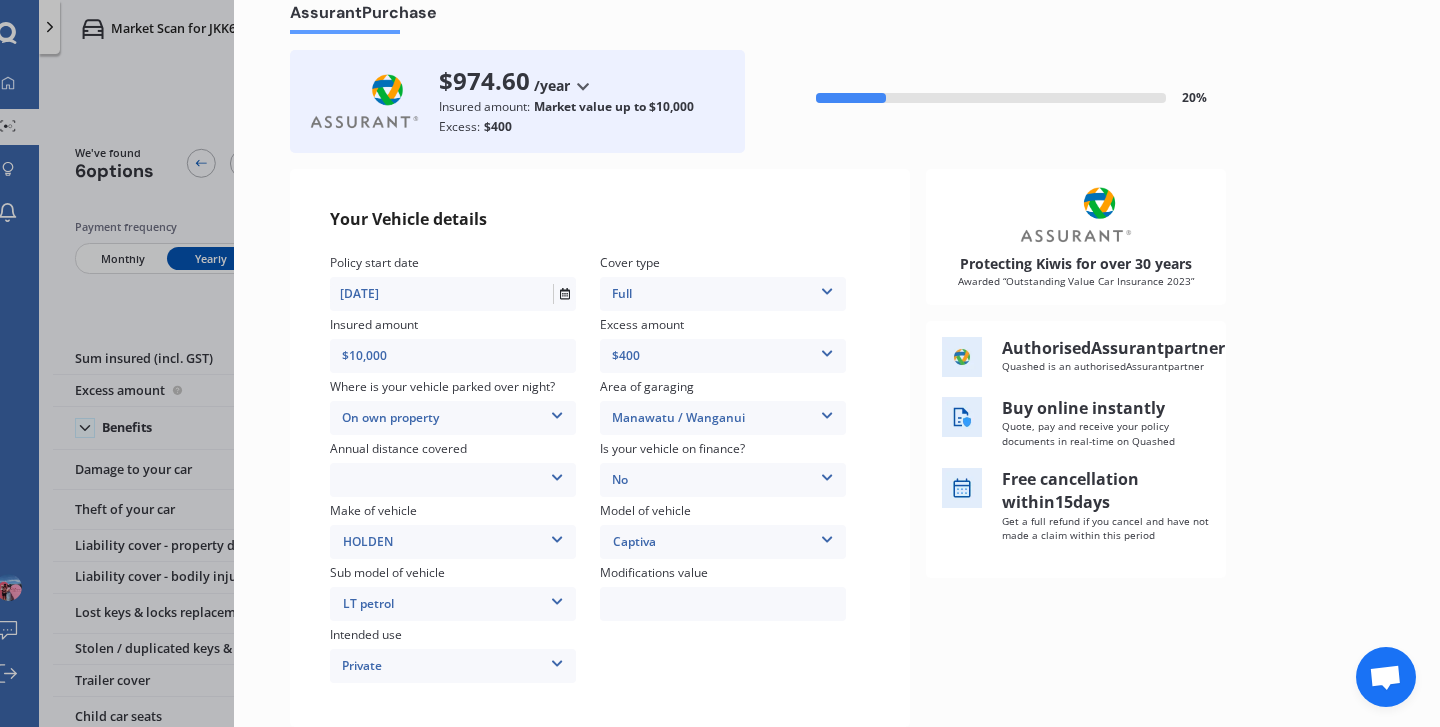 scroll, scrollTop: 194, scrollLeft: 0, axis: vertical 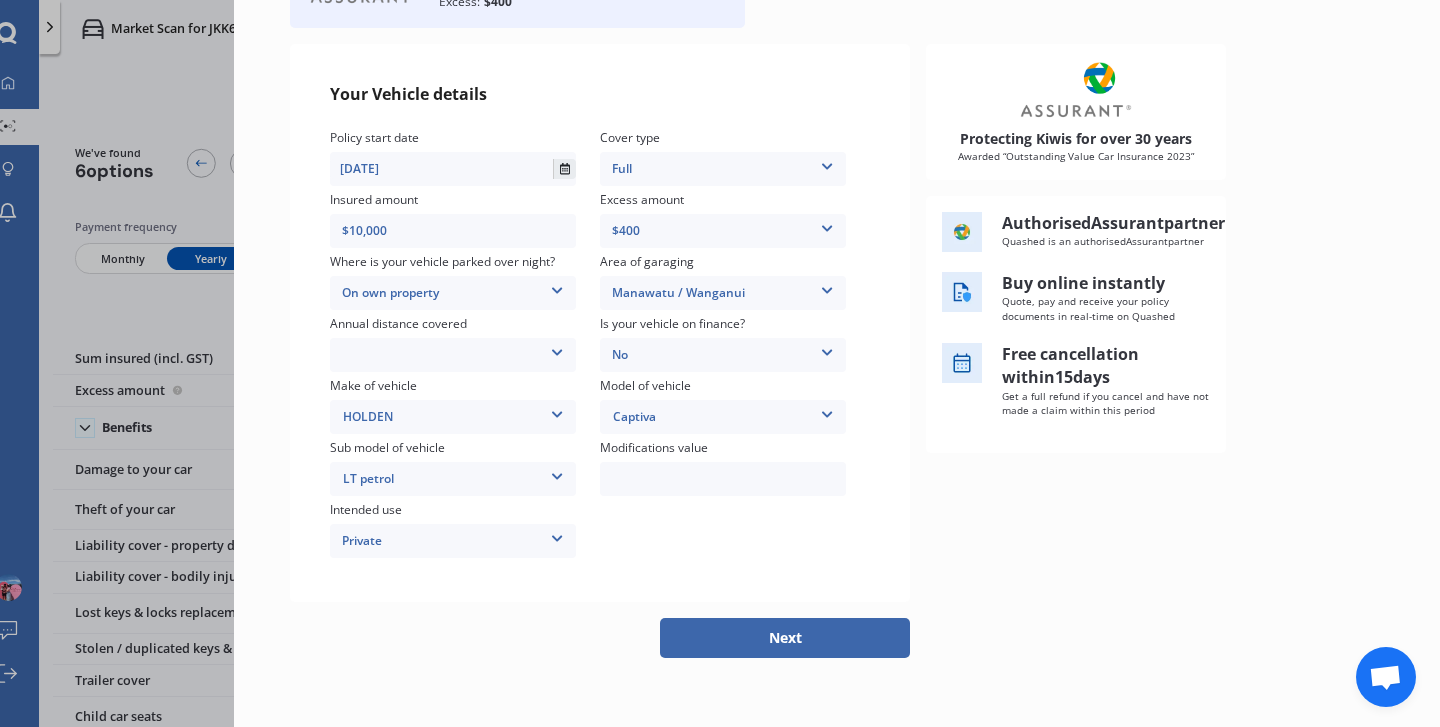 click at bounding box center (564, 169) 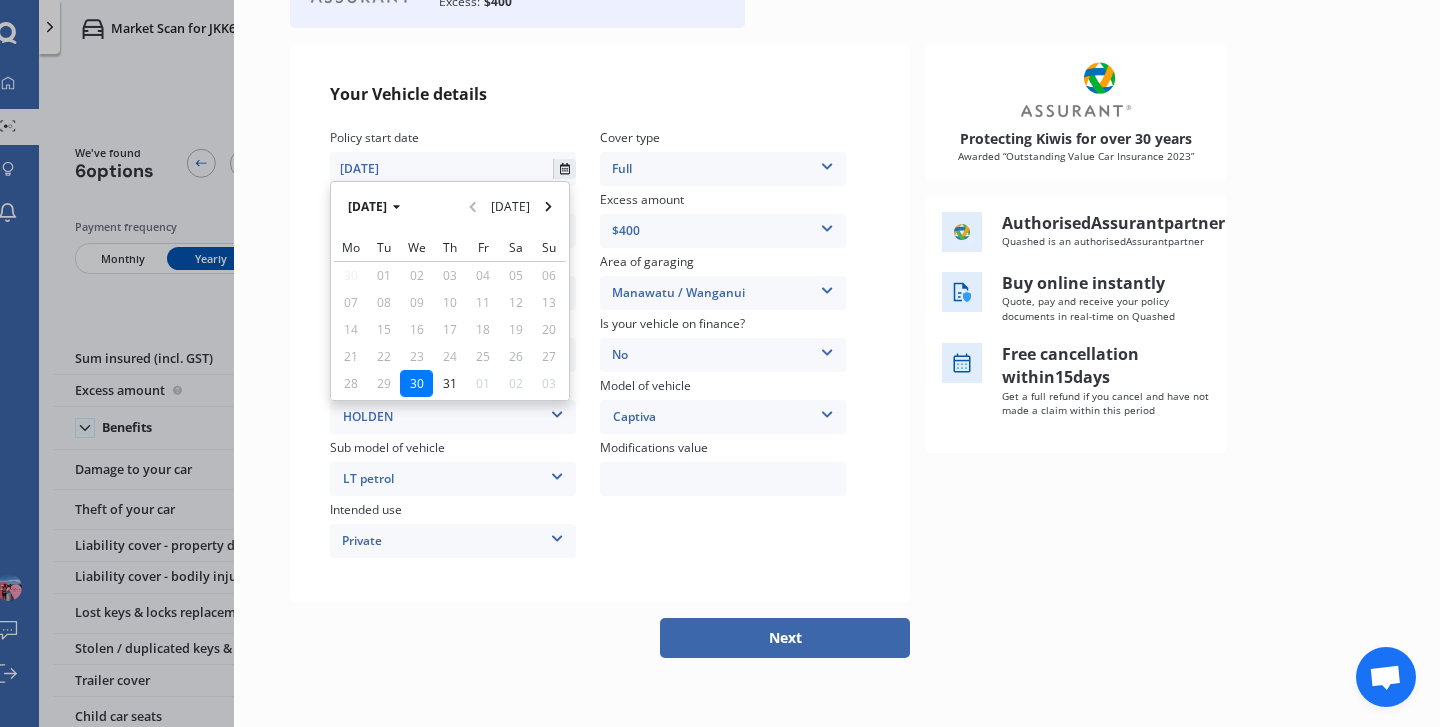 click at bounding box center (564, 169) 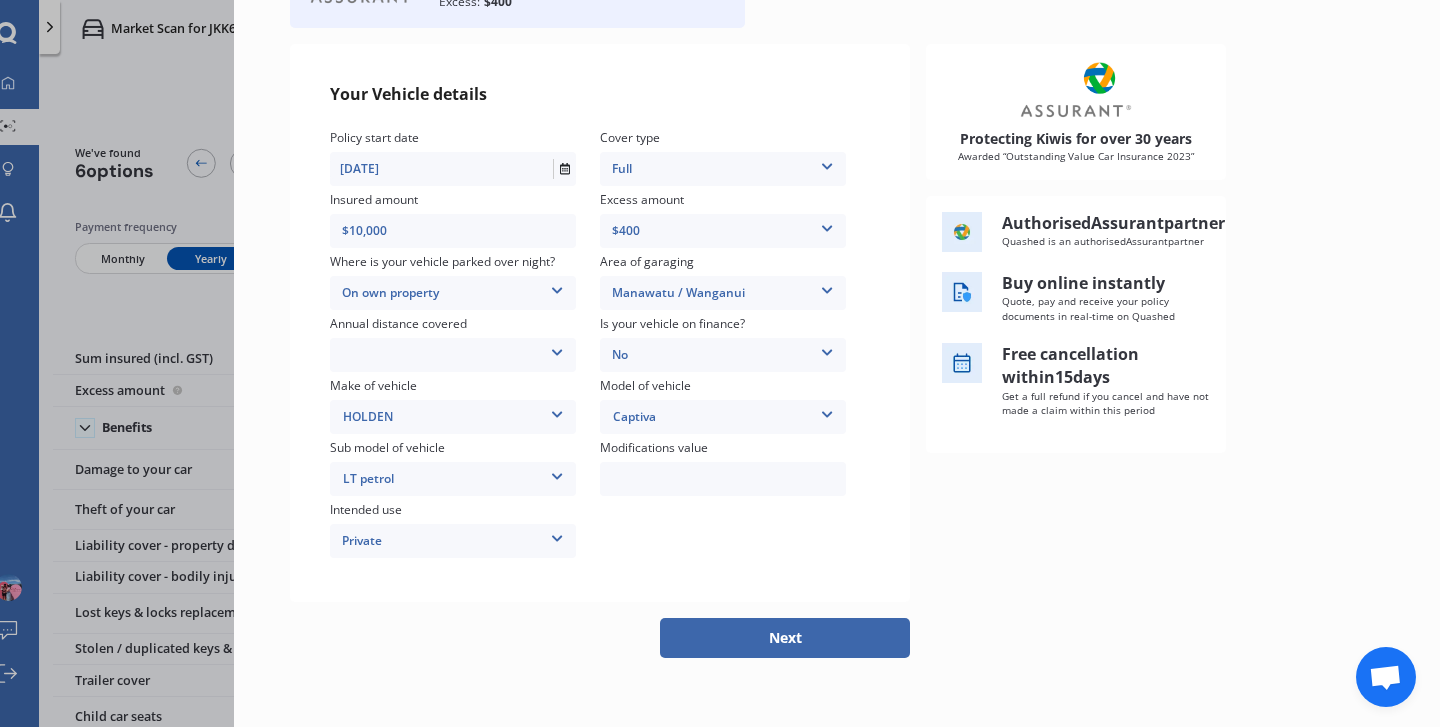 click on "Policy start date [DATE] [DATE]   [DATE] Mo Tu We Th Fr Sa Su 30 01 02 03 04 05 06 07 08 09 10 11 12 13 14 15 16 17 18 19 20 21 22 23 24 25 26 27 28 29 30 31 01 02 03 Cover type Full 3rd Party 3rd Party Fire & Theft Full Insured amount $10,000 Excess amount $400 $400 $900 $1,400 Where is your vehicle parked over night? On own property In a garage On own property On street or road Area of garaging [GEOGRAPHIC_DATA] / [GEOGRAPHIC_DATA] [GEOGRAPHIC_DATA] [GEOGRAPHIC_DATA] [GEOGRAPHIC_DATA] / [PERSON_NAME] / [GEOGRAPHIC_DATA] [GEOGRAPHIC_DATA] [GEOGRAPHIC_DATA] [GEOGRAPHIC_DATA] Howick / [GEOGRAPHIC_DATA] / [GEOGRAPHIC_DATA] [GEOGRAPHIC_DATA] / [GEOGRAPHIC_DATA] [GEOGRAPHIC_DATA] [GEOGRAPHIC_DATA] [GEOGRAPHIC_DATA] [GEOGRAPHIC_DATA] [GEOGRAPHIC_DATA] [GEOGRAPHIC_DATA] [GEOGRAPHIC_DATA] / [GEOGRAPHIC_DATA] [GEOGRAPHIC_DATA] [GEOGRAPHIC_DATA] [GEOGRAPHIC_DATA] [GEOGRAPHIC_DATA] [GEOGRAPHIC_DATA] Annual distance covered Low (less than 15,000km per year) Average (15,000-30,000km per year) High (30,000+km per year) Is your vehicle on finance? No No Yes Make of vehicle [PERSON_NAME] ALFA ROMEO ASTON [PERSON_NAME] AUDI AUSTIN BEDFORD Bentley BMW BYD CADILLAC CAN-AM CHERY CHEVROLET CHRYSLER CUPRA" at bounding box center (600, 345) 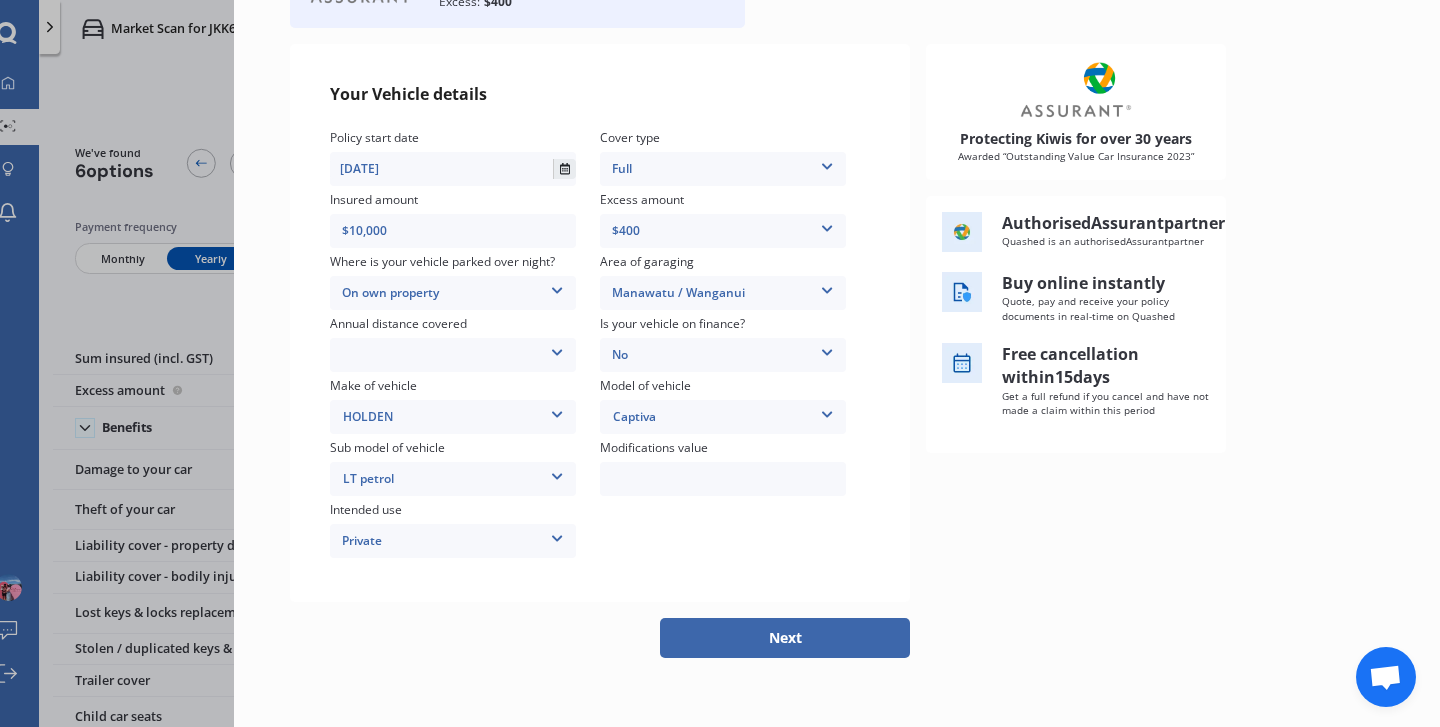 click 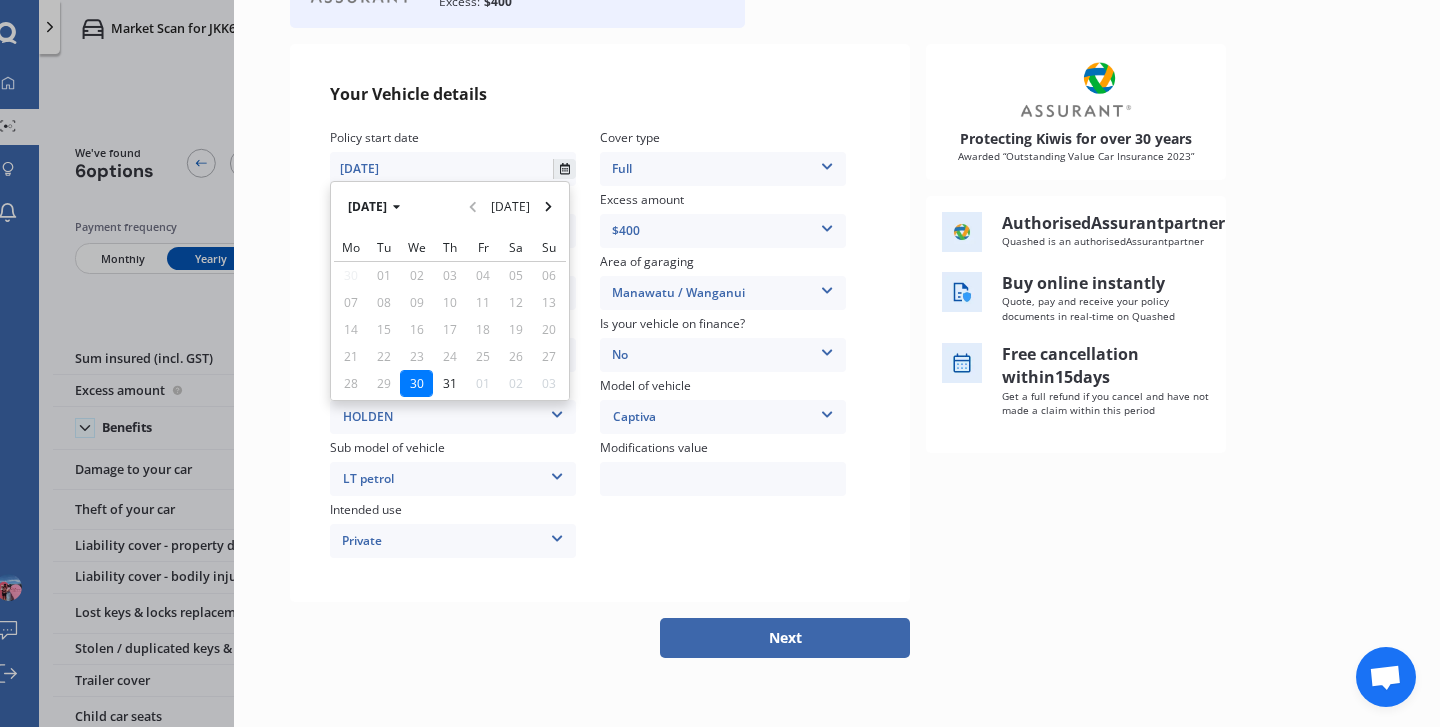 click 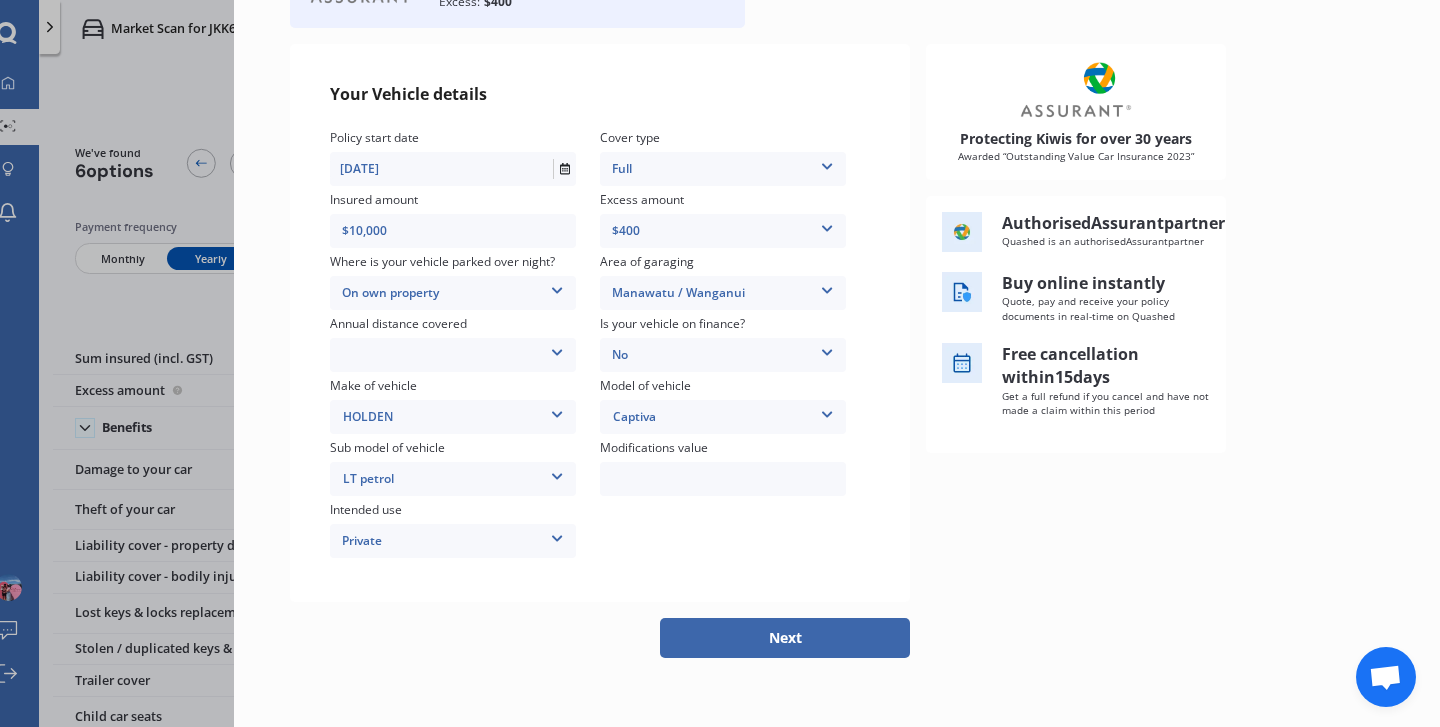 click on "Policy start date [DATE] [DATE]   [DATE] Mo Tu We Th Fr Sa Su 30 01 02 03 04 05 06 07 08 09 10 11 12 13 14 15 16 17 18 19 20 21 22 23 24 25 26 27 28 29 30 31 01 02 03 Cover type Full 3rd Party 3rd Party Fire & Theft Full Insured amount $10,000 Excess amount $400 $400 $900 $1,400 Where is your vehicle parked over night? On own property In a garage On own property On street or road Area of garaging [GEOGRAPHIC_DATA] / [GEOGRAPHIC_DATA] [GEOGRAPHIC_DATA] [GEOGRAPHIC_DATA] [GEOGRAPHIC_DATA] / [PERSON_NAME] / [GEOGRAPHIC_DATA] [GEOGRAPHIC_DATA] [GEOGRAPHIC_DATA] [GEOGRAPHIC_DATA] Howick / [GEOGRAPHIC_DATA] / [GEOGRAPHIC_DATA] [GEOGRAPHIC_DATA] / [GEOGRAPHIC_DATA] [GEOGRAPHIC_DATA] [GEOGRAPHIC_DATA] [GEOGRAPHIC_DATA] [GEOGRAPHIC_DATA] [GEOGRAPHIC_DATA] [GEOGRAPHIC_DATA] [GEOGRAPHIC_DATA] / [GEOGRAPHIC_DATA] [GEOGRAPHIC_DATA] [GEOGRAPHIC_DATA] [GEOGRAPHIC_DATA] [GEOGRAPHIC_DATA] [GEOGRAPHIC_DATA] Annual distance covered Low (less than 15,000km per year) Average (15,000-30,000km per year) High (30,000+km per year) Is your vehicle on finance? No No Yes Make of vehicle [PERSON_NAME] ALFA ROMEO ASTON [PERSON_NAME] AUDI AUSTIN BEDFORD Bentley BMW BYD CADILLAC CAN-AM CHERY CHEVROLET CHRYSLER CUPRA" at bounding box center (600, 345) 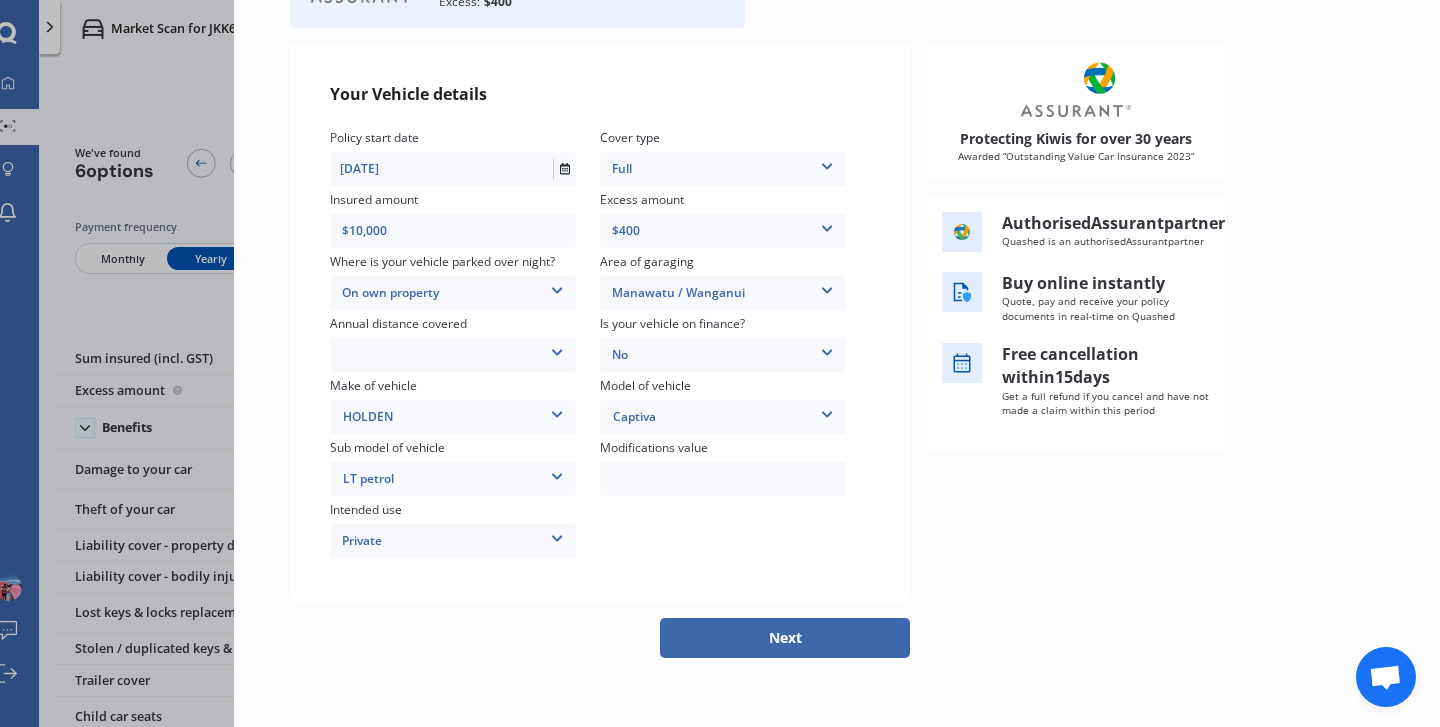 click on "[DATE]" at bounding box center (441, 169) 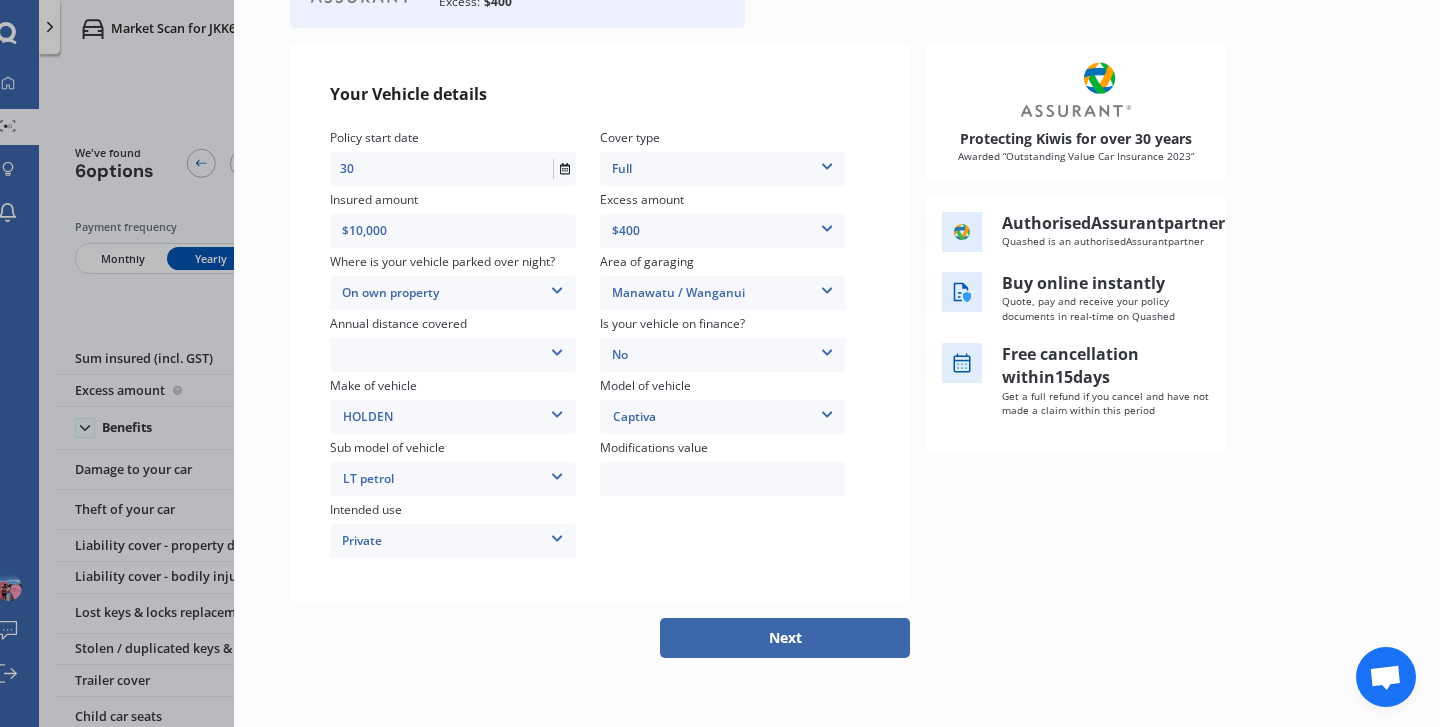 type on "3" 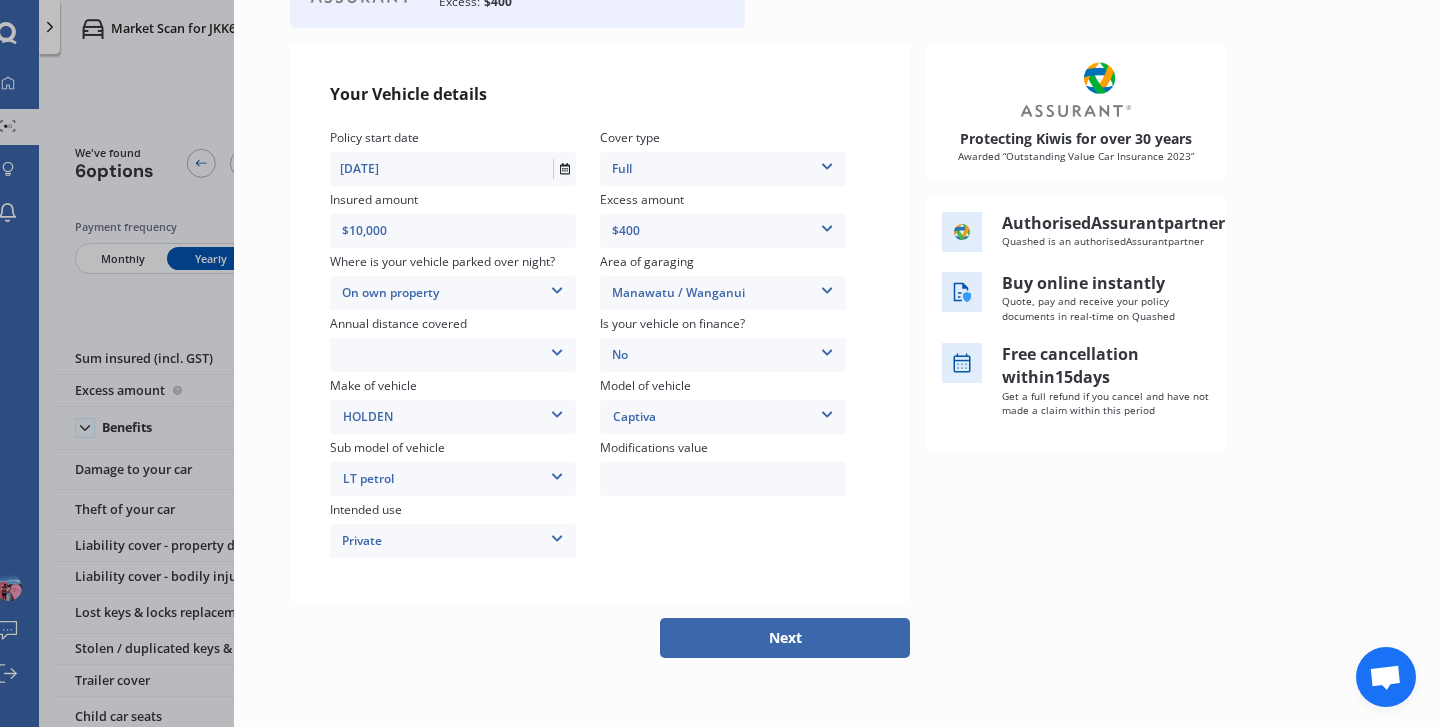 scroll, scrollTop: 0, scrollLeft: 0, axis: both 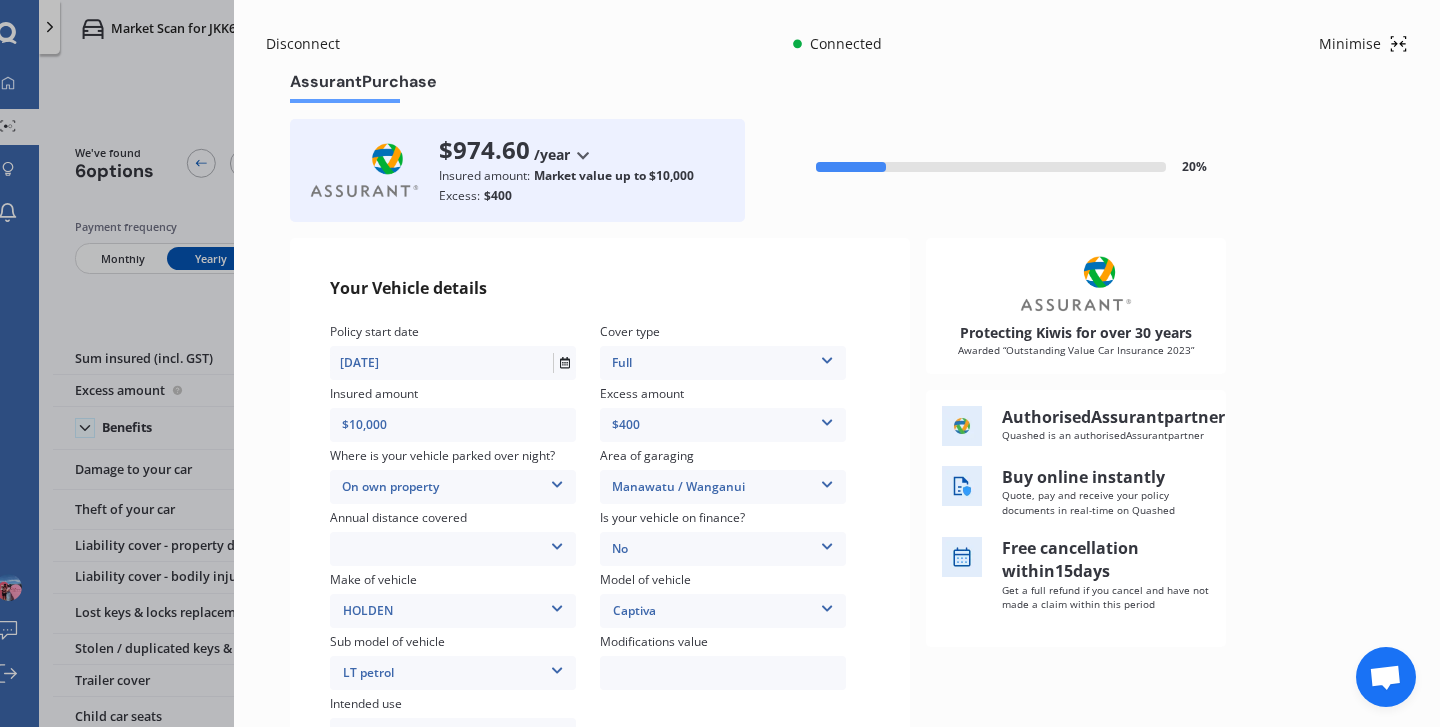 type on "[DATE]" 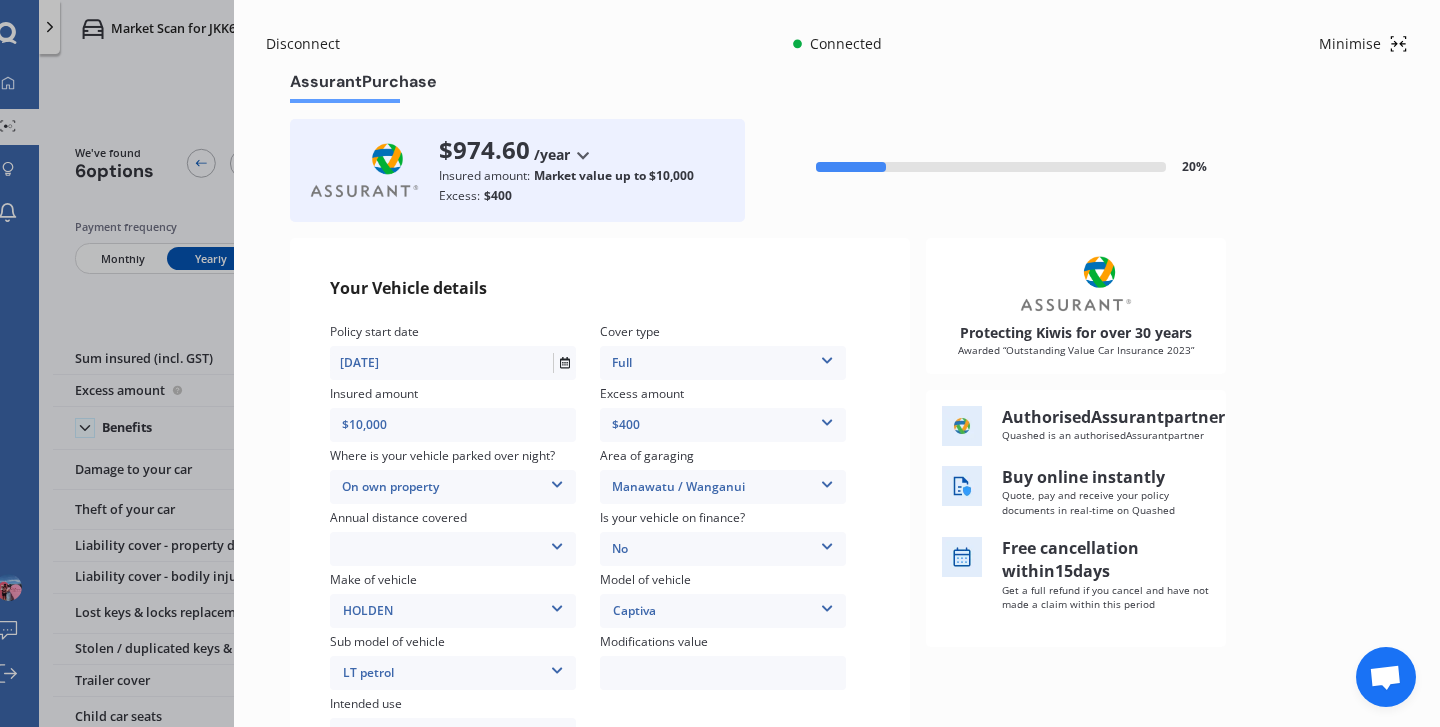 click on "Next" at bounding box center [785, 832] 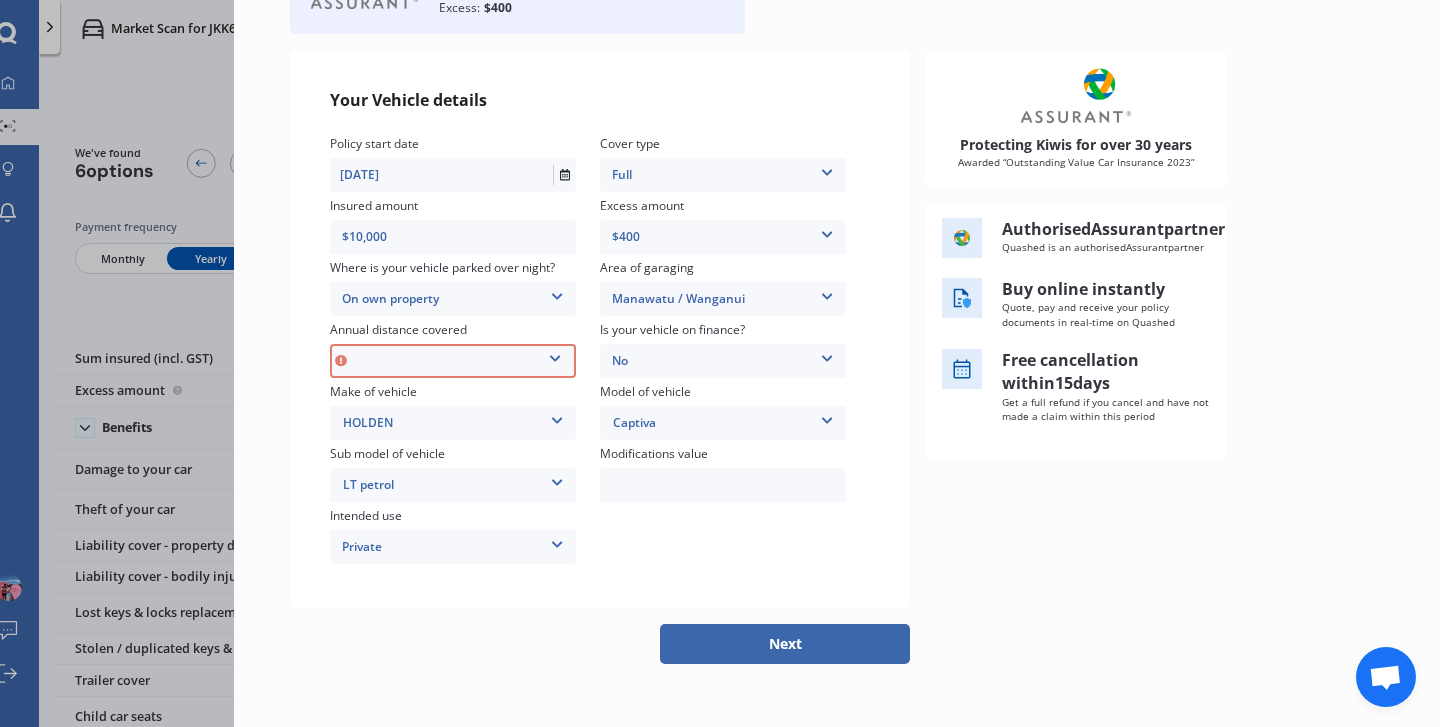 scroll, scrollTop: 168, scrollLeft: 0, axis: vertical 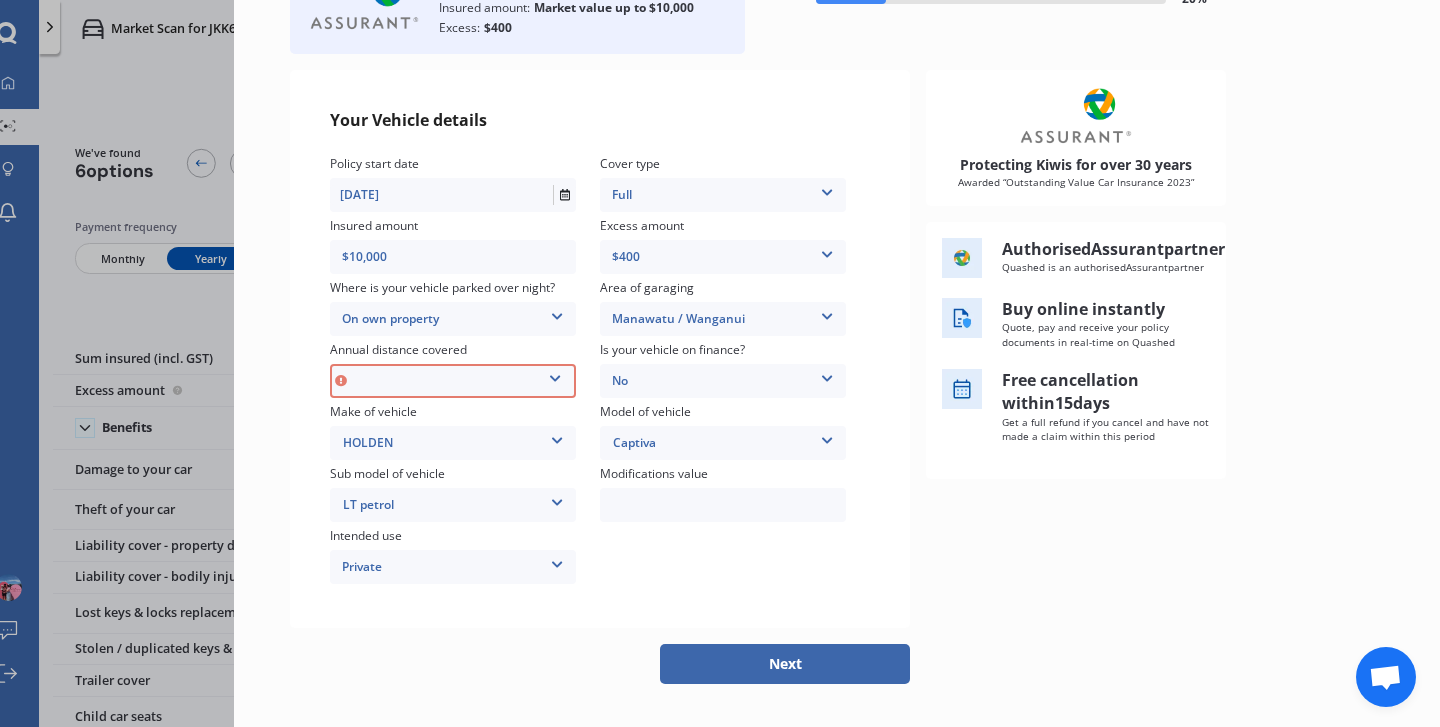 click at bounding box center (555, 375) 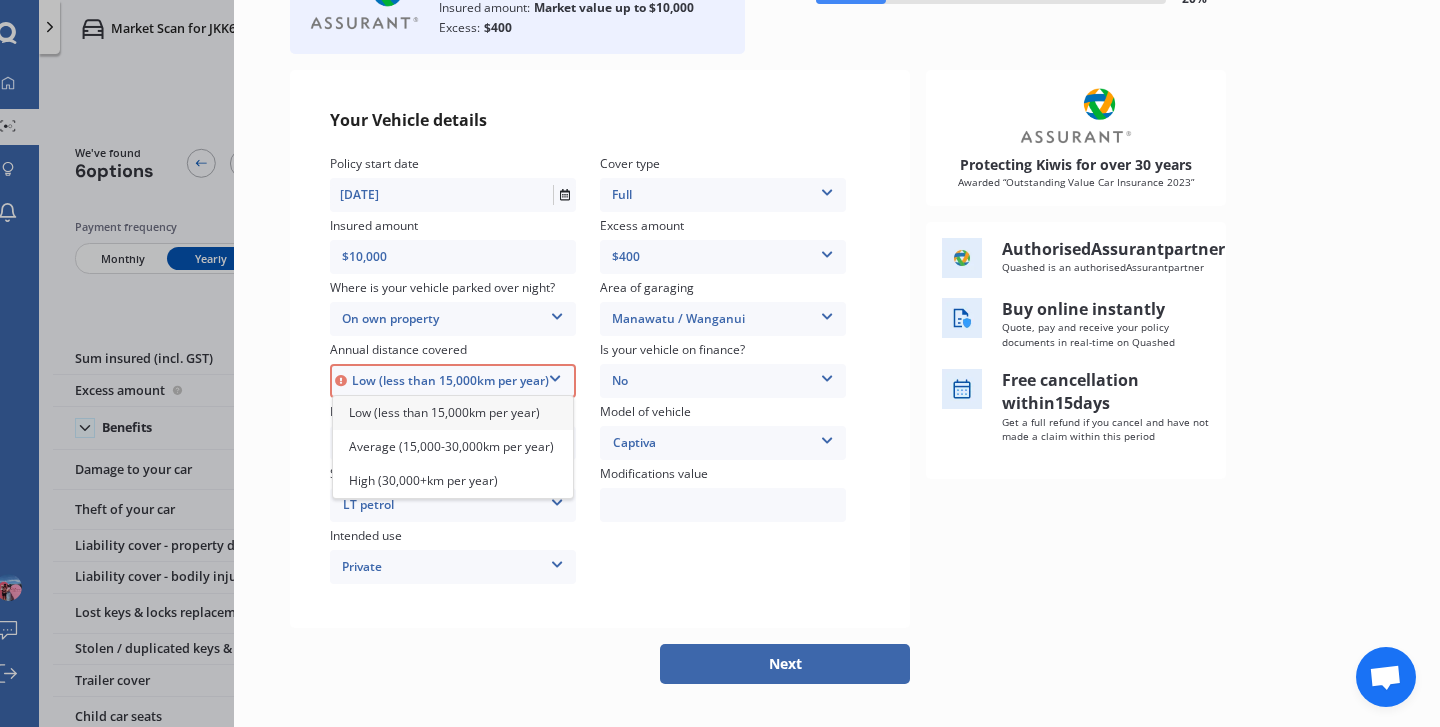 click at bounding box center (555, 375) 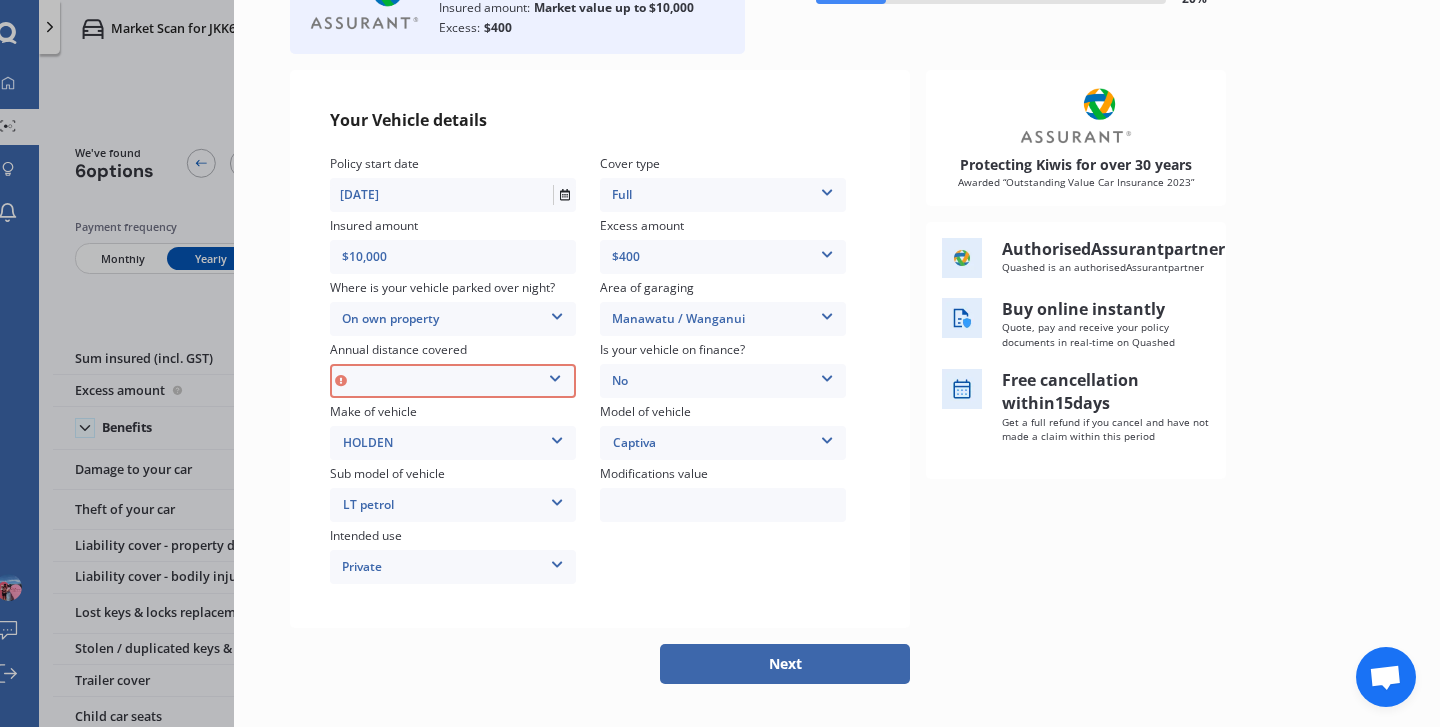 click at bounding box center [555, 375] 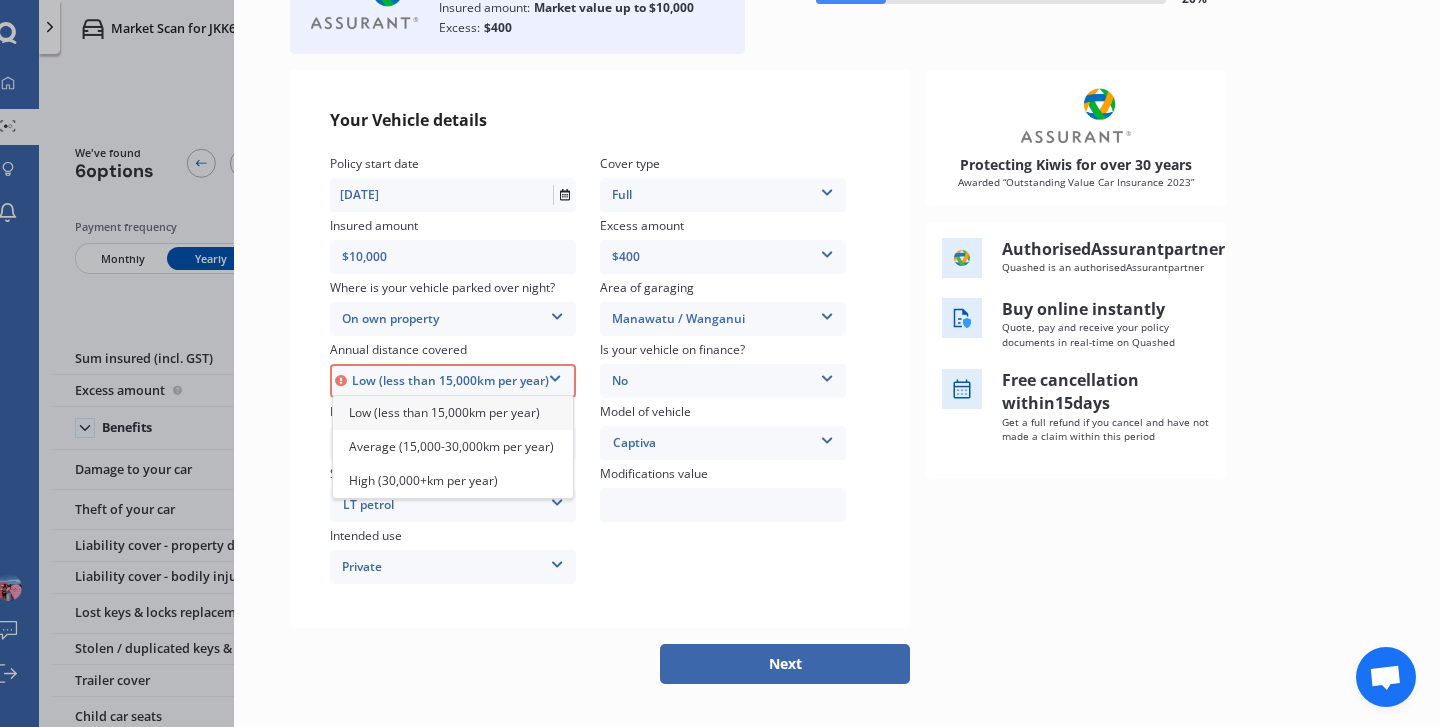 click on "Low (less than 15,000km per year)" at bounding box center [444, 412] 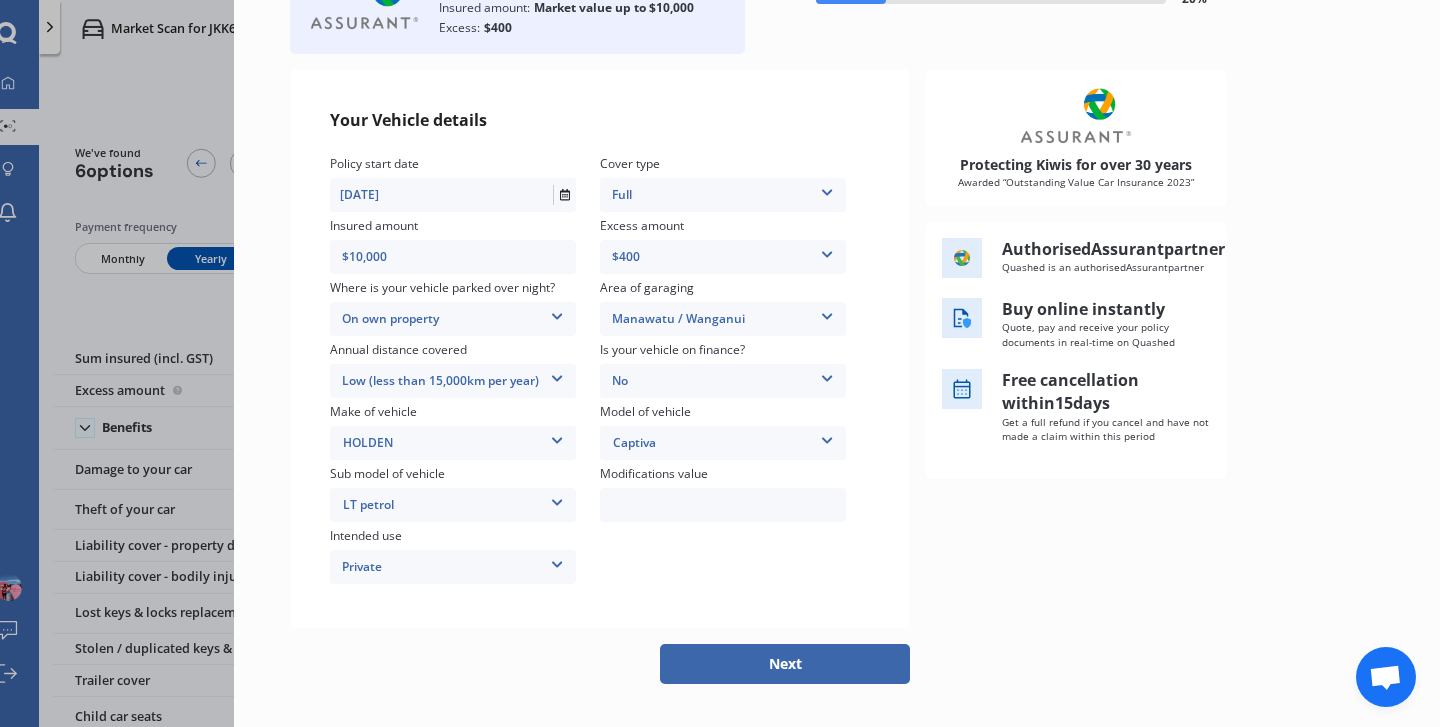 click on "Next" at bounding box center (785, 664) 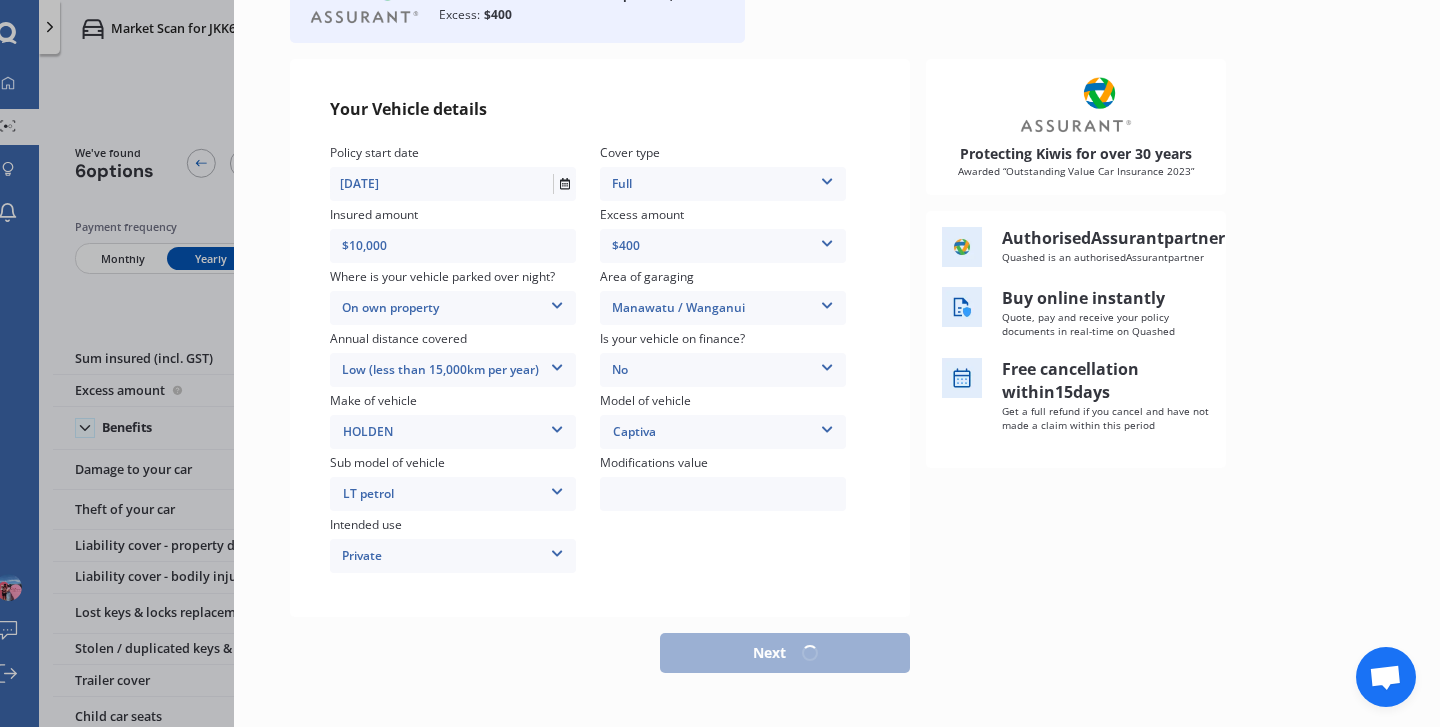 select on "13" 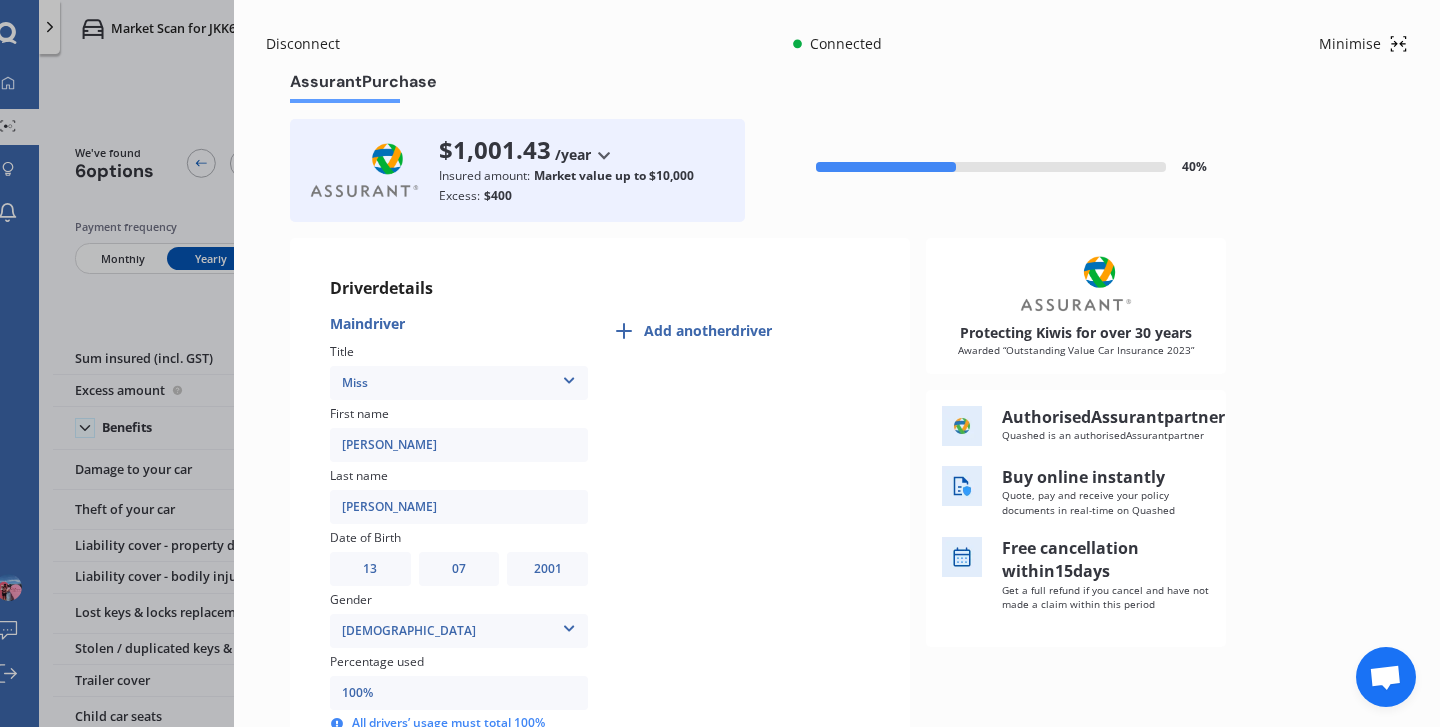 scroll, scrollTop: 369, scrollLeft: 0, axis: vertical 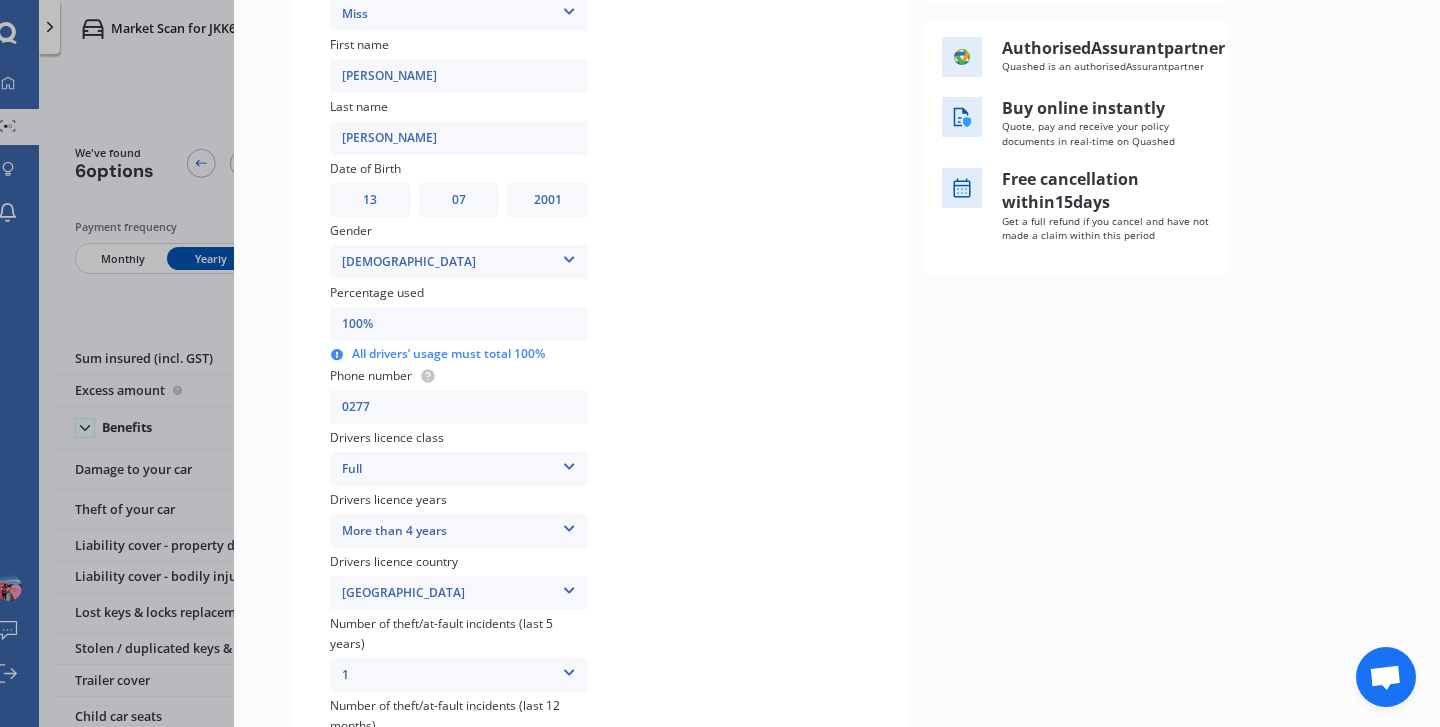 click on "0277" at bounding box center [459, 407] 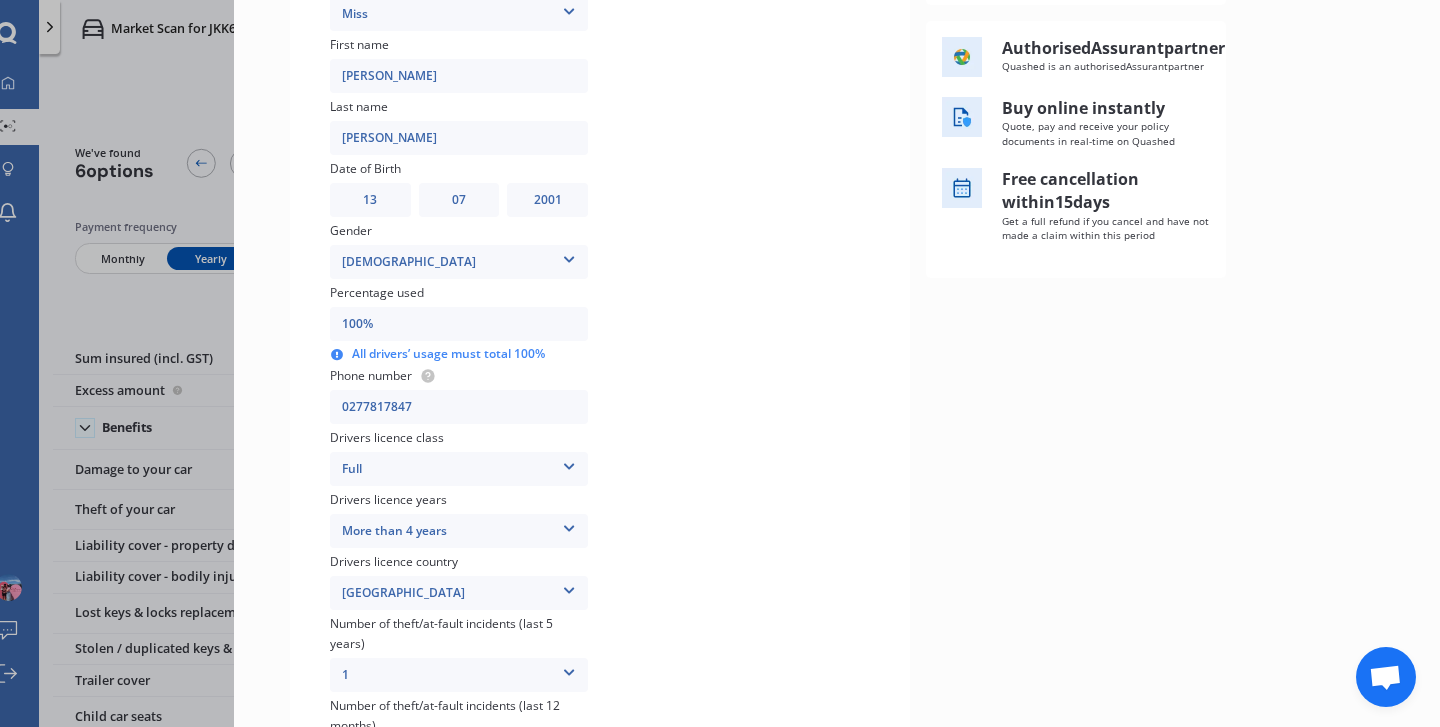 scroll, scrollTop: 516, scrollLeft: 0, axis: vertical 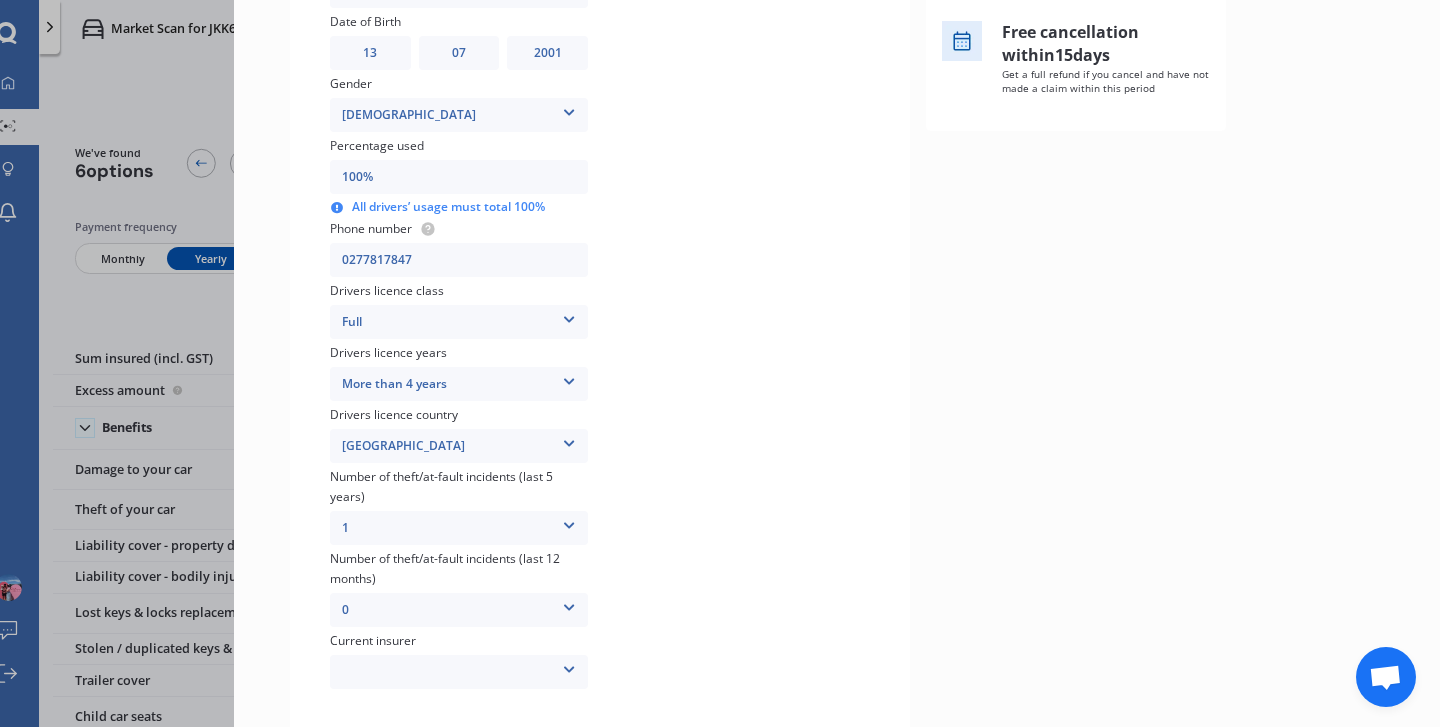 click on "Allianz AAI AMI IAG - NZI/State [PERSON_NAME] Vero Unknown Other Insurer None Protecta Kiwibike" at bounding box center (459, 672) 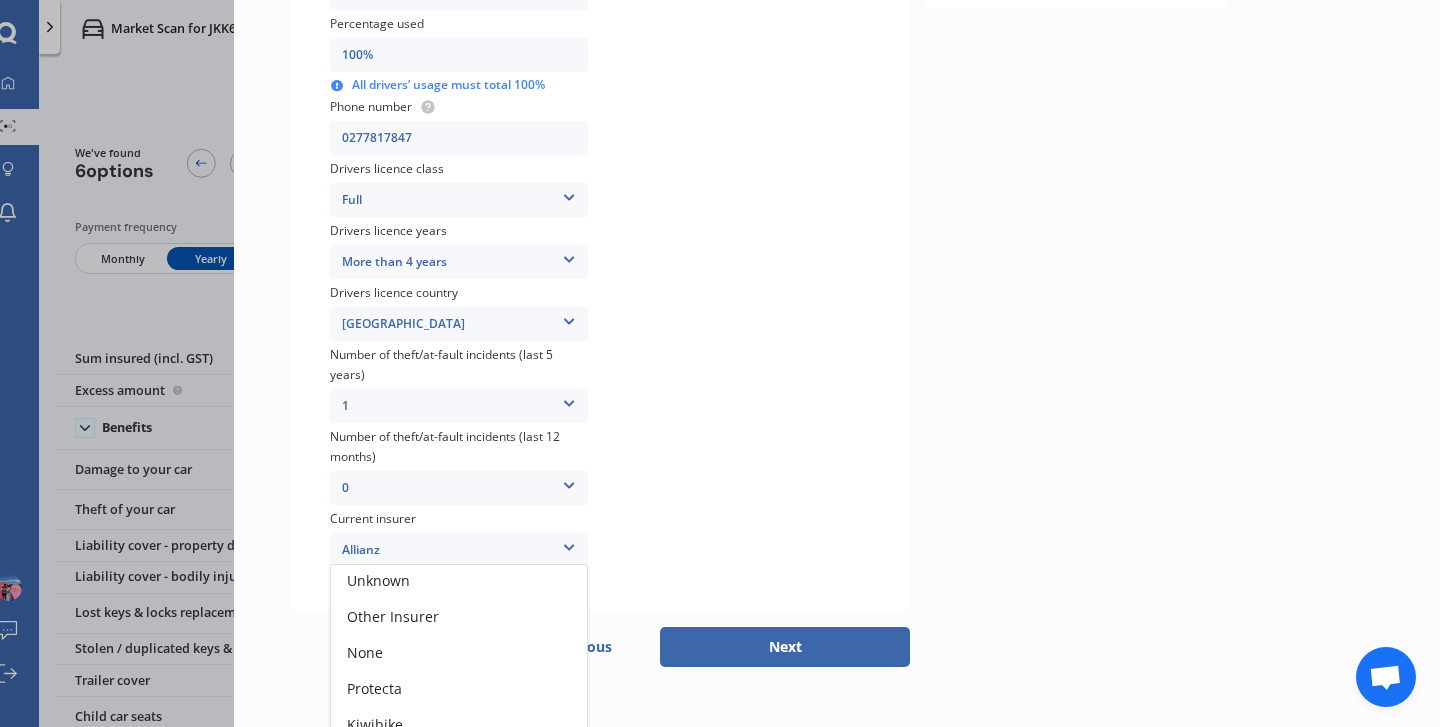 scroll, scrollTop: 0, scrollLeft: 0, axis: both 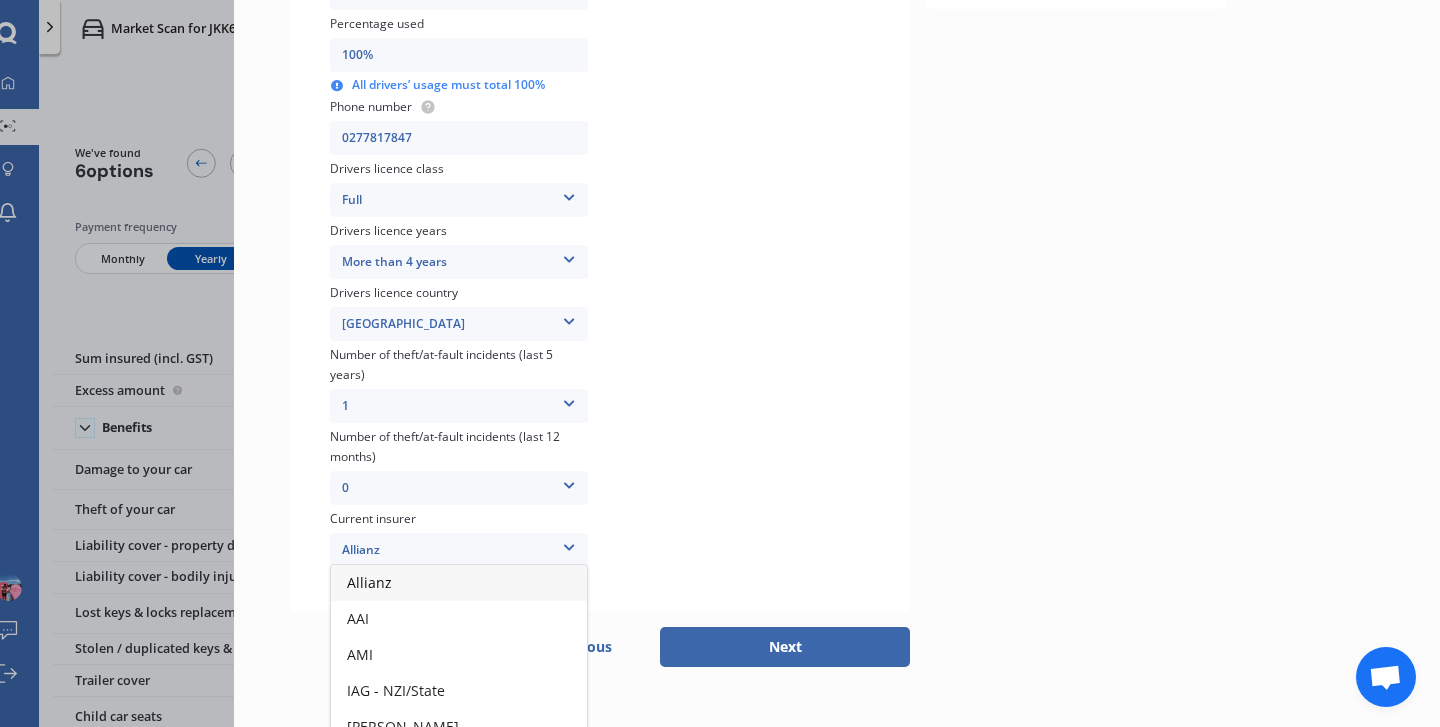 click on "Other Insurer" at bounding box center [459, 835] 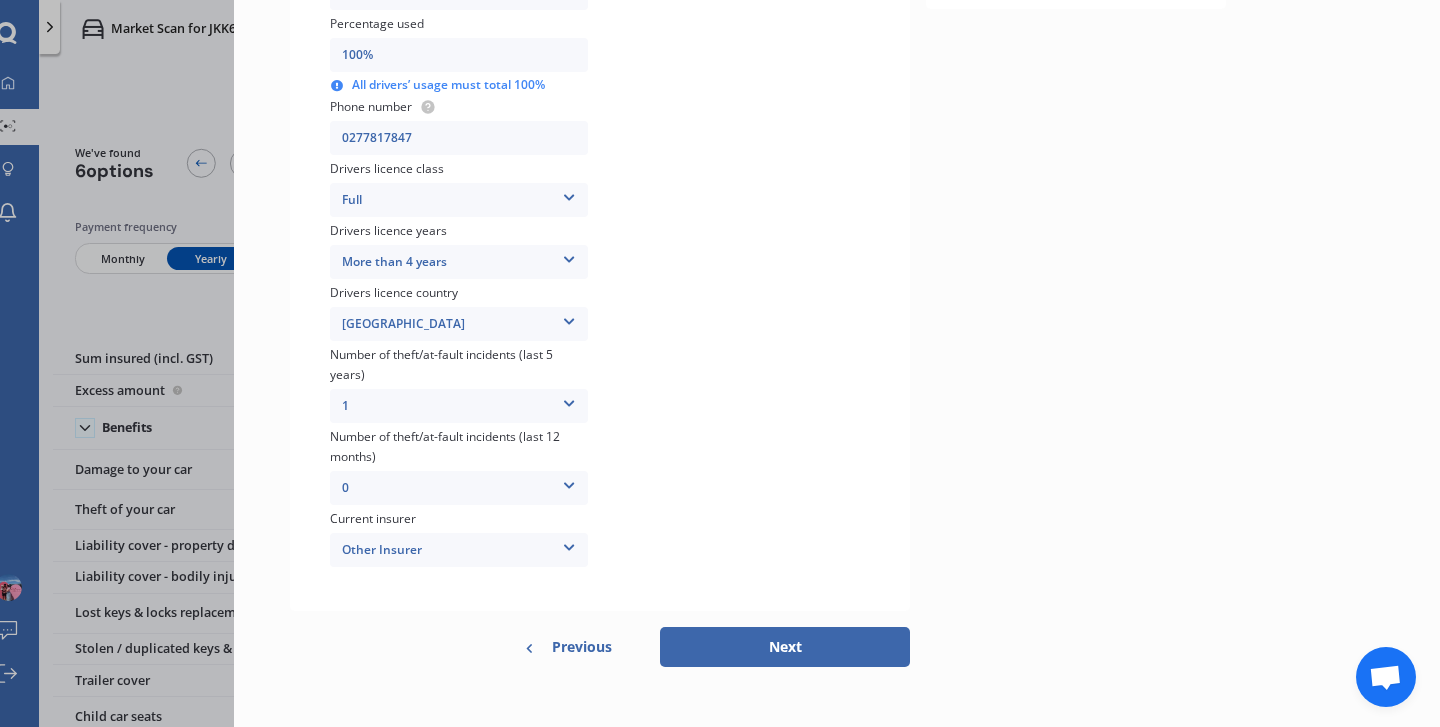 click 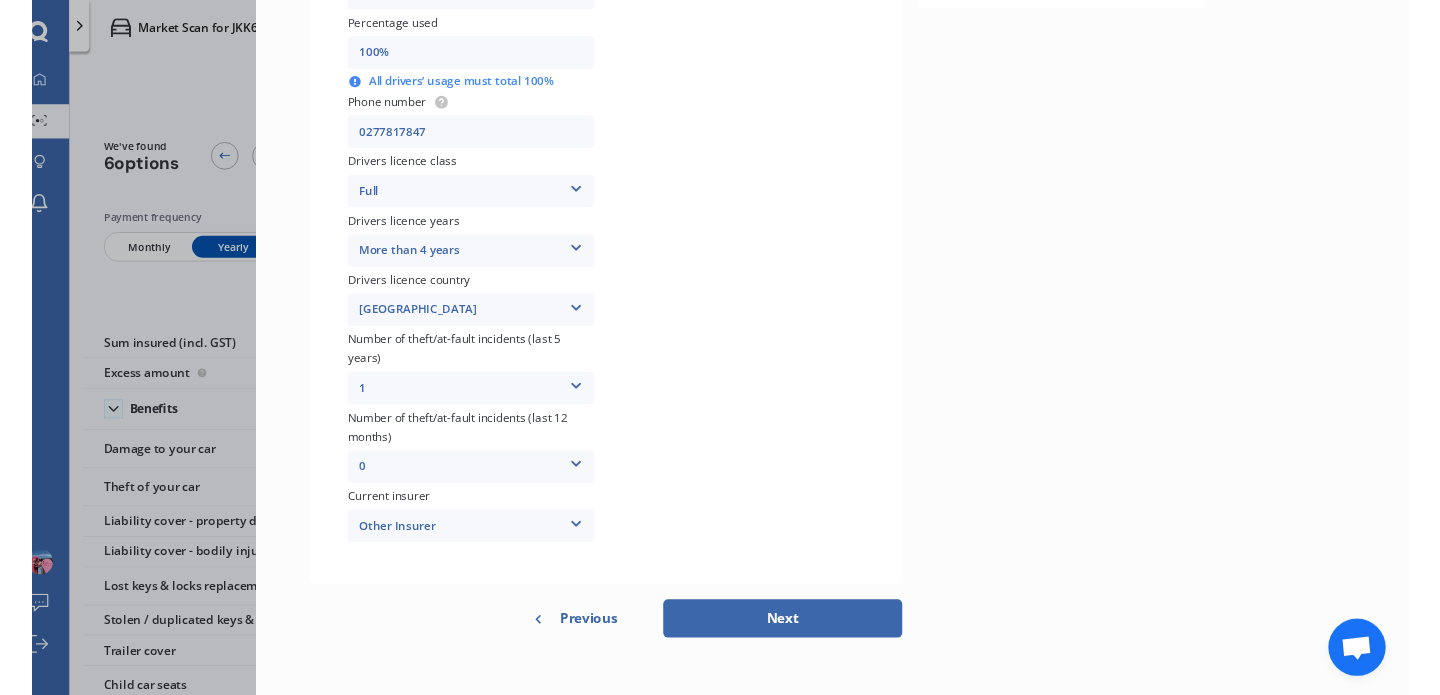 scroll, scrollTop: 154, scrollLeft: 0, axis: vertical 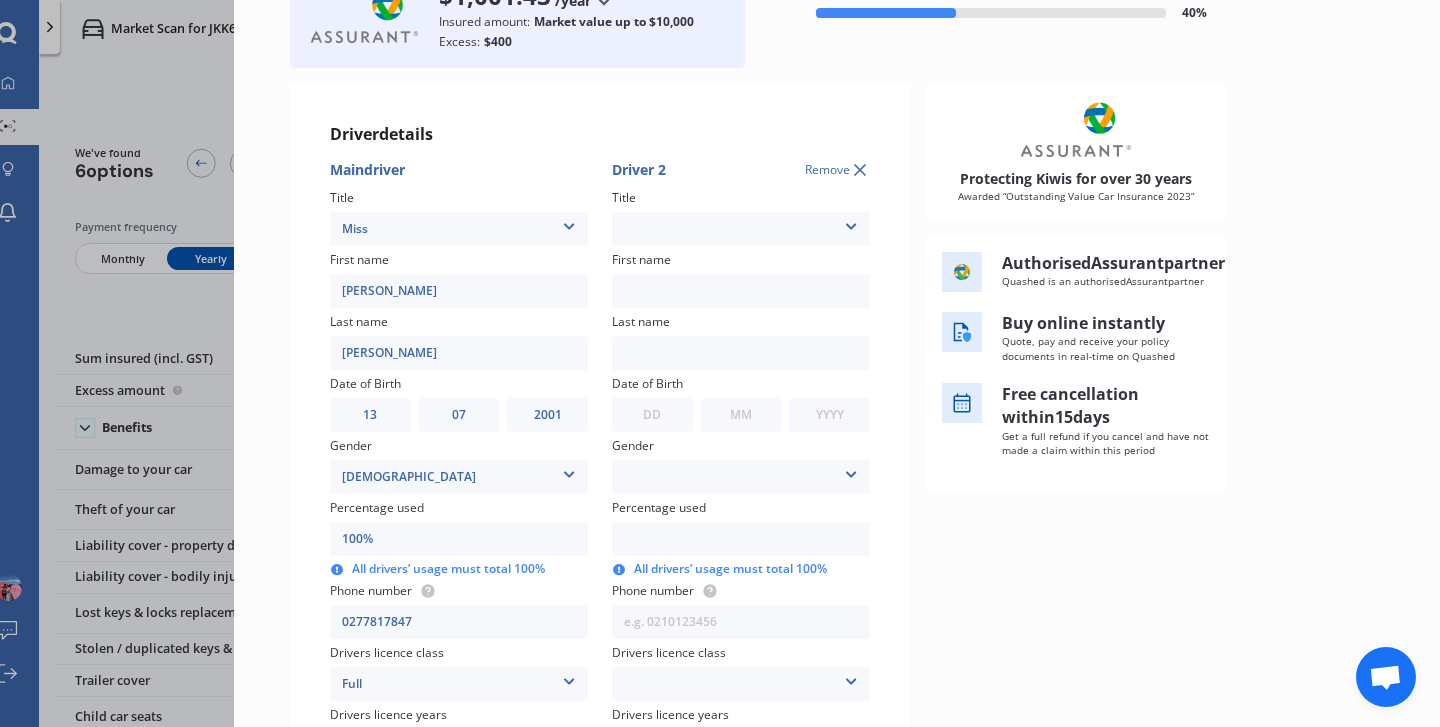 click on "Mr Mrs Miss Ms Dr" at bounding box center [741, 229] 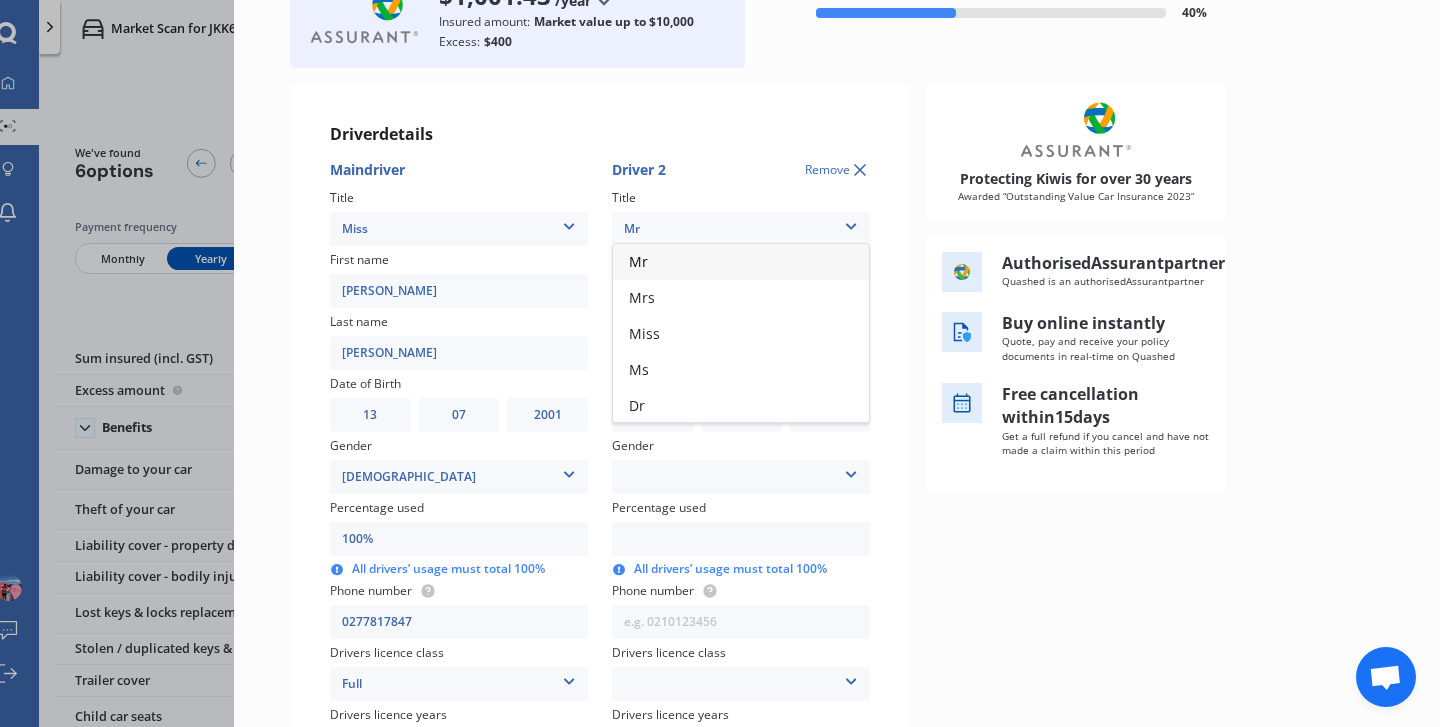 click on "Mr" at bounding box center (638, 261) 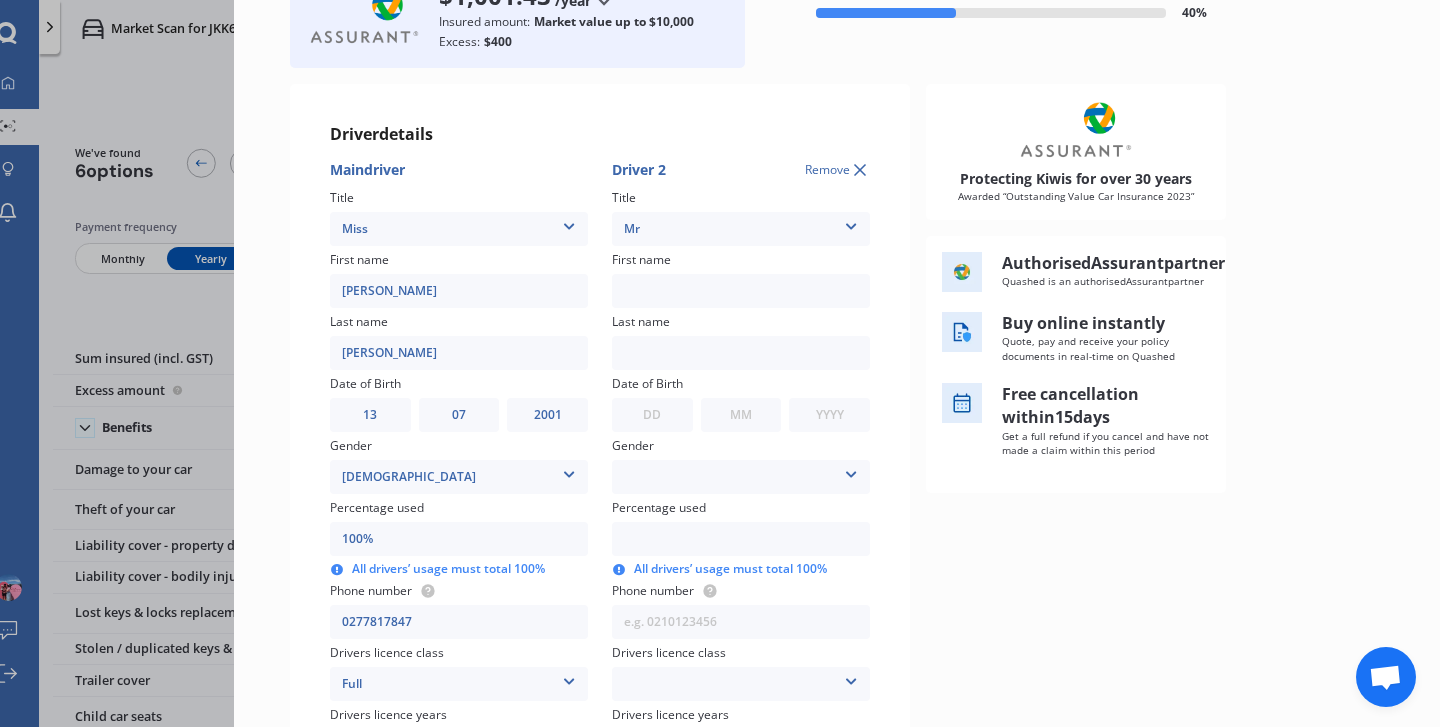 click at bounding box center [741, 291] 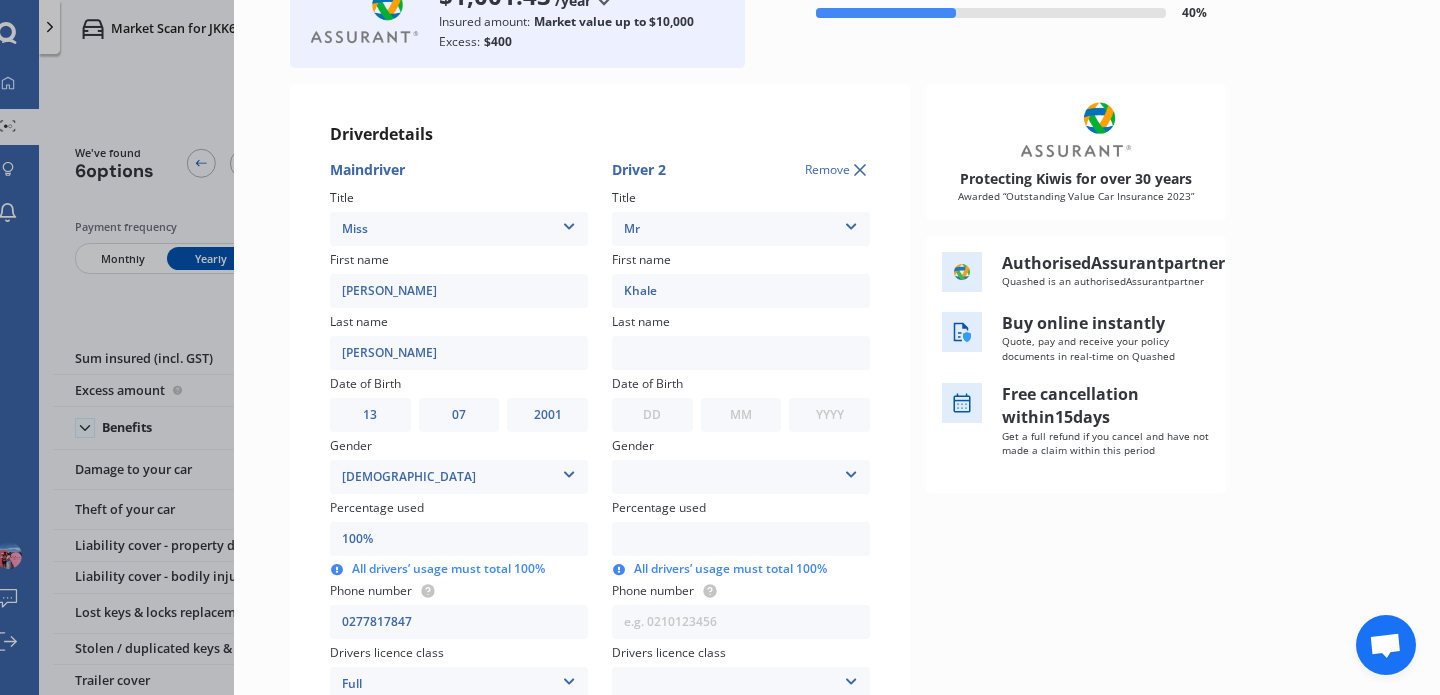 type on "Khale" 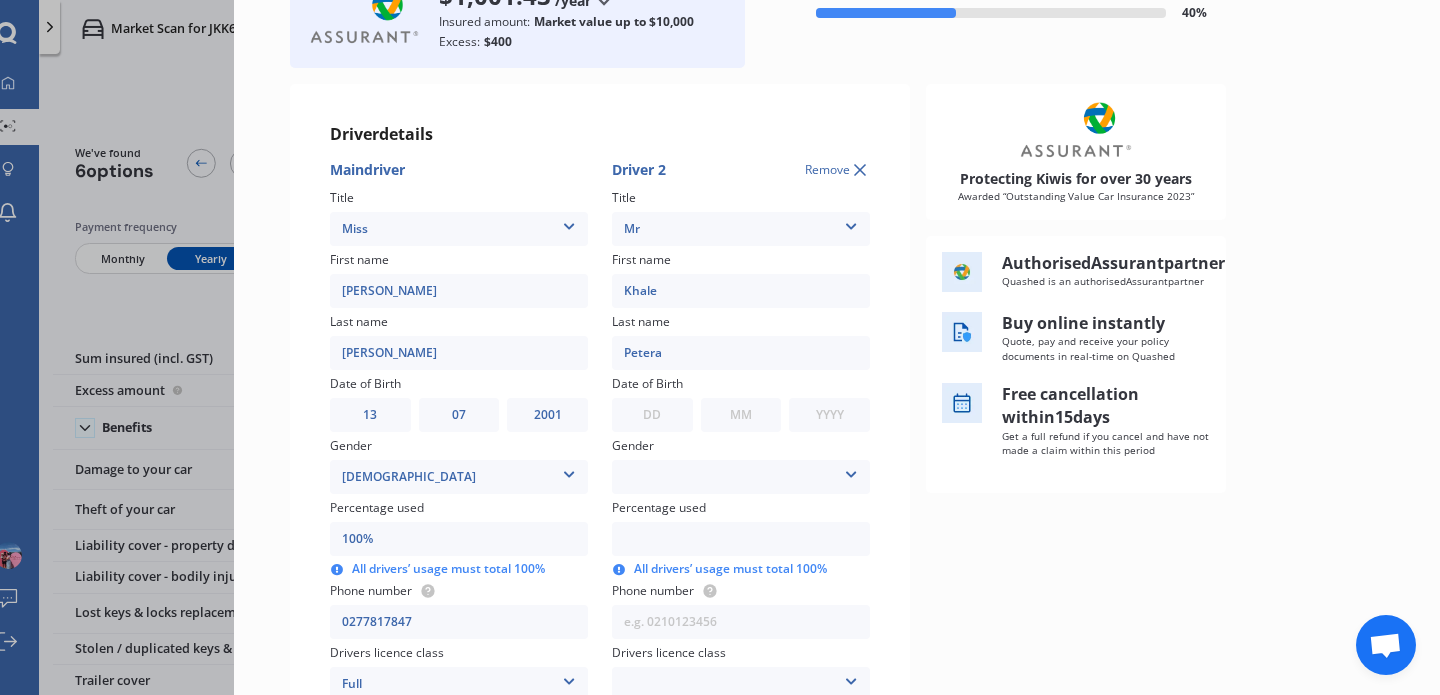 type on "Petera" 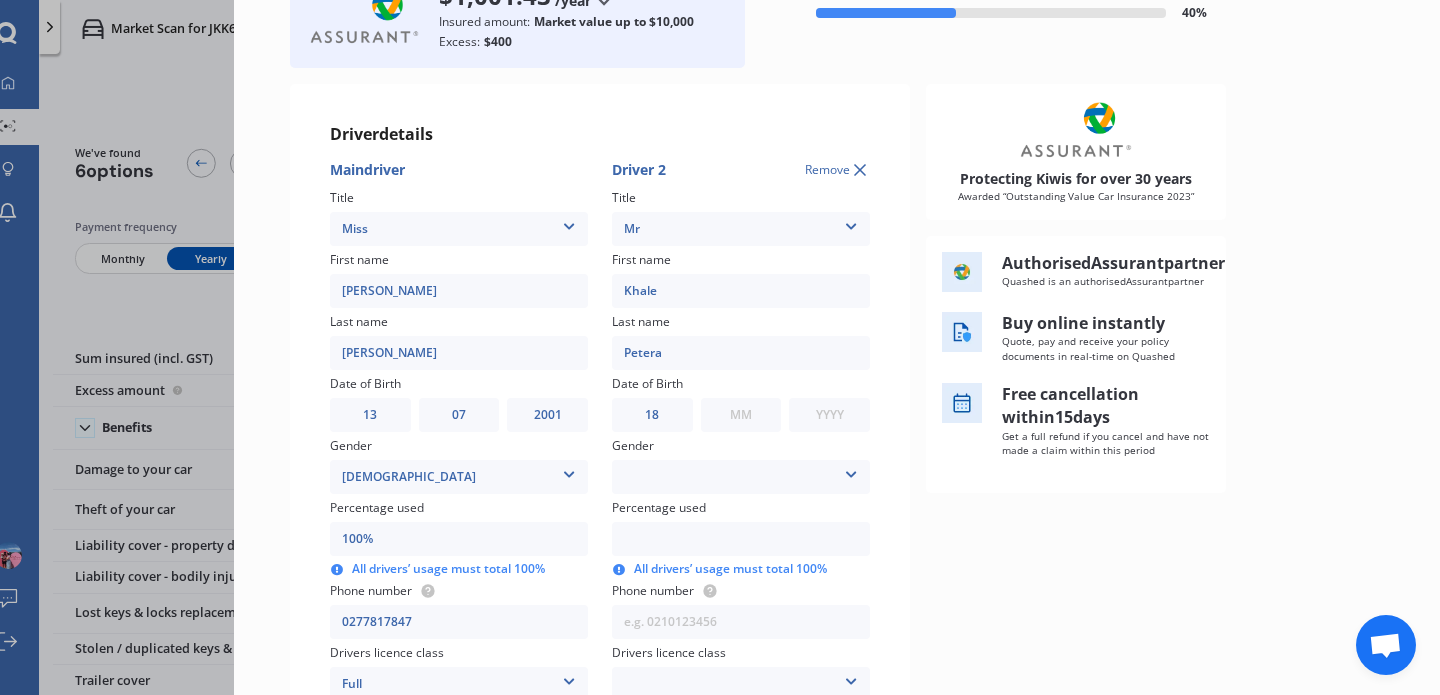 select on "03" 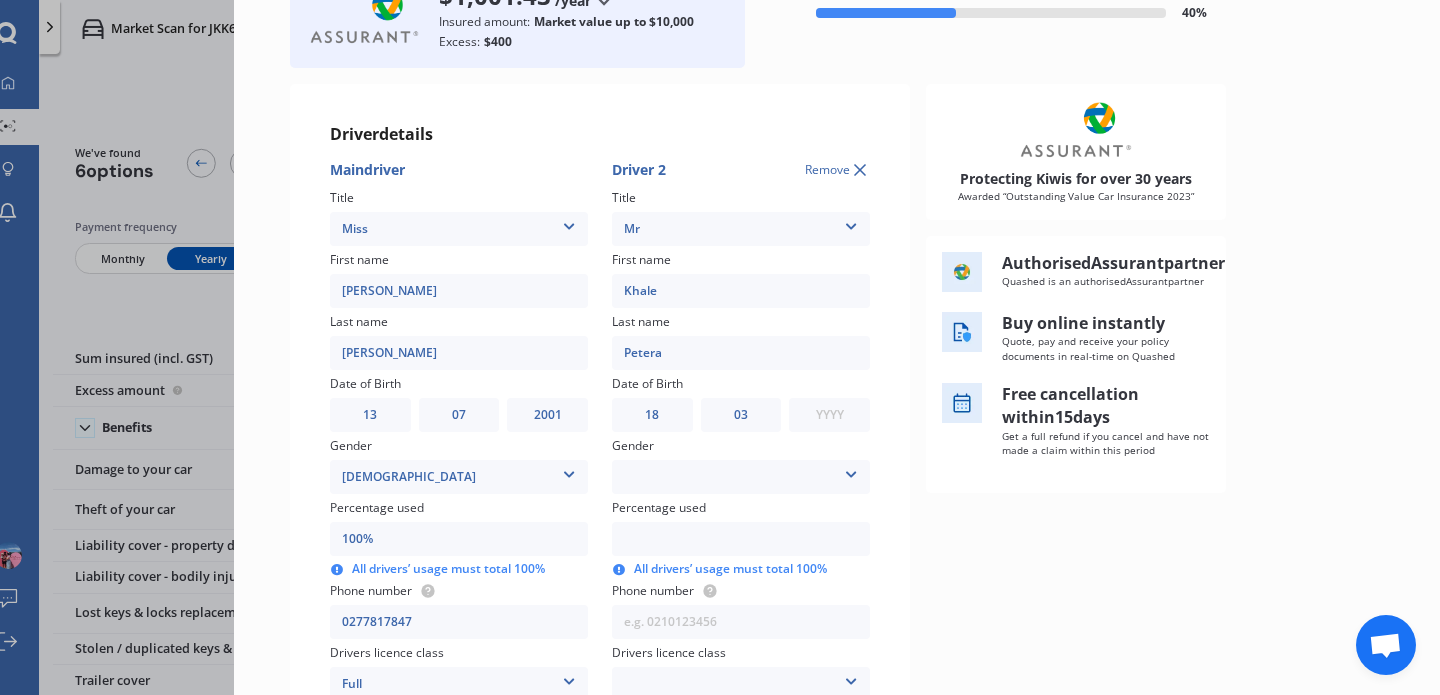 click on "MM 01 02 03 04 05 06 07 08 09 10 11 12" at bounding box center (741, 415) 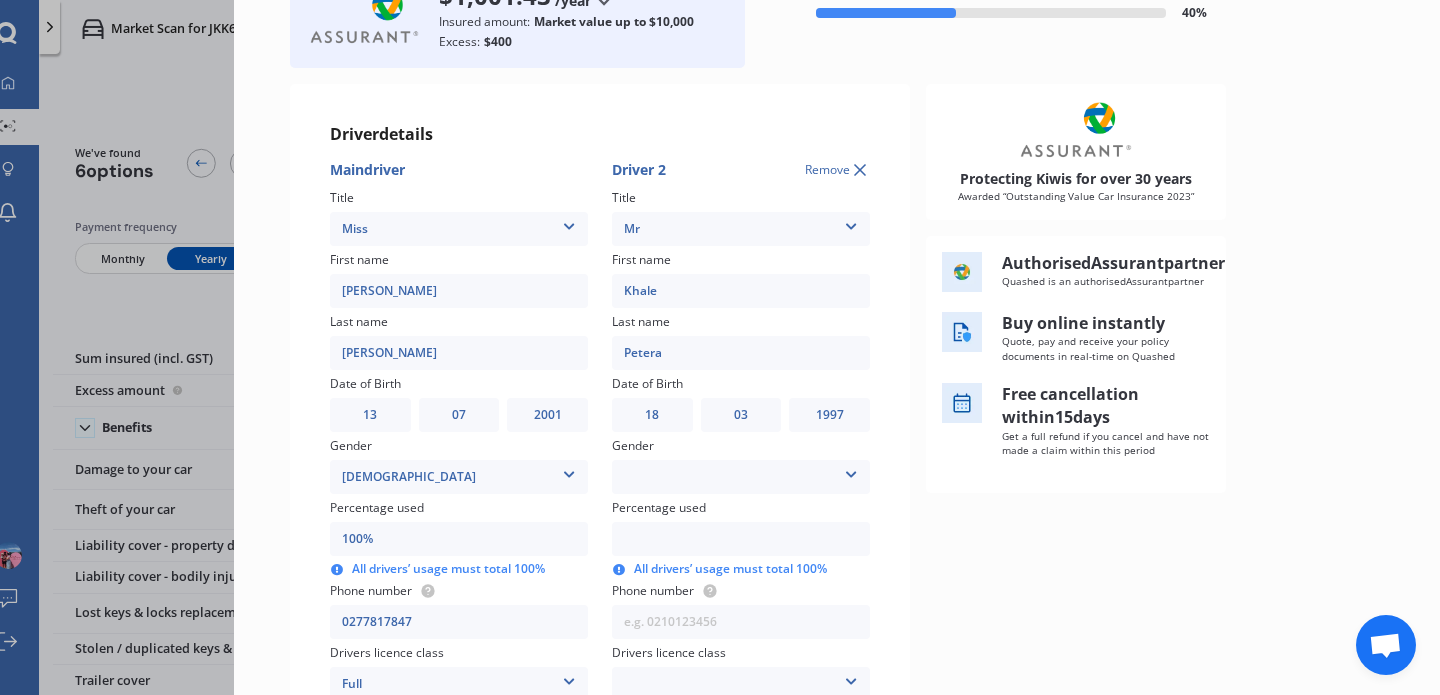 click on "[DEMOGRAPHIC_DATA] [DEMOGRAPHIC_DATA]" at bounding box center (741, 477) 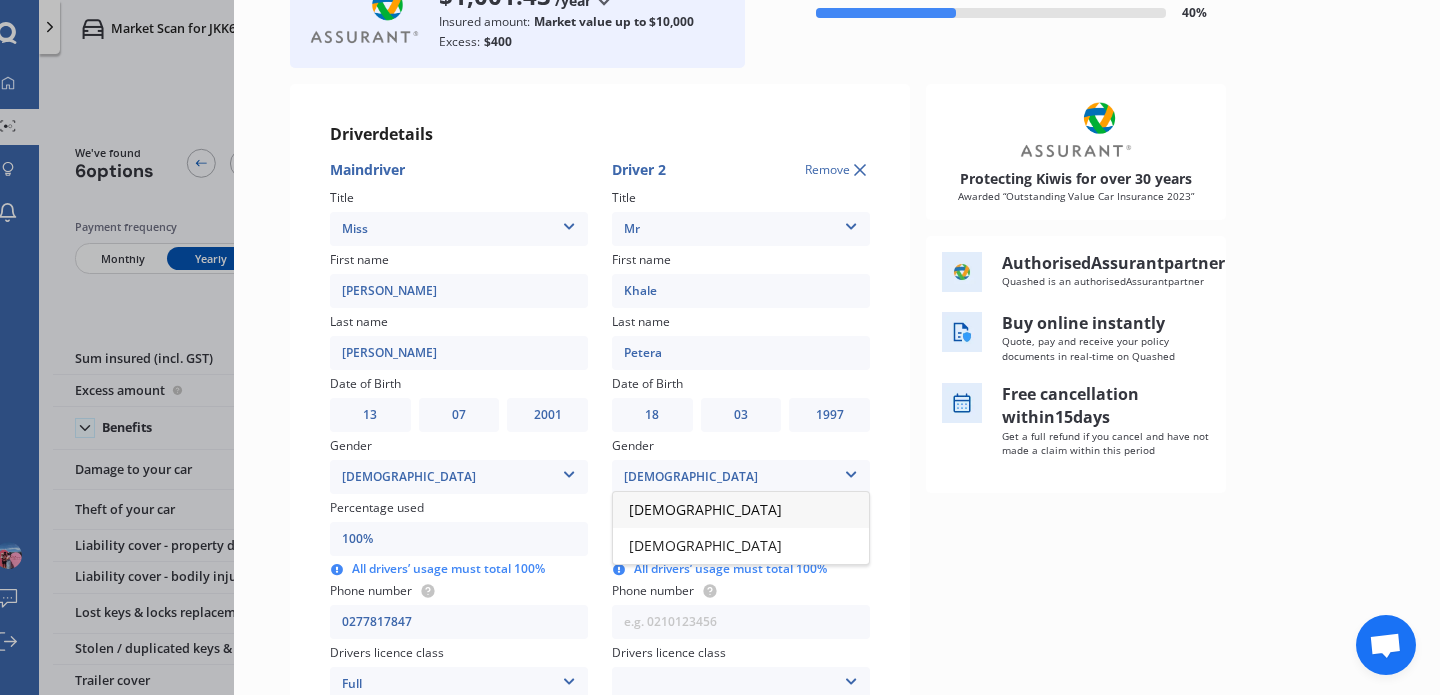 drag, startPoint x: 651, startPoint y: 499, endPoint x: 659, endPoint y: 486, distance: 15.264338 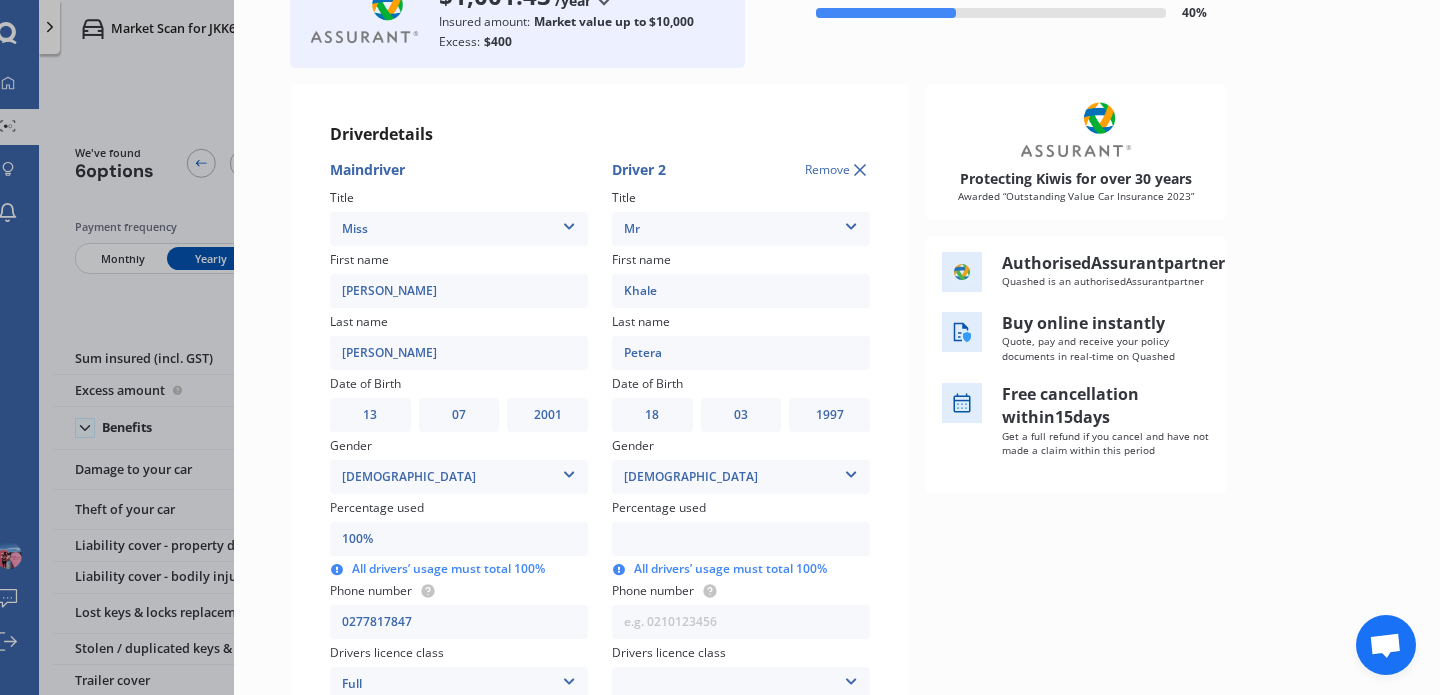 click at bounding box center [741, 539] 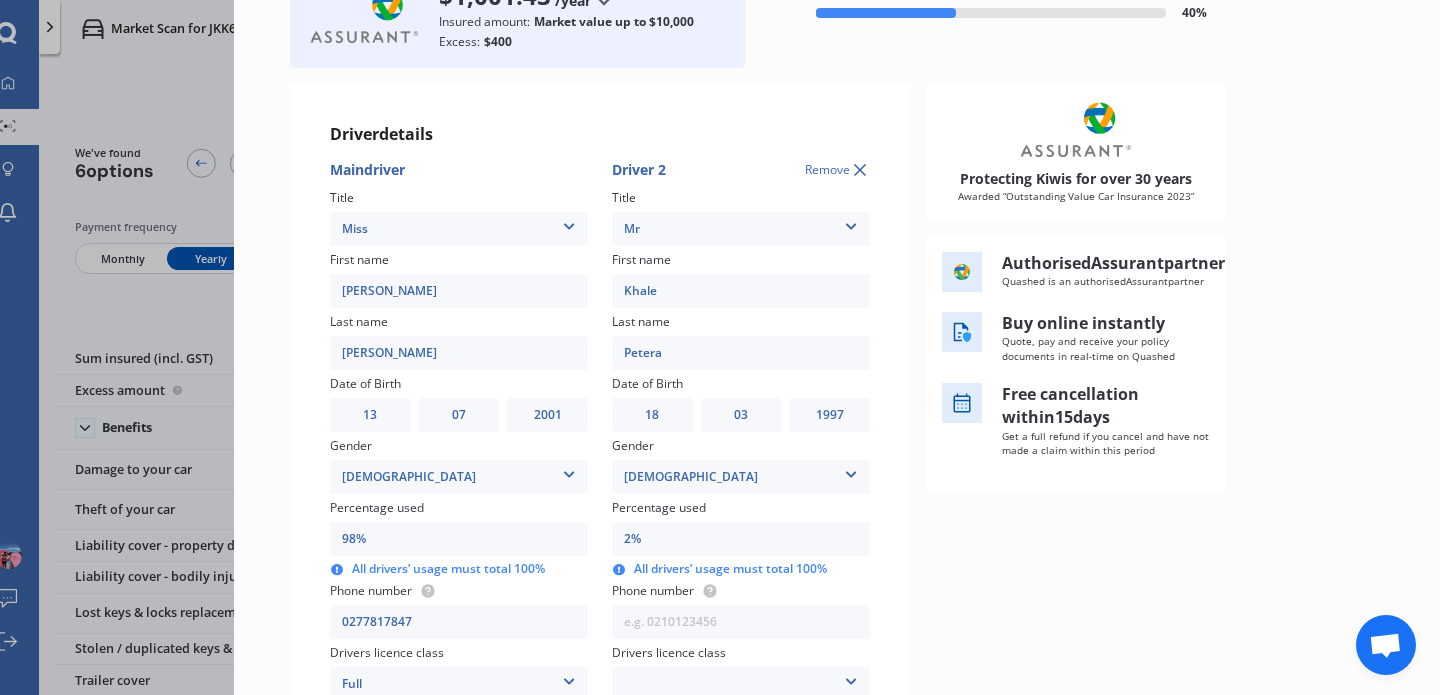type on "80%" 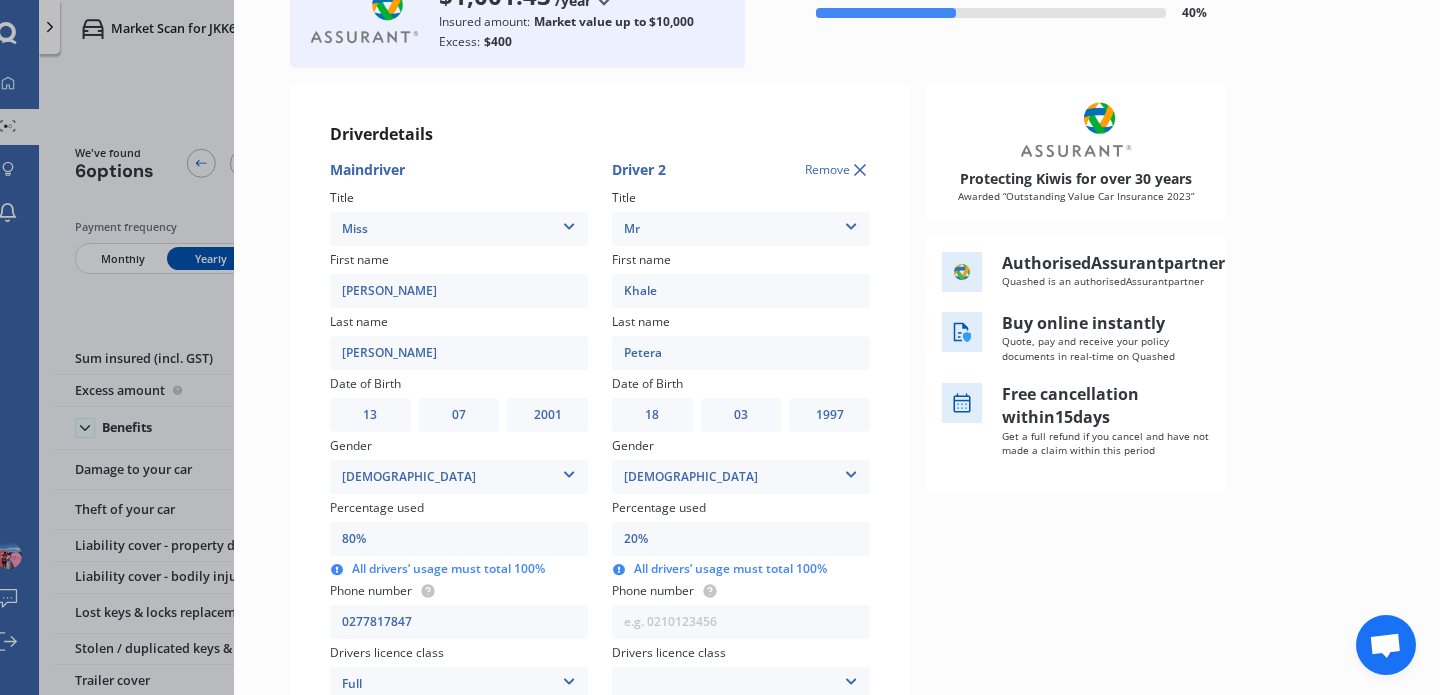 scroll, scrollTop: 304, scrollLeft: 0, axis: vertical 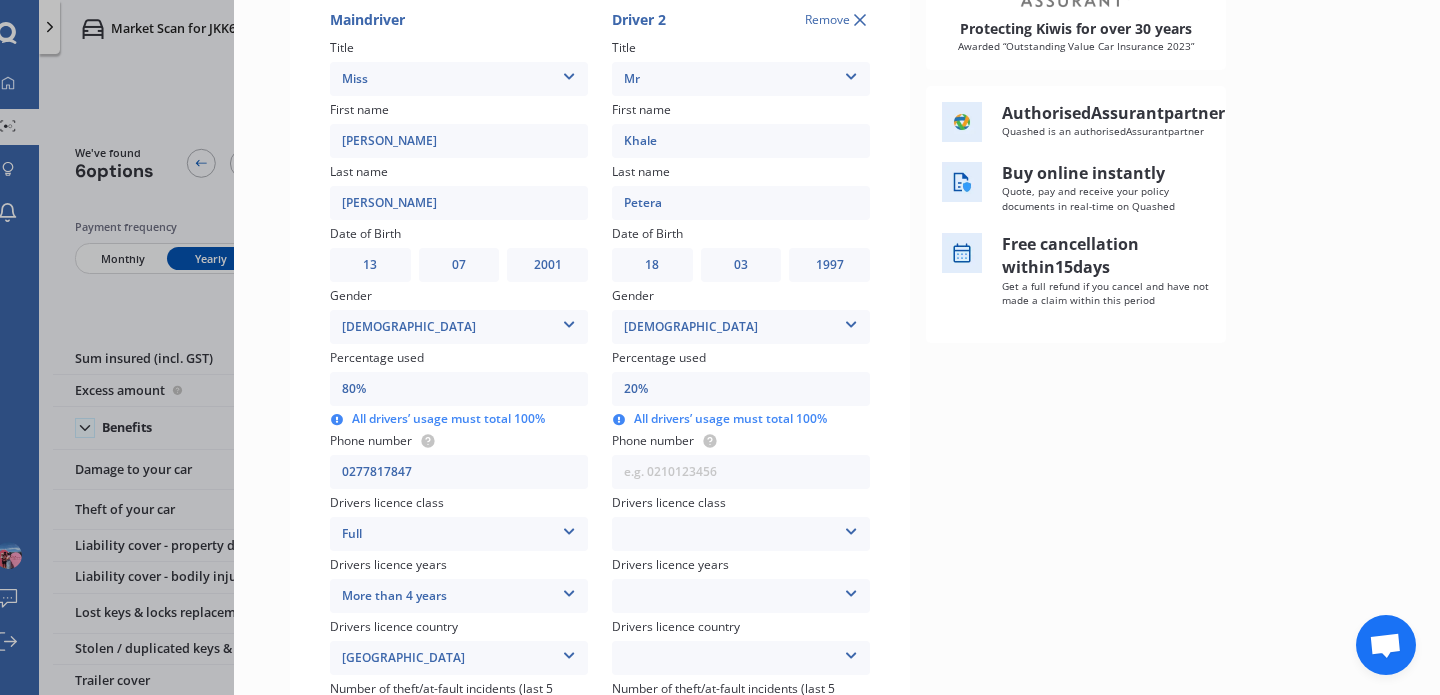 type on "20%" 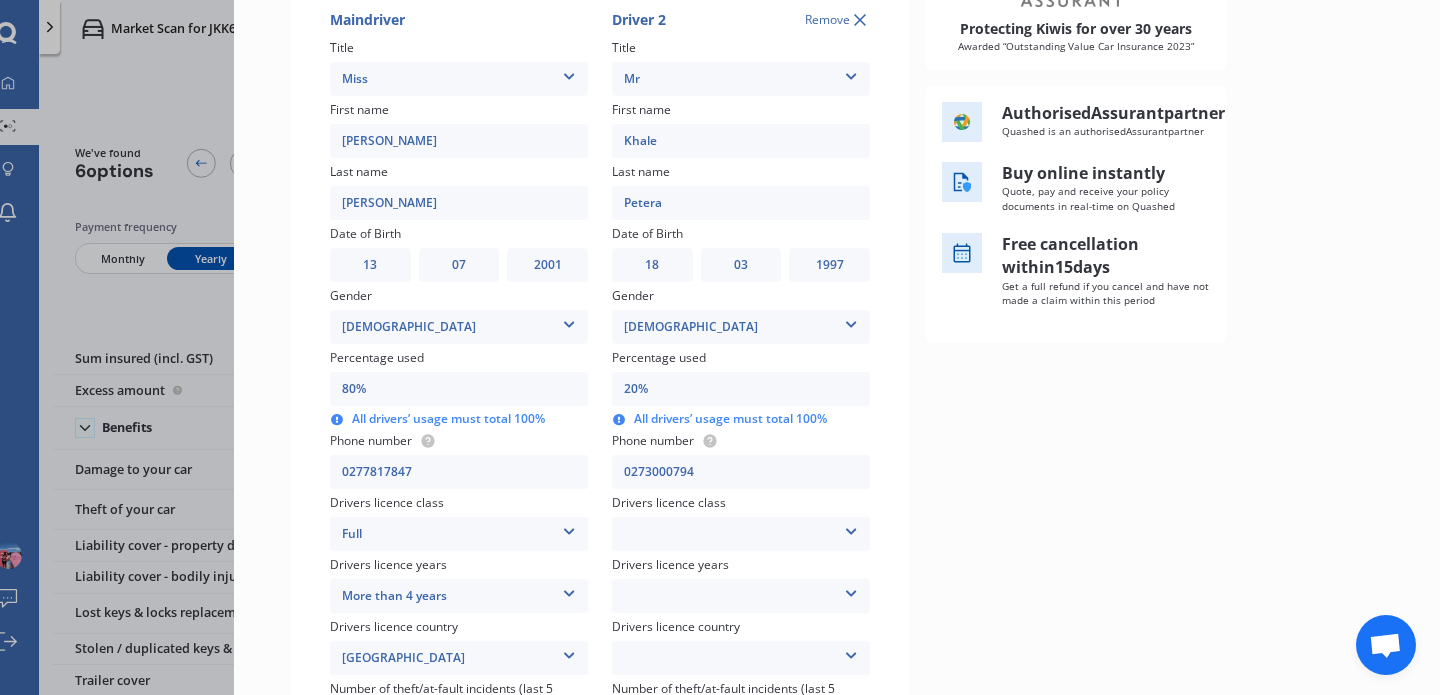 type on "0273000794" 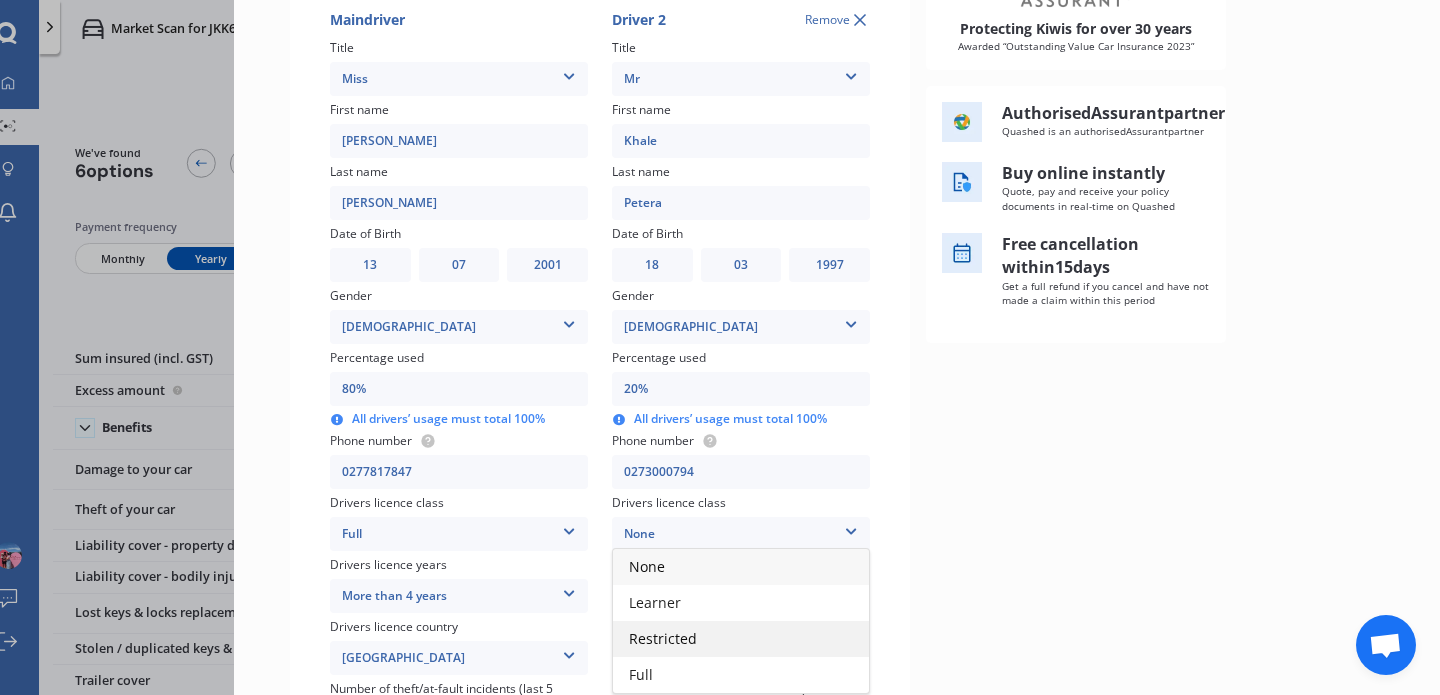click on "Restricted" at bounding box center [663, 638] 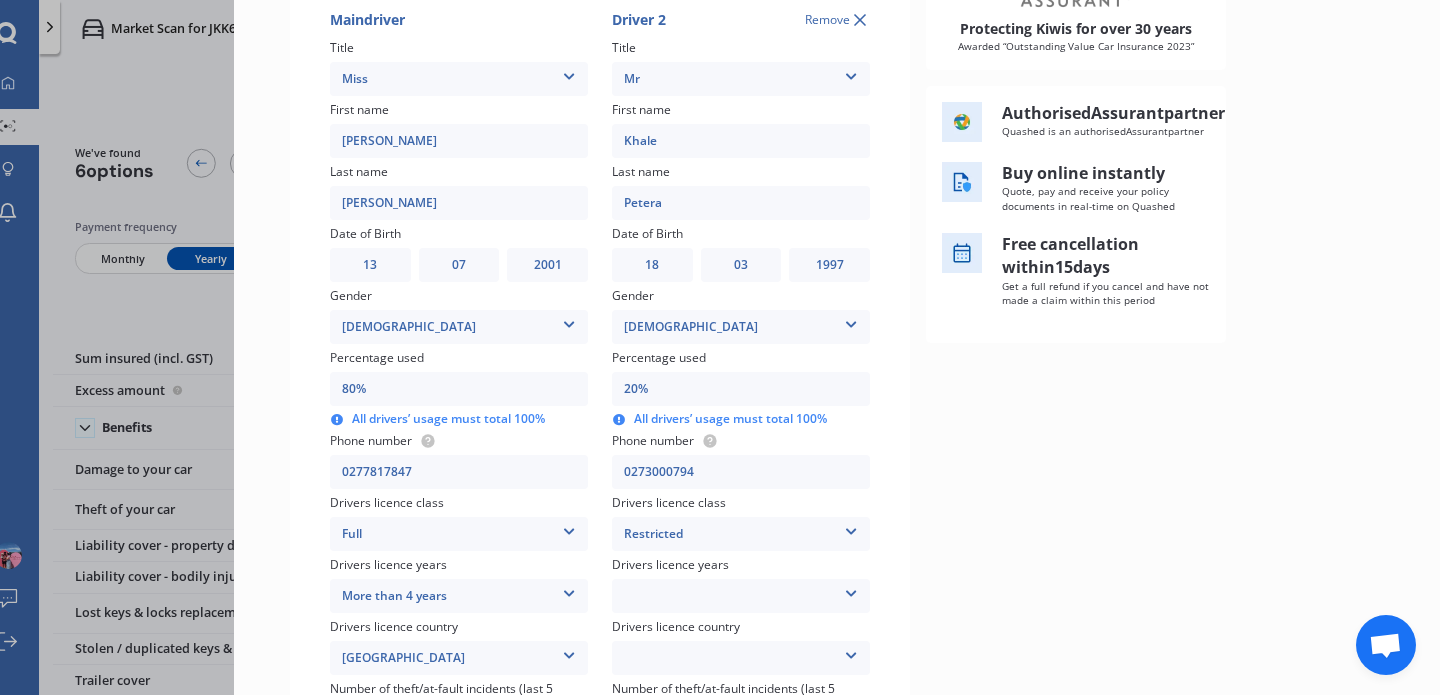 click at bounding box center [851, 590] 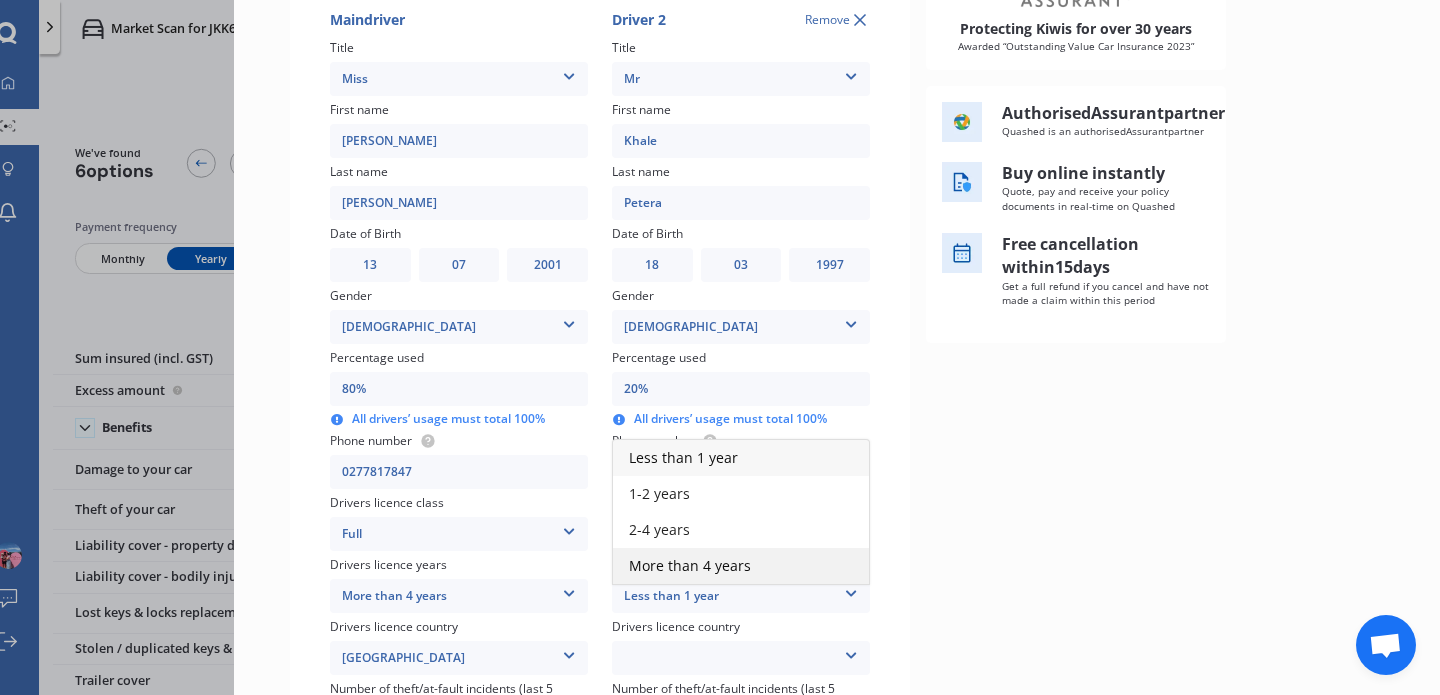 click on "More than 4 years" at bounding box center (741, 566) 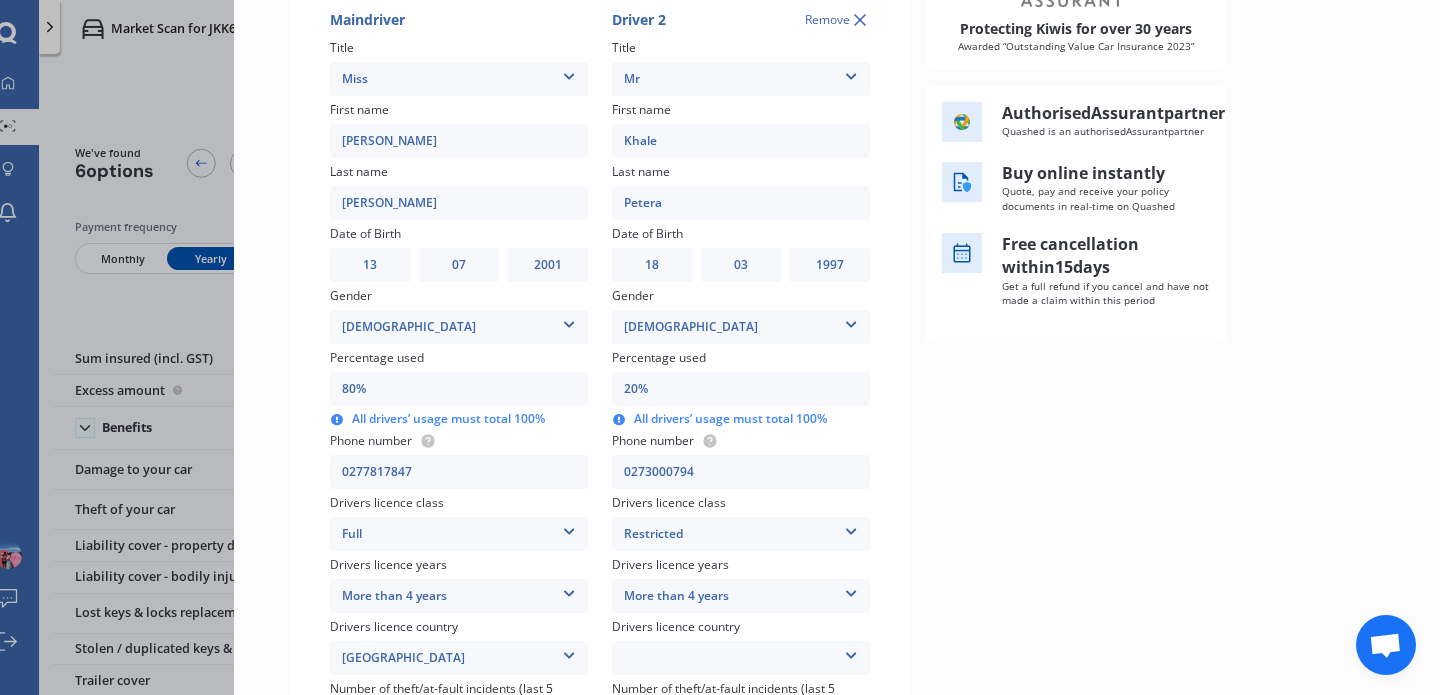 scroll, scrollTop: 419, scrollLeft: 0, axis: vertical 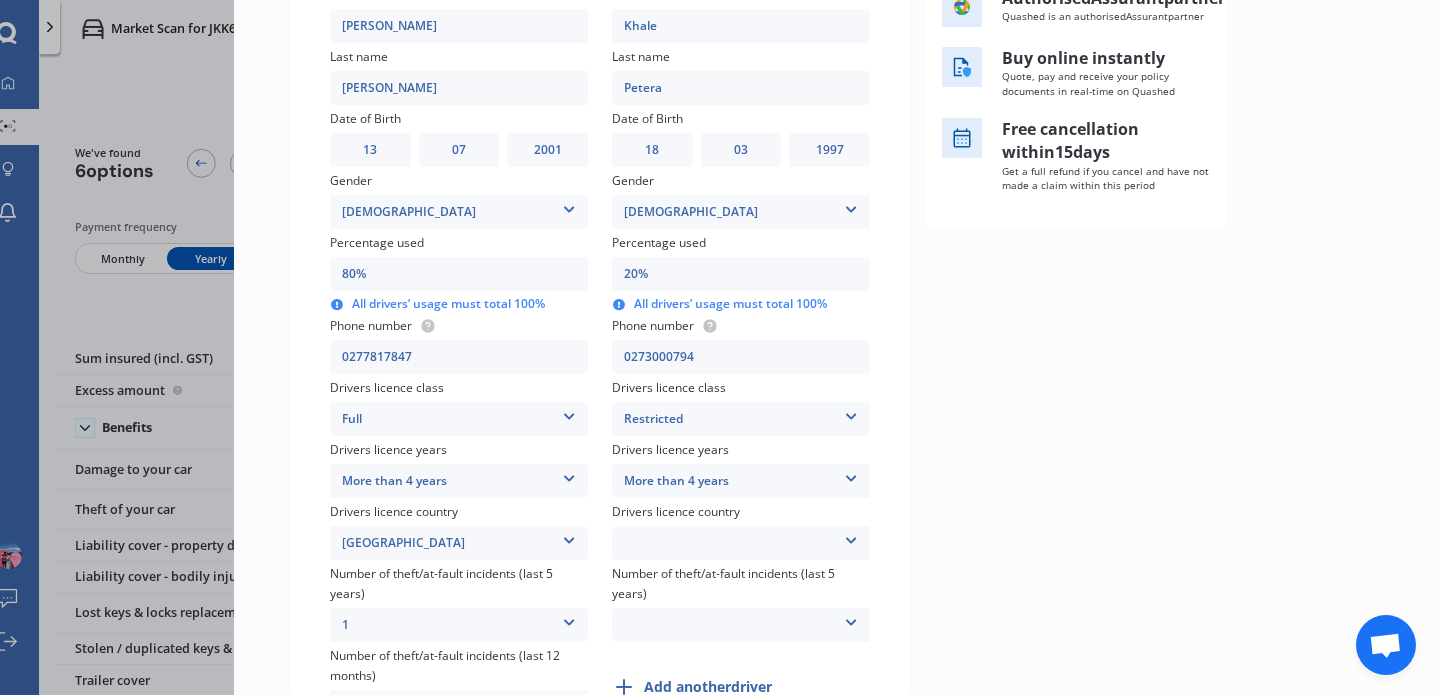 click at bounding box center (851, 537) 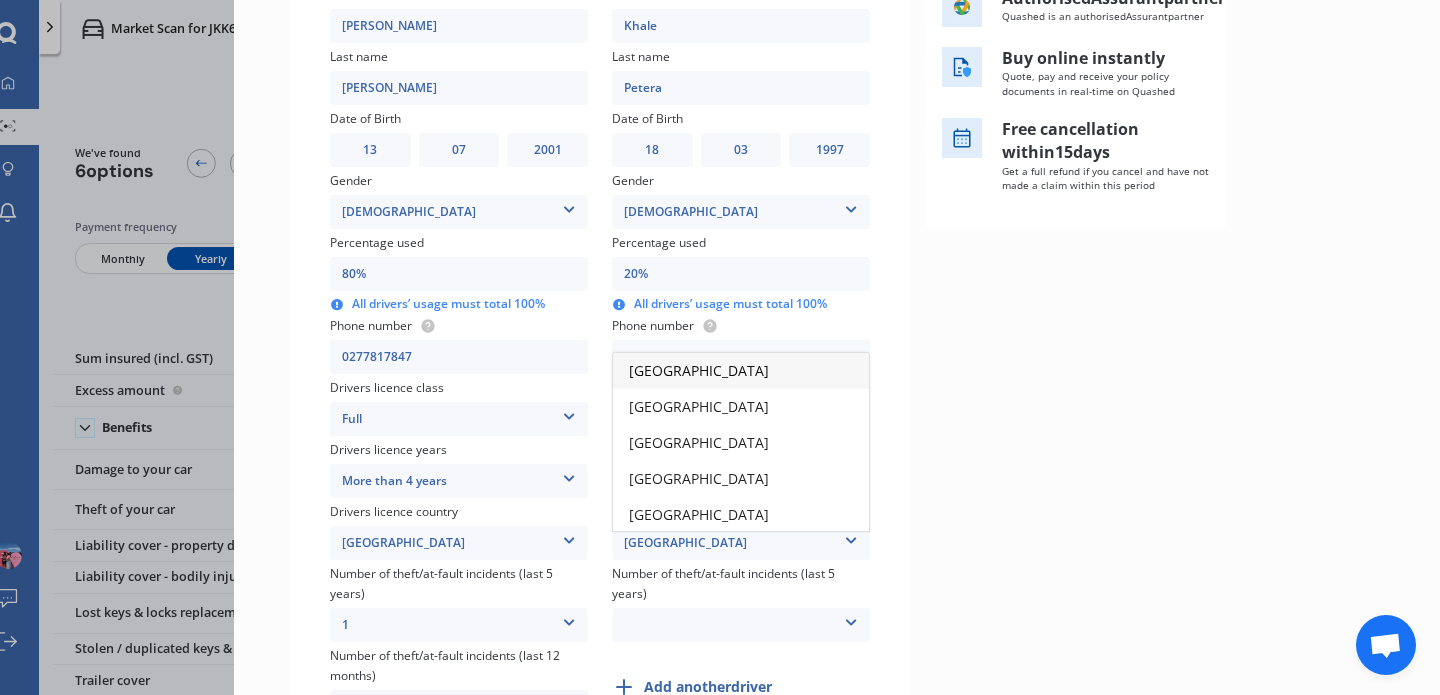 click on "[GEOGRAPHIC_DATA]" at bounding box center (741, 371) 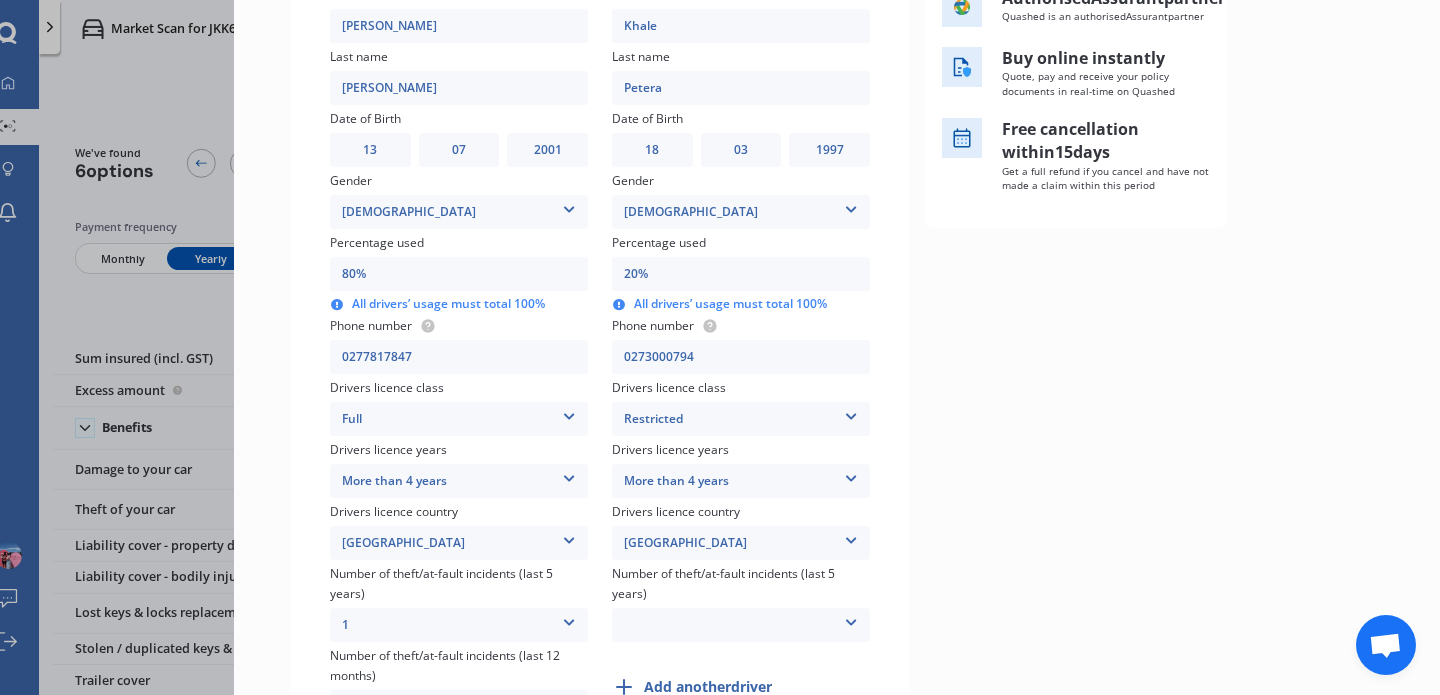 scroll, scrollTop: 550, scrollLeft: 0, axis: vertical 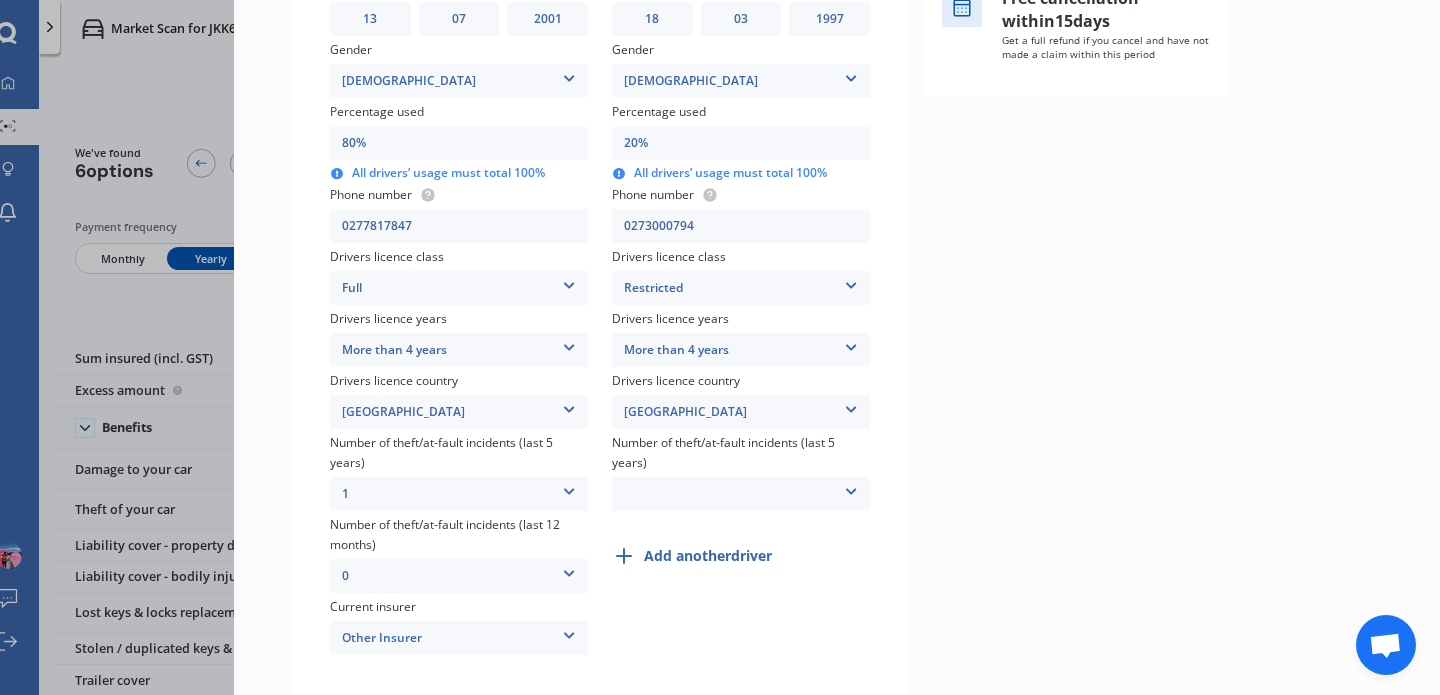 click at bounding box center [851, 488] 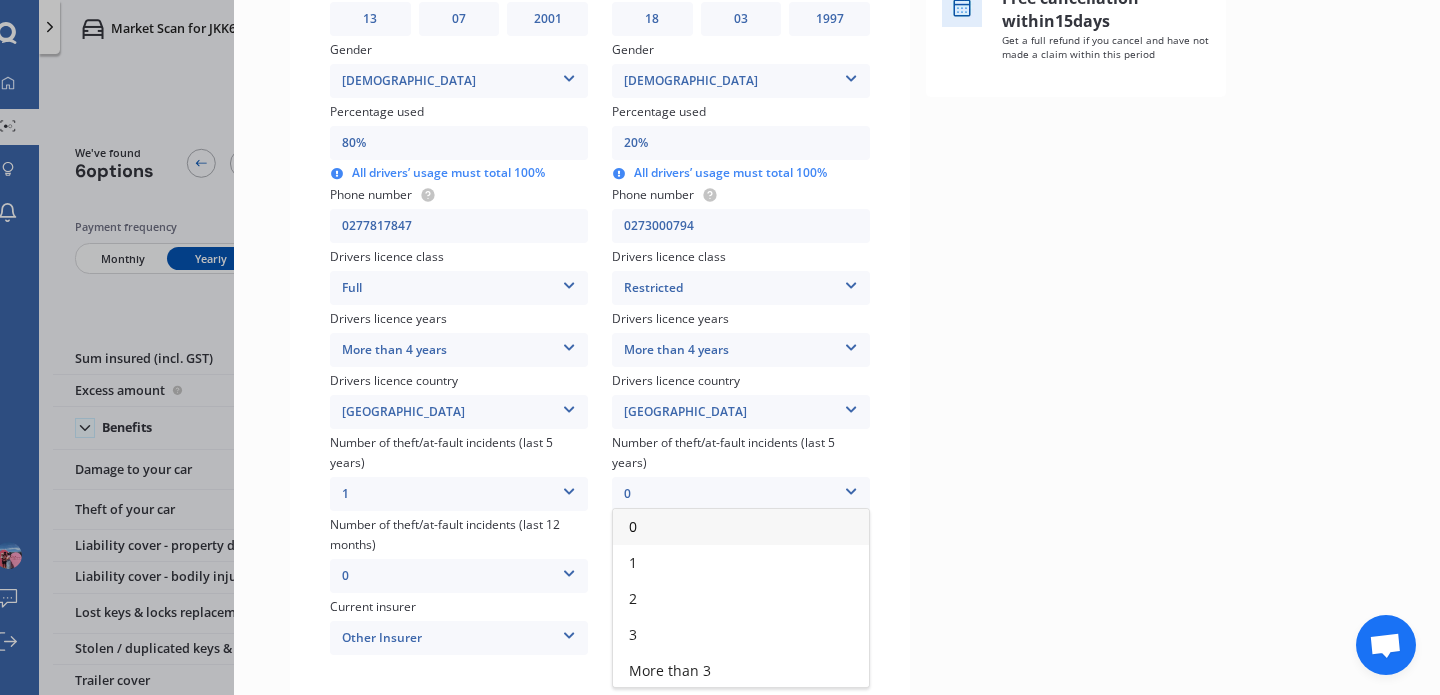 click on "0" at bounding box center [741, 527] 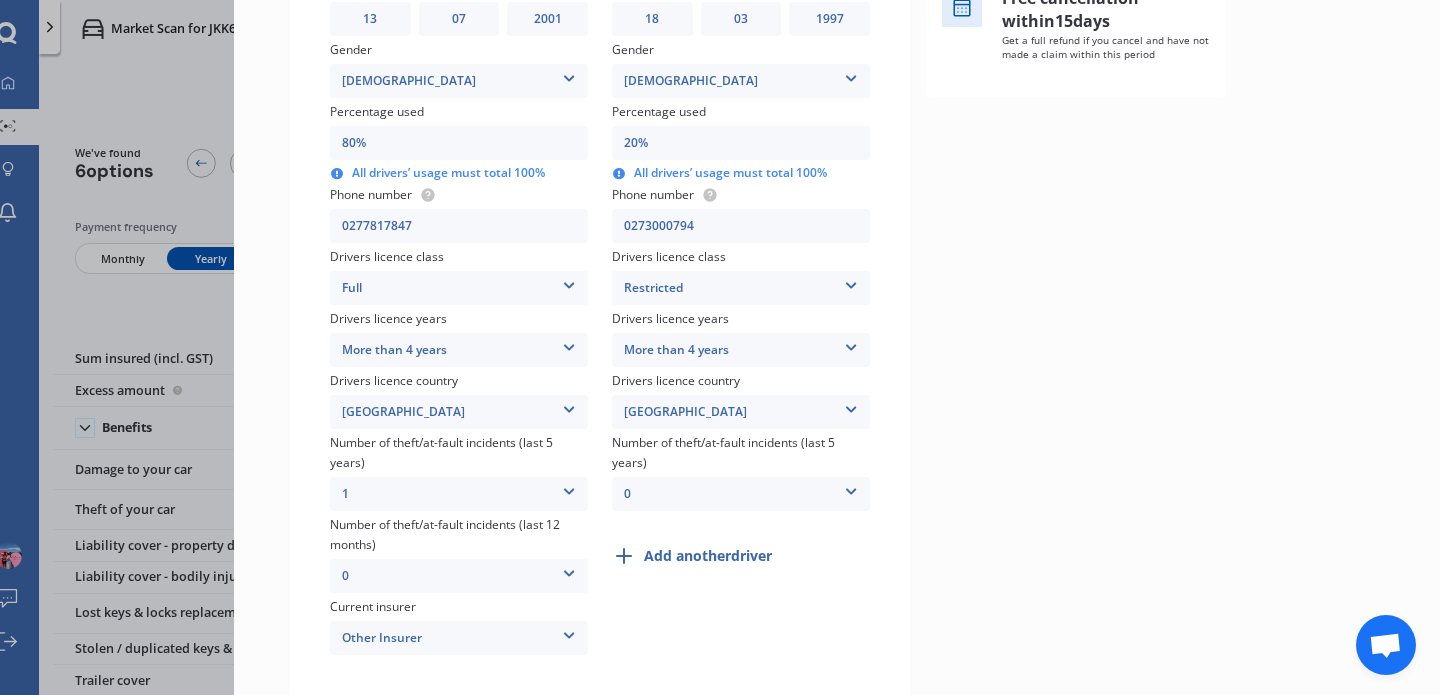 scroll, scrollTop: 670, scrollLeft: 0, axis: vertical 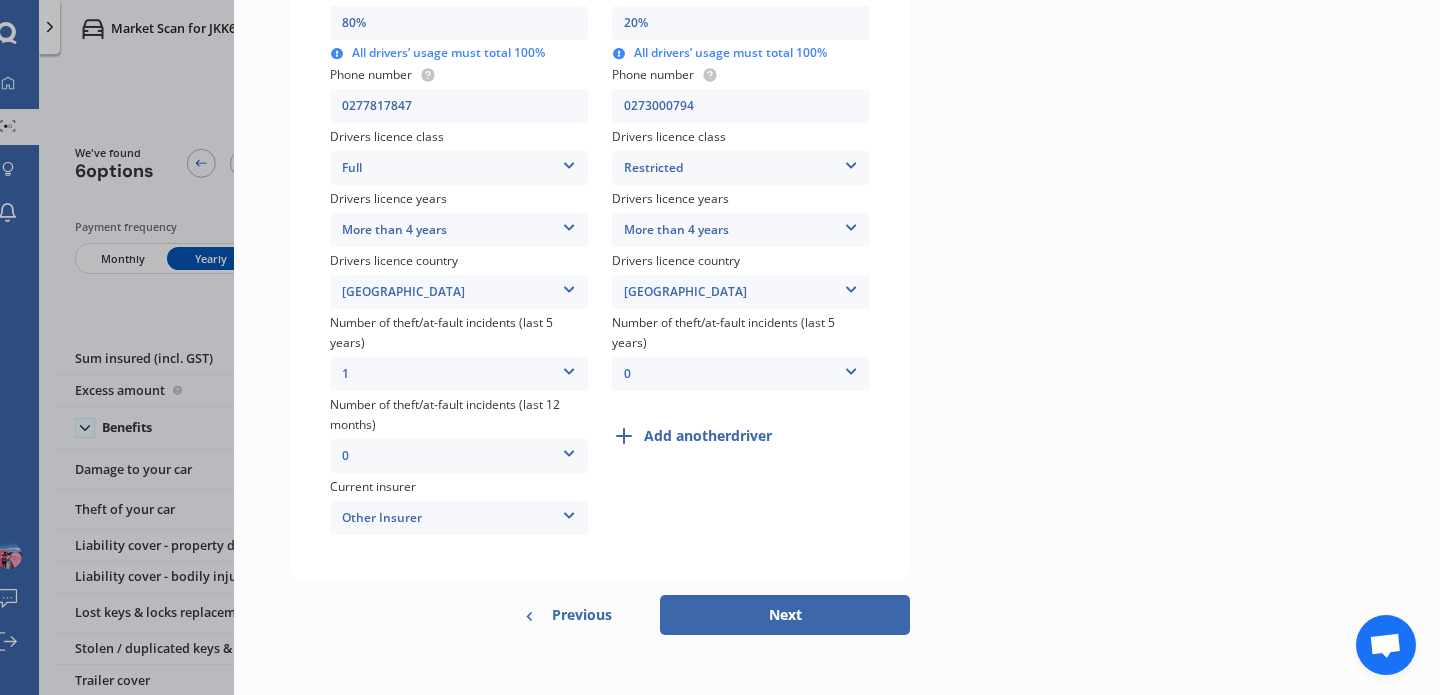 click on "Next" at bounding box center [785, 615] 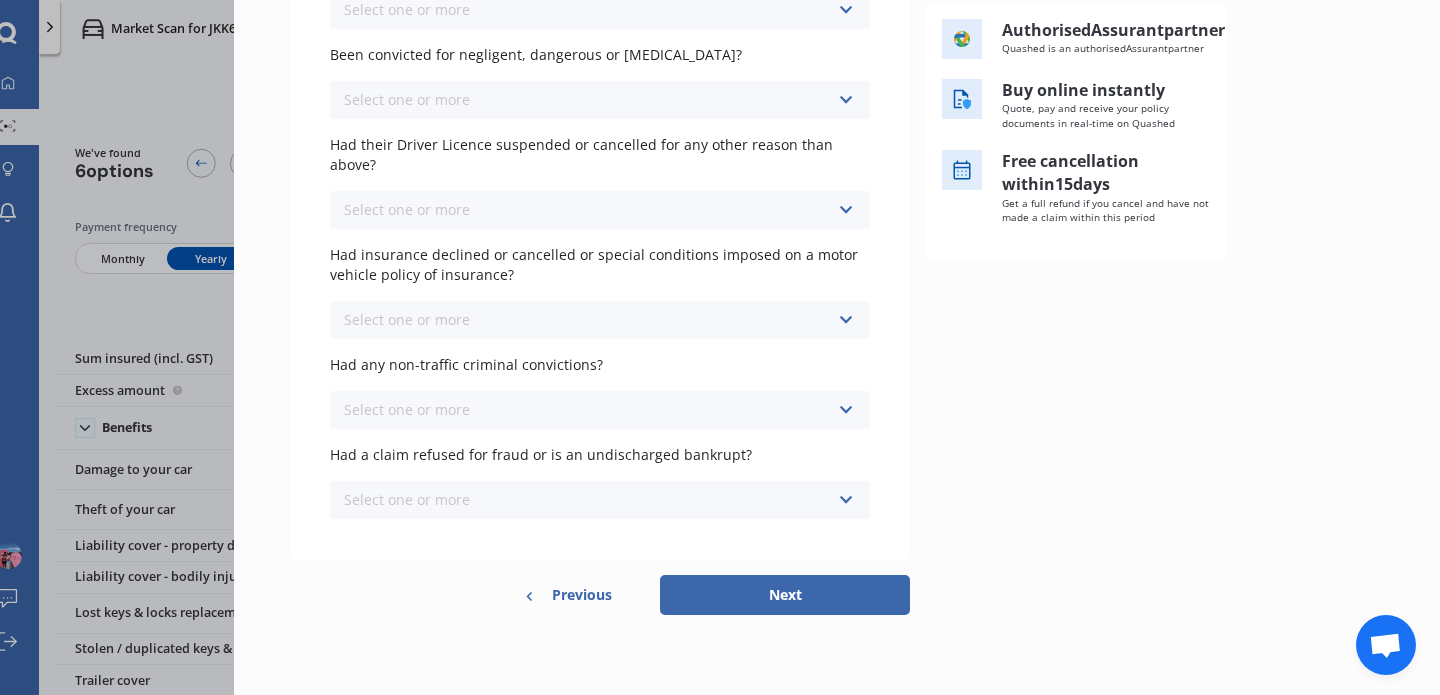 scroll, scrollTop: 0, scrollLeft: 0, axis: both 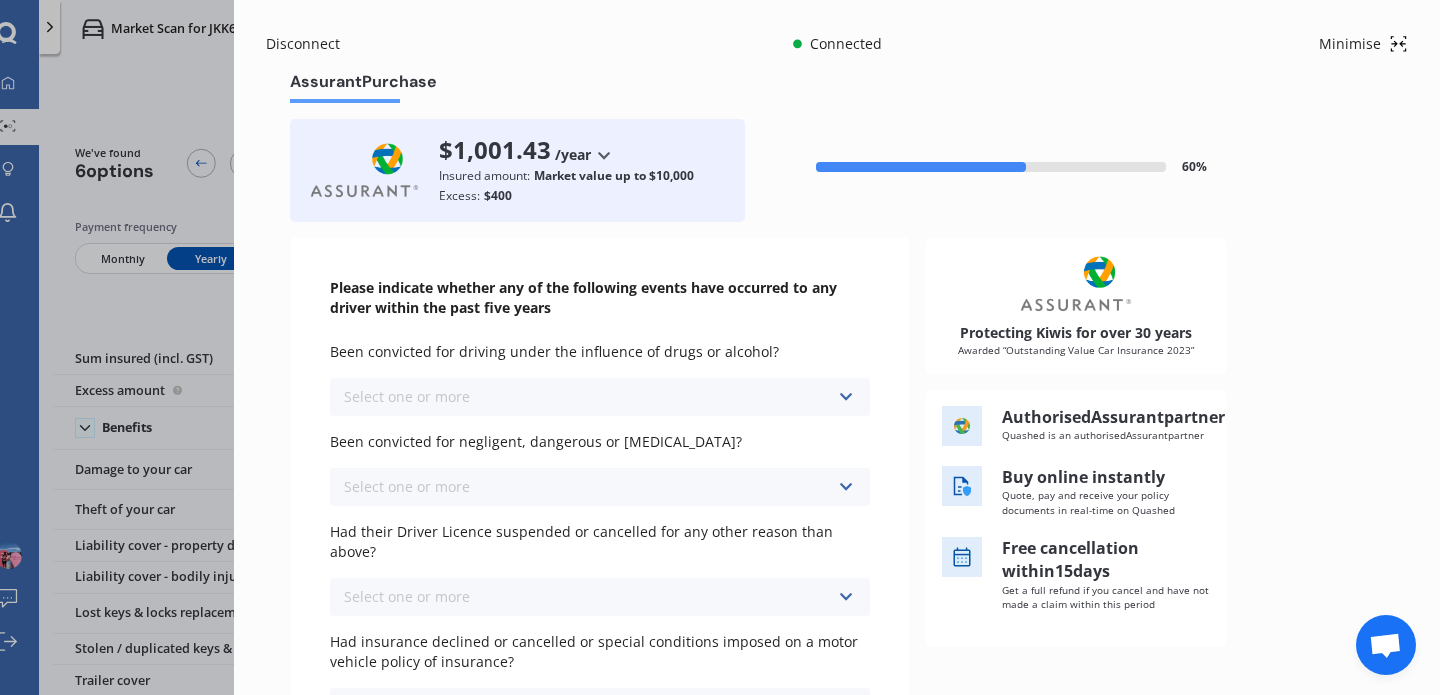 click at bounding box center (845, 397) 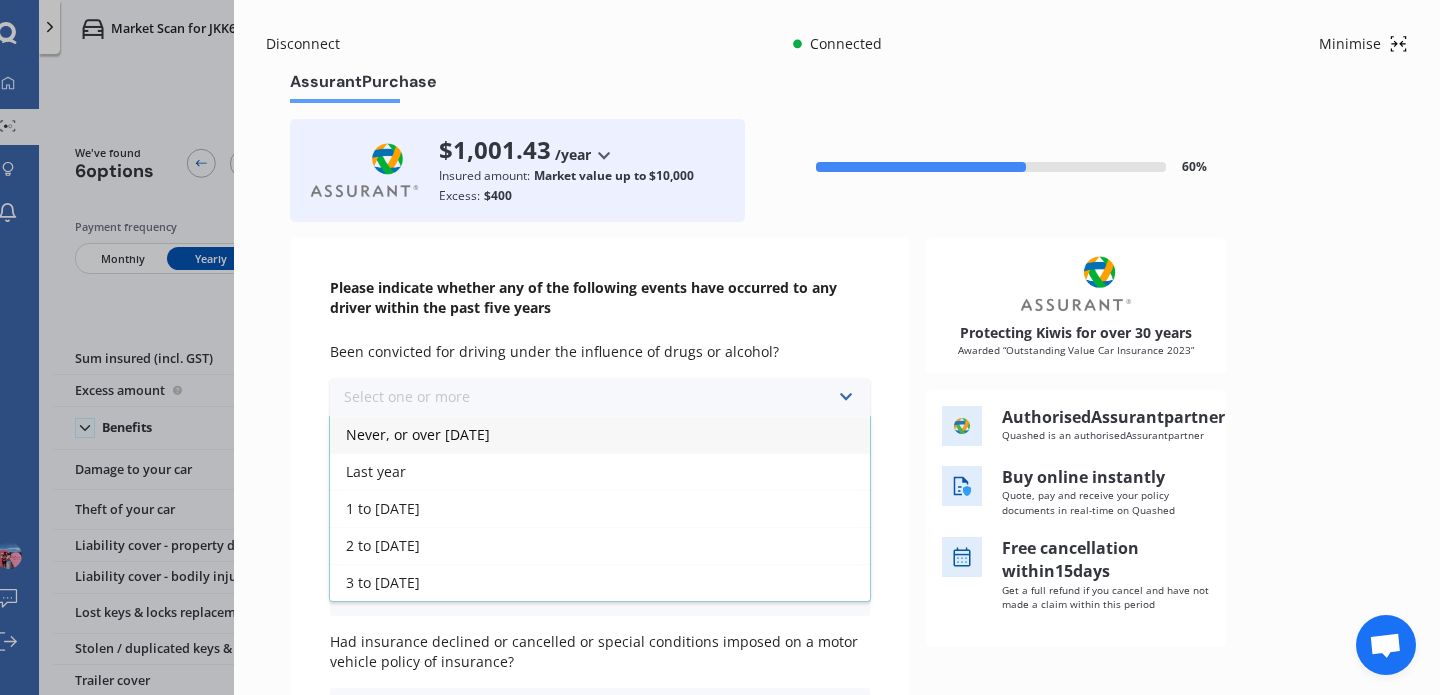 click on "Never, or over [DATE]" at bounding box center (418, 434) 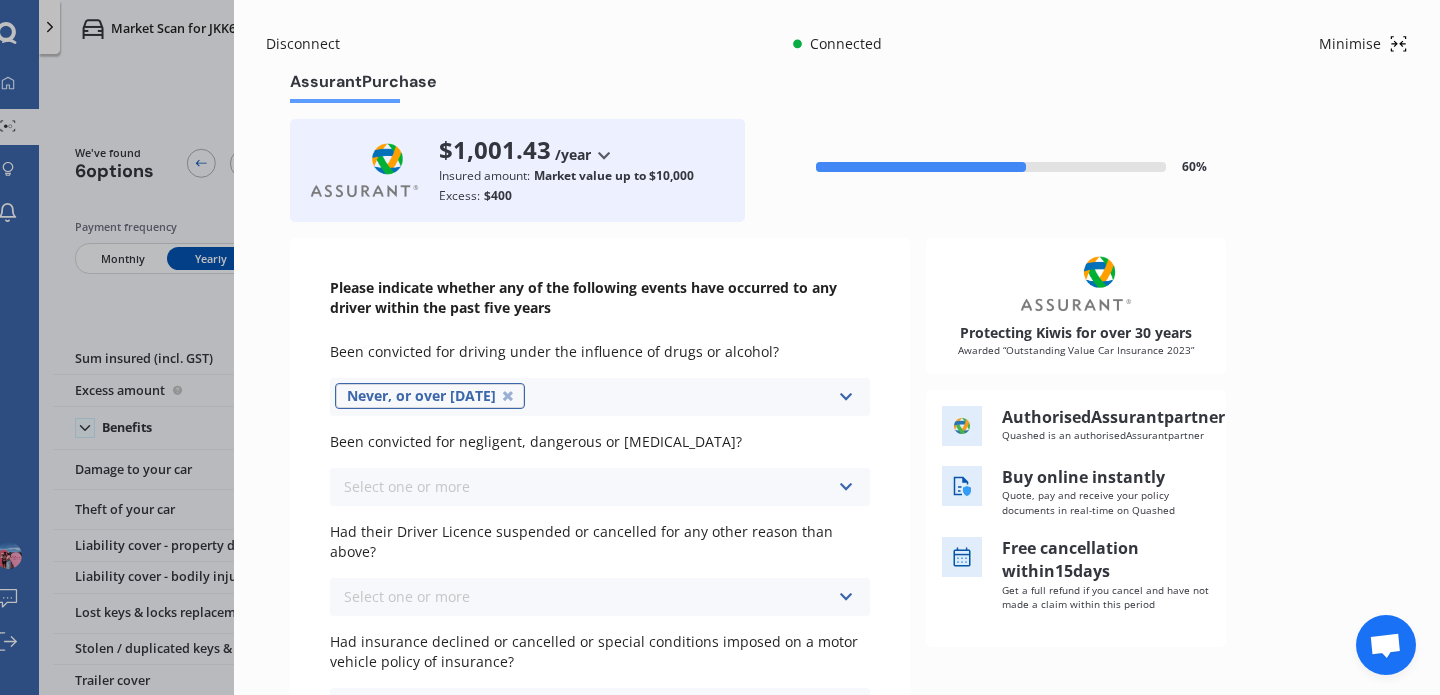 scroll, scrollTop: 91, scrollLeft: 0, axis: vertical 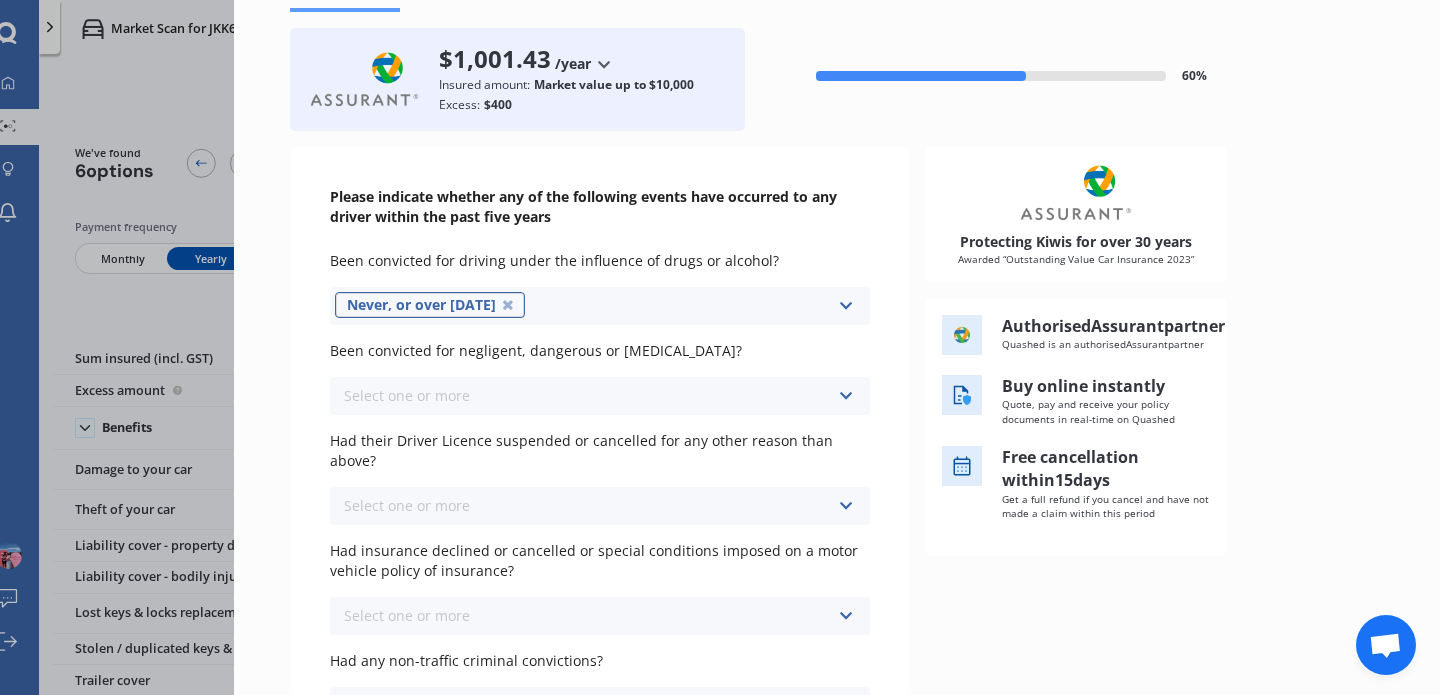 click on "Select one or more Never, or over [DATE] Last year 1 to [DATE] 2 to [DATE] 3 to [DATE]" at bounding box center (600, 396) 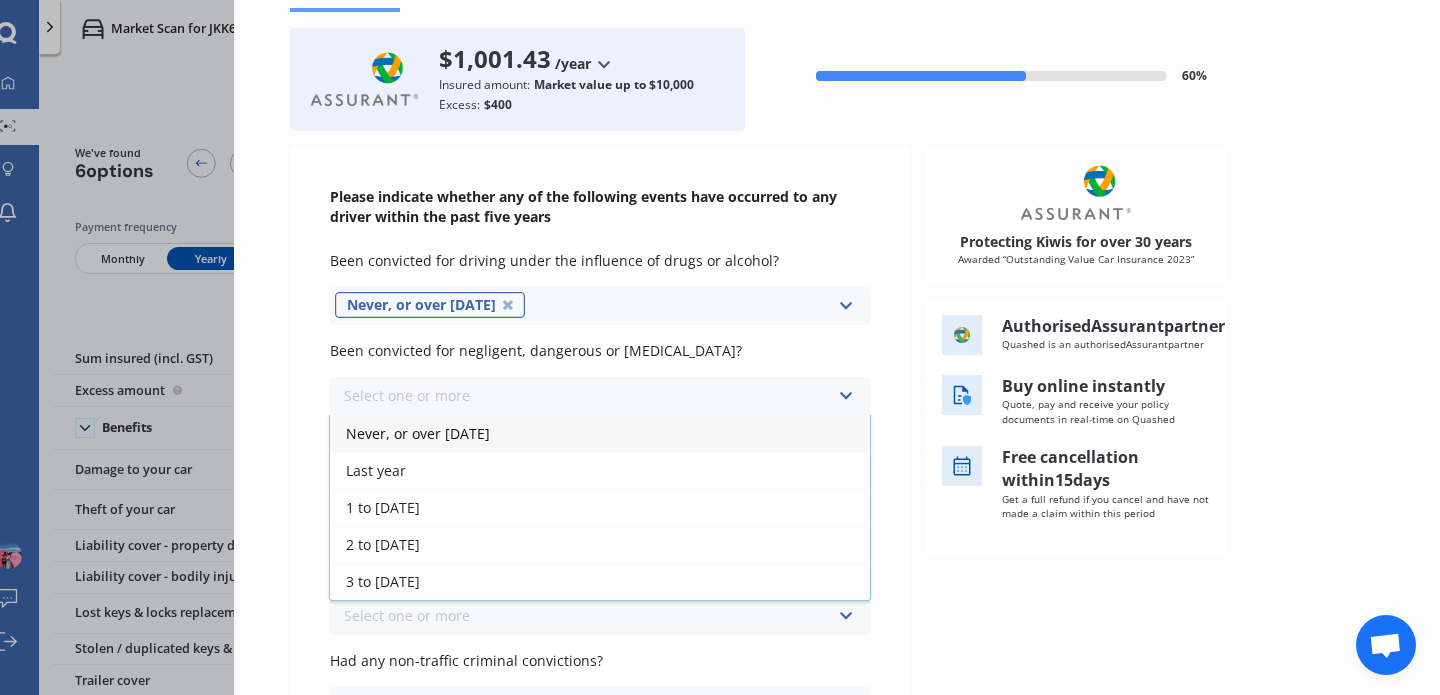 click on "Never, or over [DATE]" at bounding box center (418, 433) 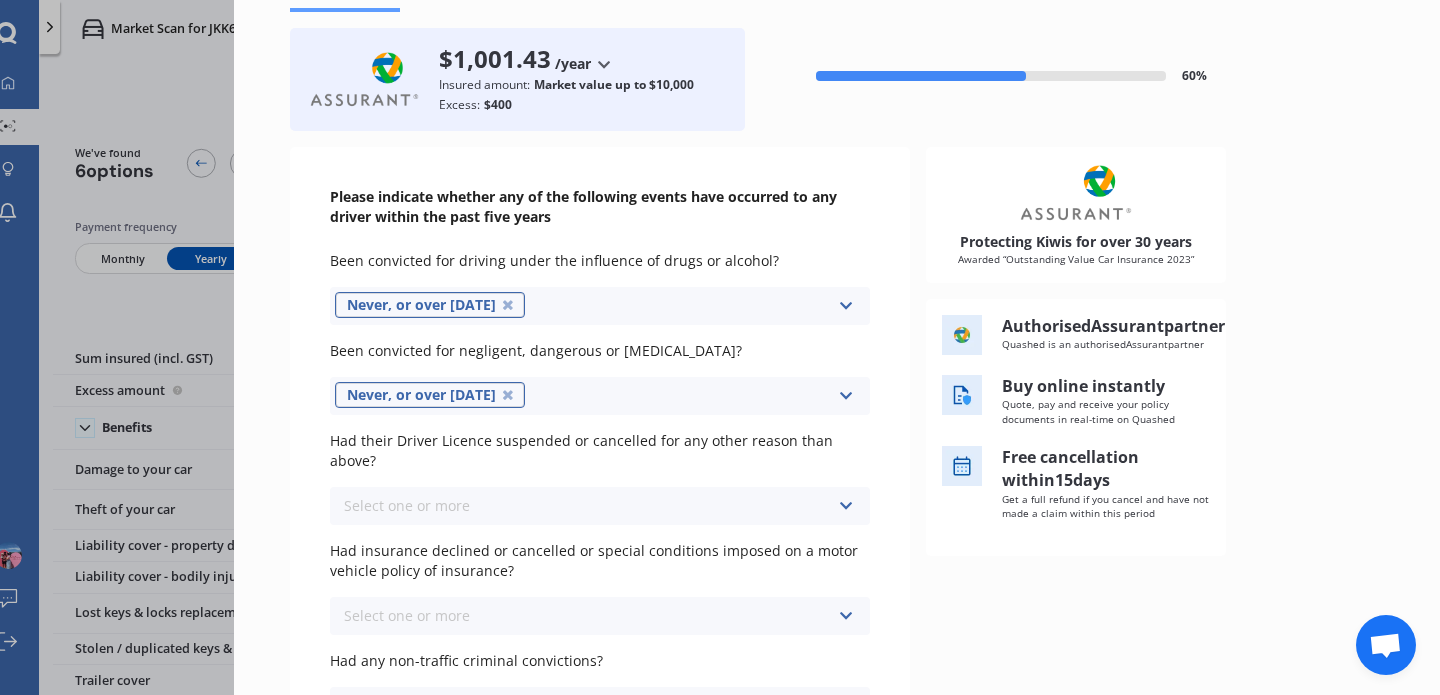 click on "Select one or more" at bounding box center [407, 505] 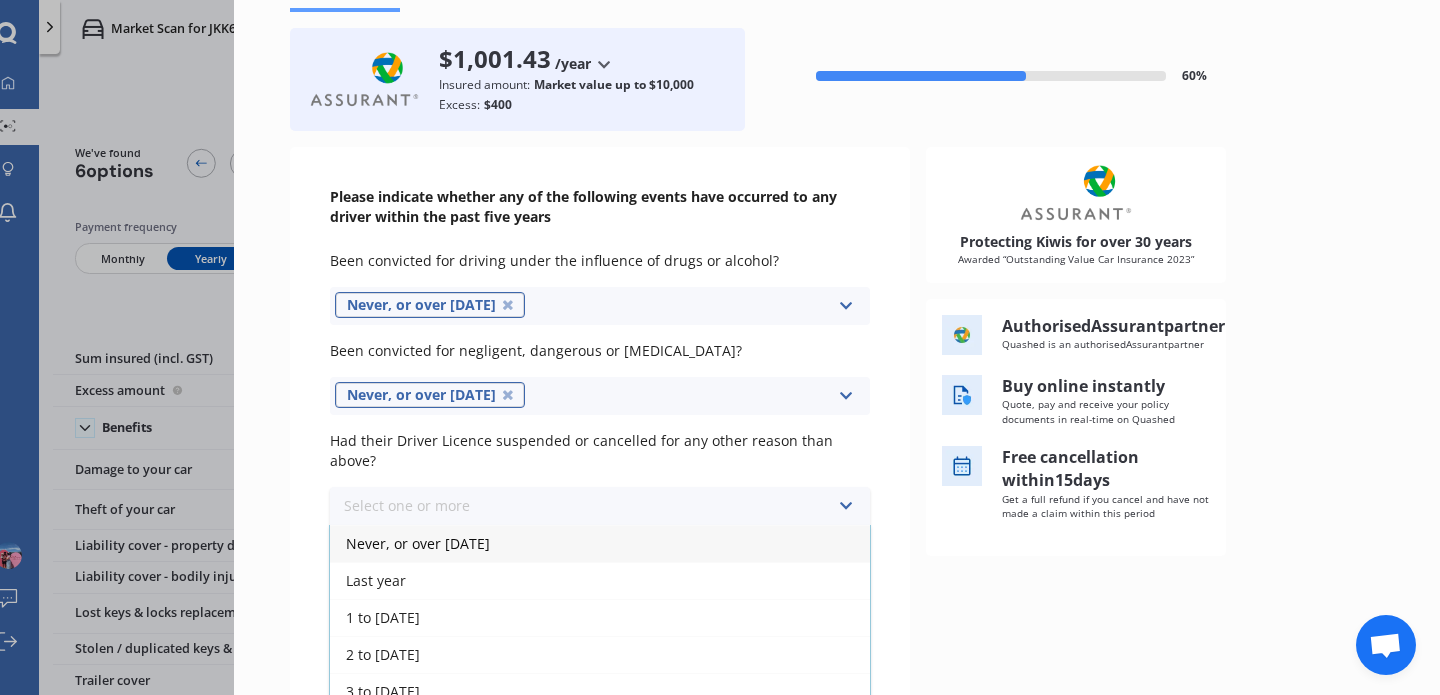 click on "Never, or over [DATE]" at bounding box center (418, 543) 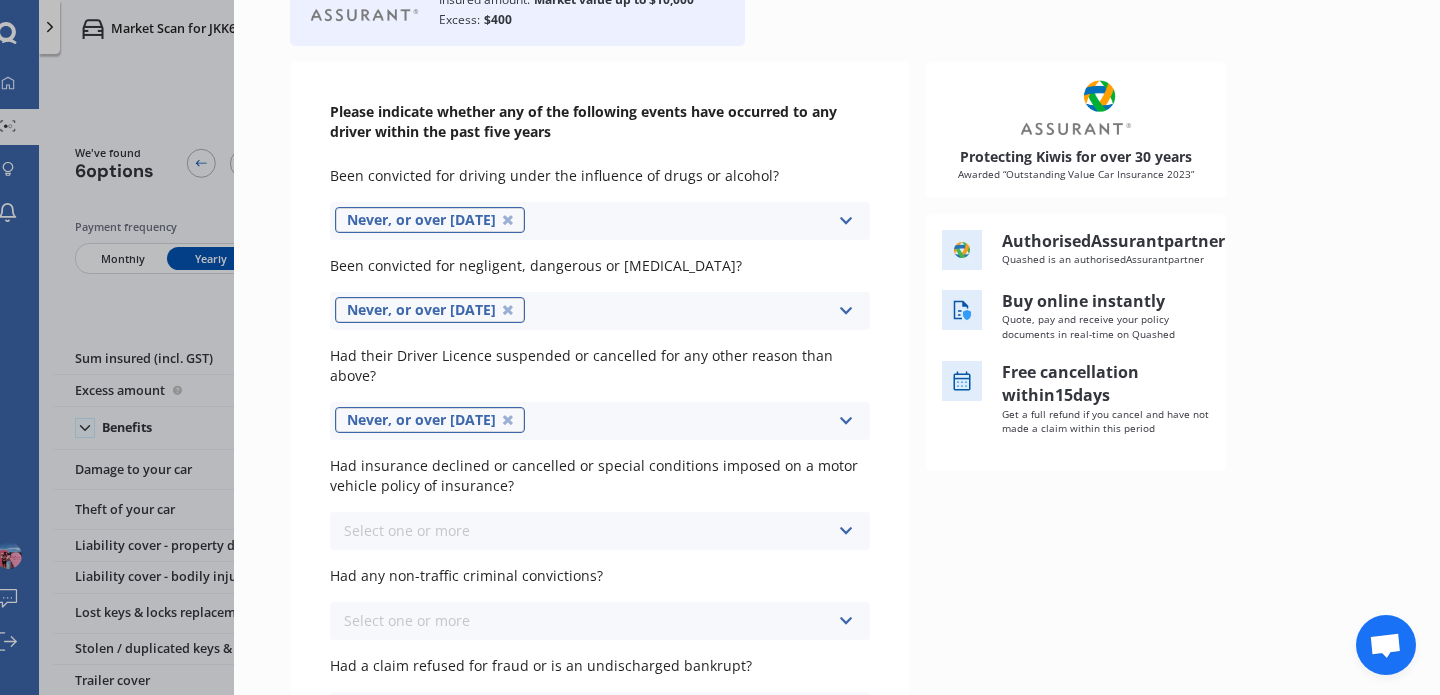 scroll, scrollTop: 185, scrollLeft: 0, axis: vertical 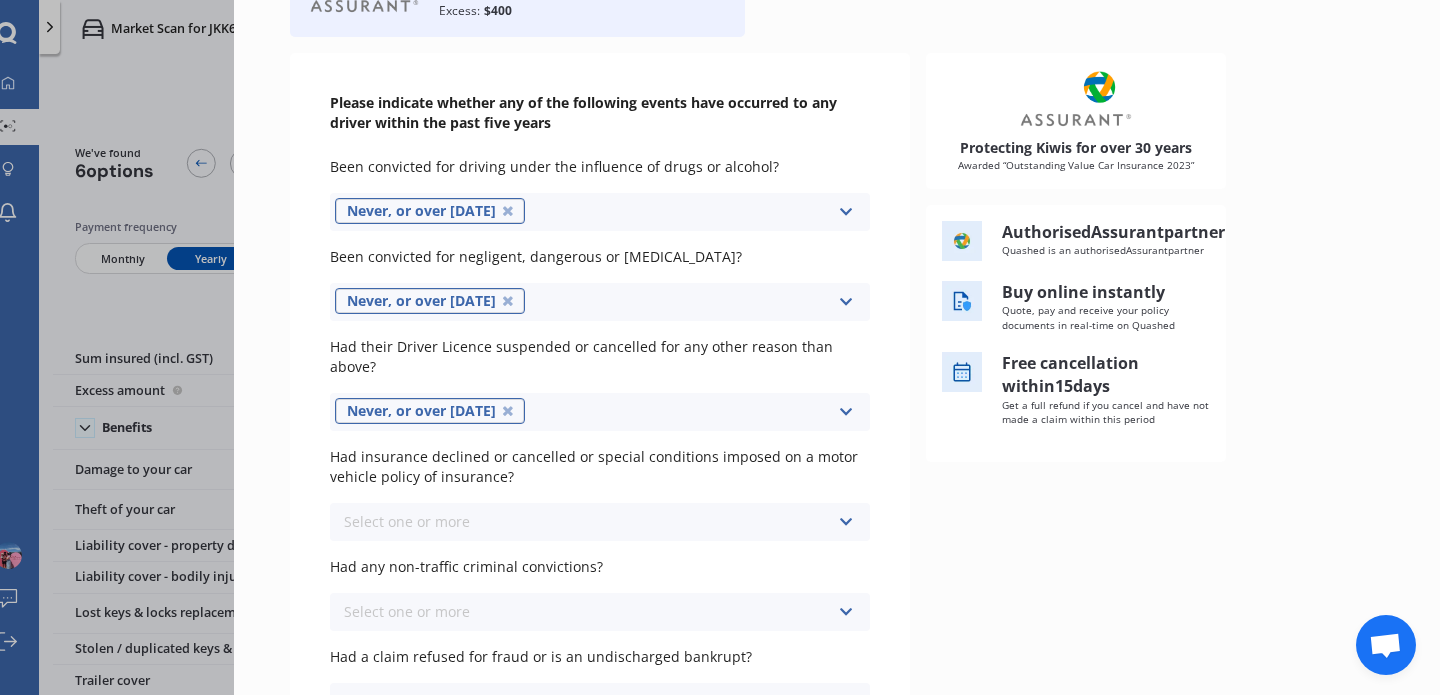 click on "Select one or more" at bounding box center [407, 521] 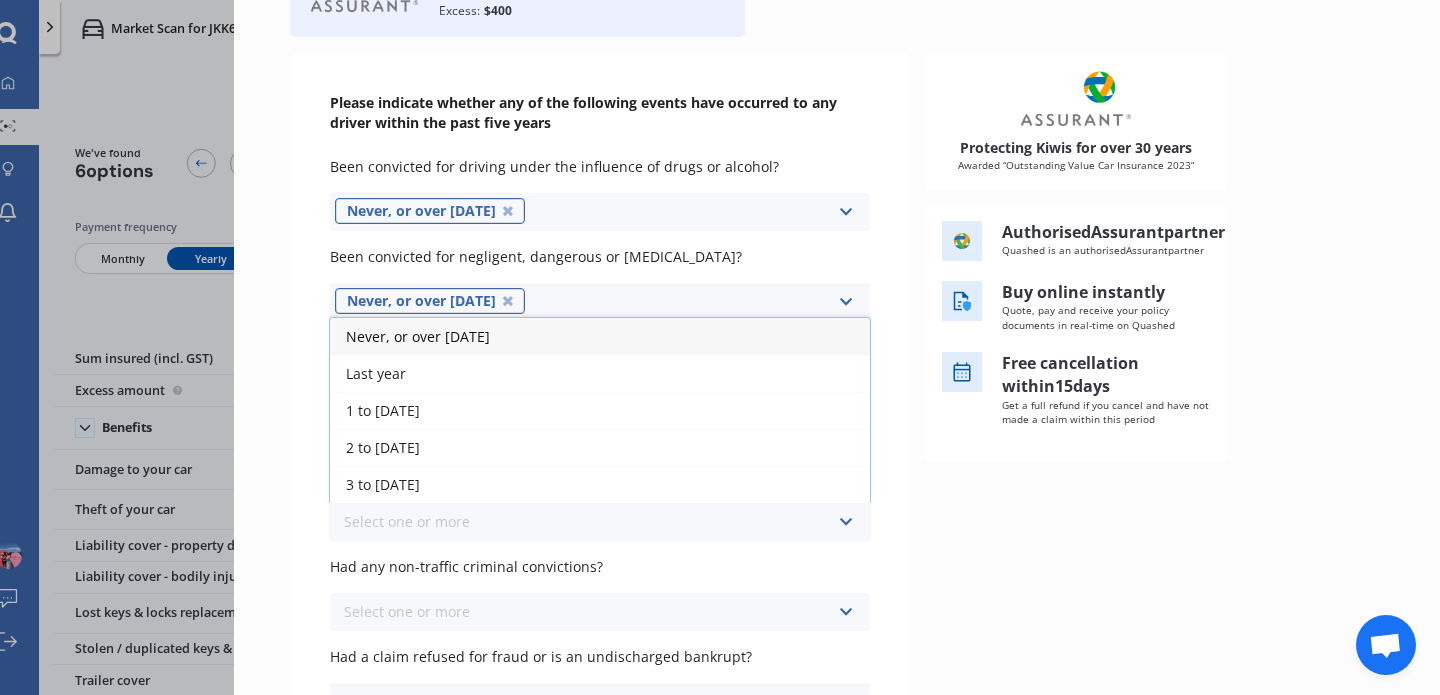 click on "Never, or over [DATE]" at bounding box center (418, 336) 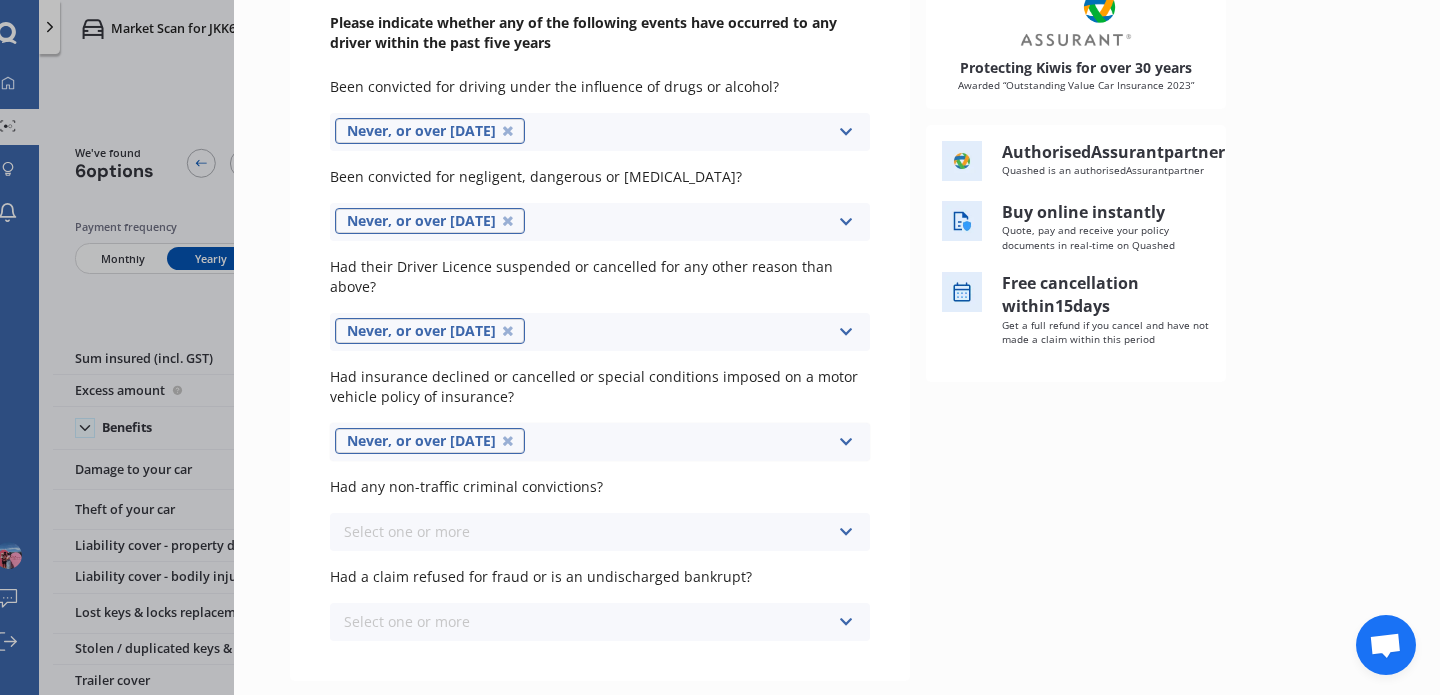 scroll, scrollTop: 344, scrollLeft: 0, axis: vertical 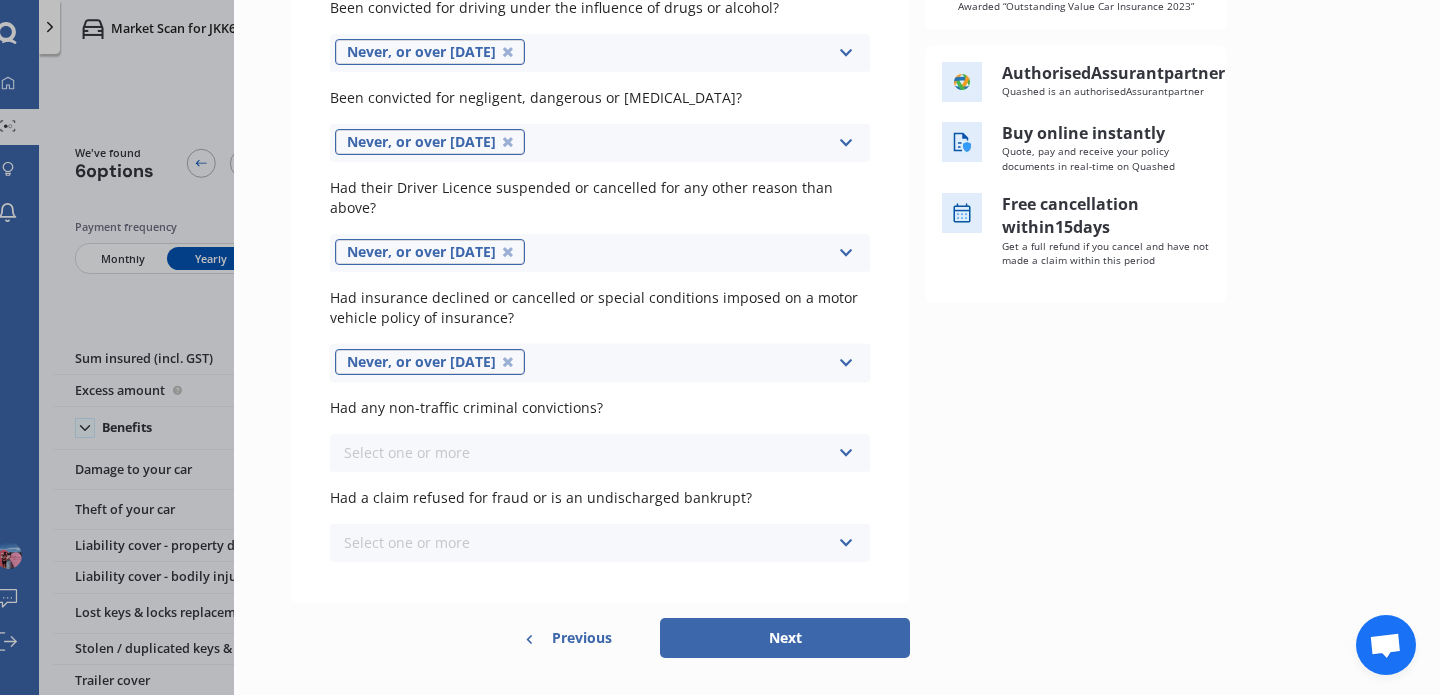 click on "Select one or more Never, or over [DATE] Last year 1 to [DATE] 2 to [DATE] 3 to [DATE]" at bounding box center [600, 453] 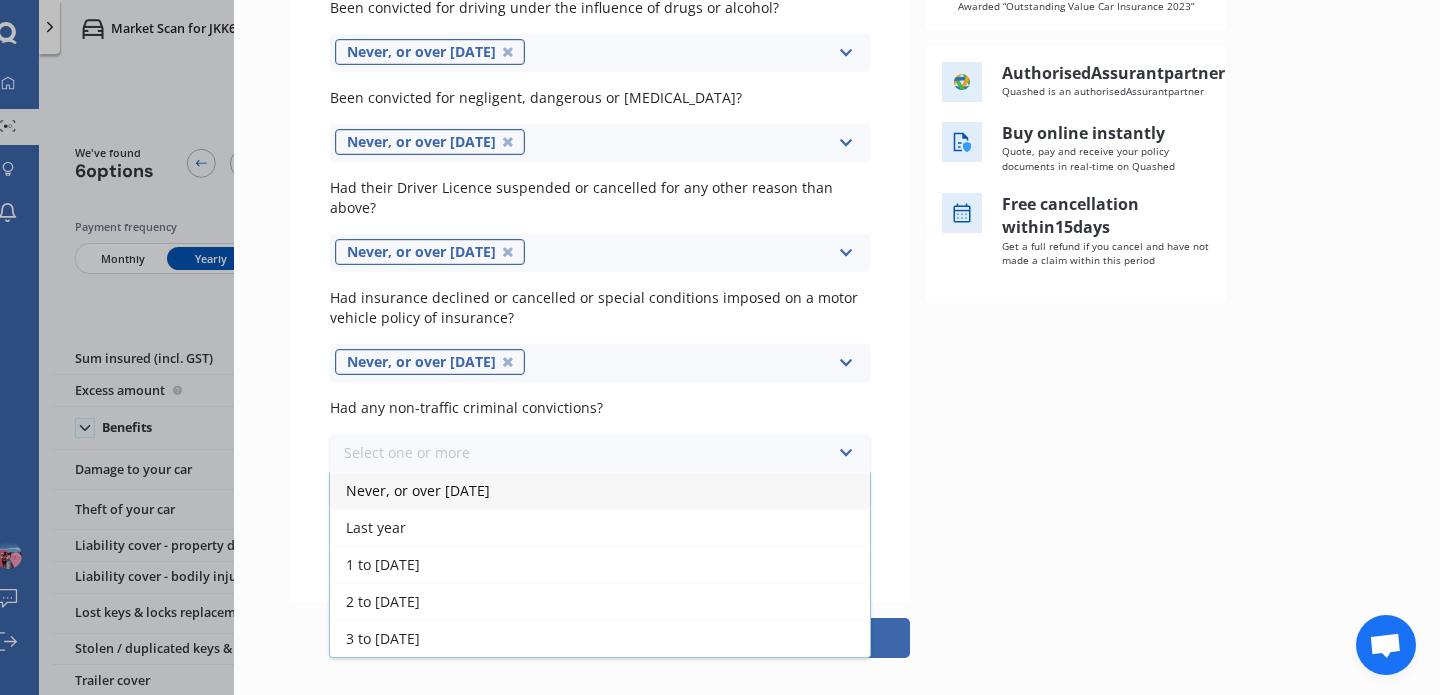 click on "Never, or over [DATE]" at bounding box center (600, 490) 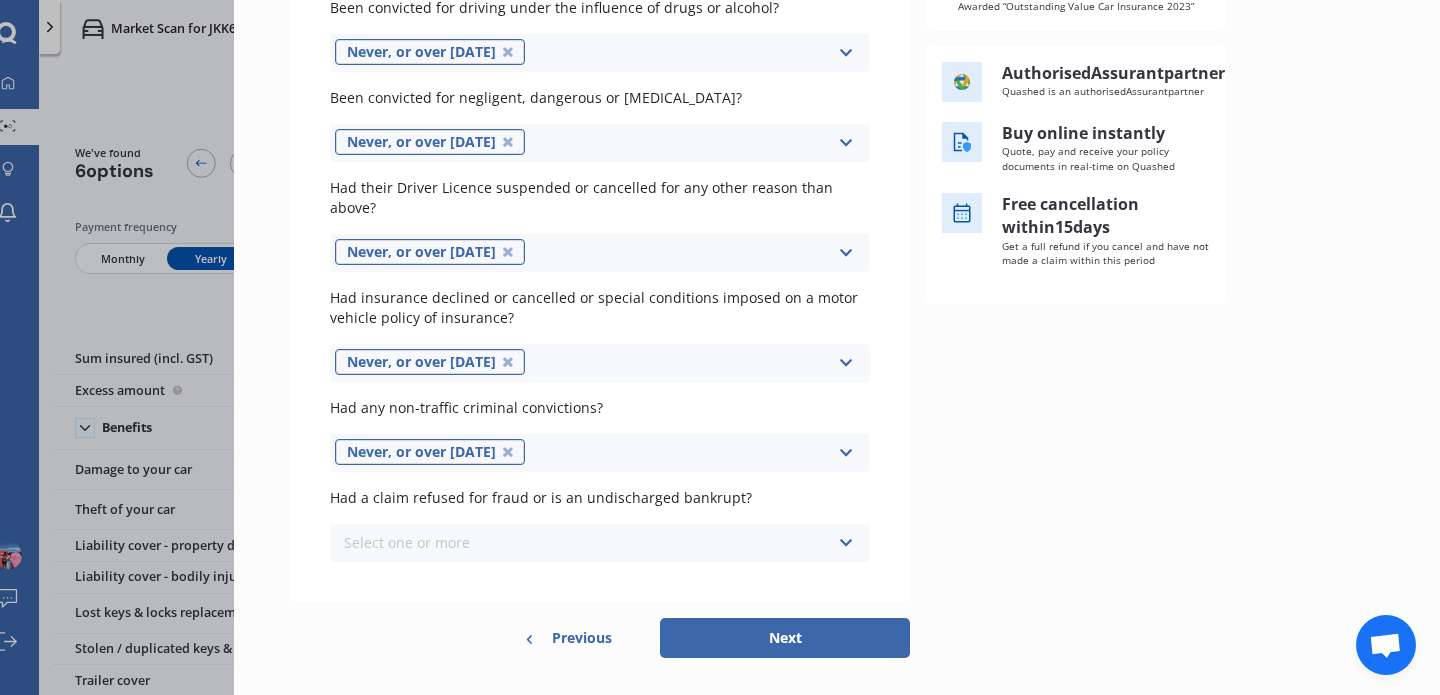 click on "Select one or more Never, or over [DATE] Last year 1 to [DATE] 2 to [DATE] 3 to [DATE]" at bounding box center [600, 543] 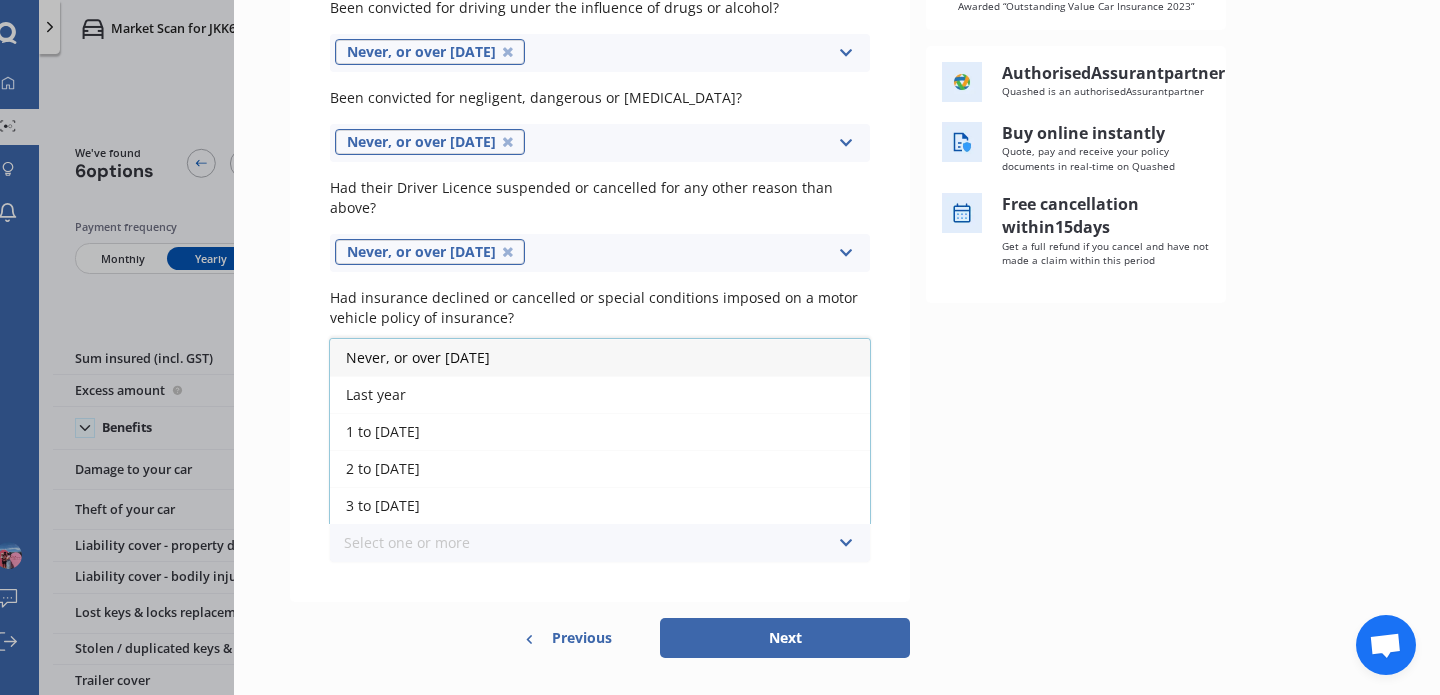 click on "Never, or over [DATE]" at bounding box center [600, 357] 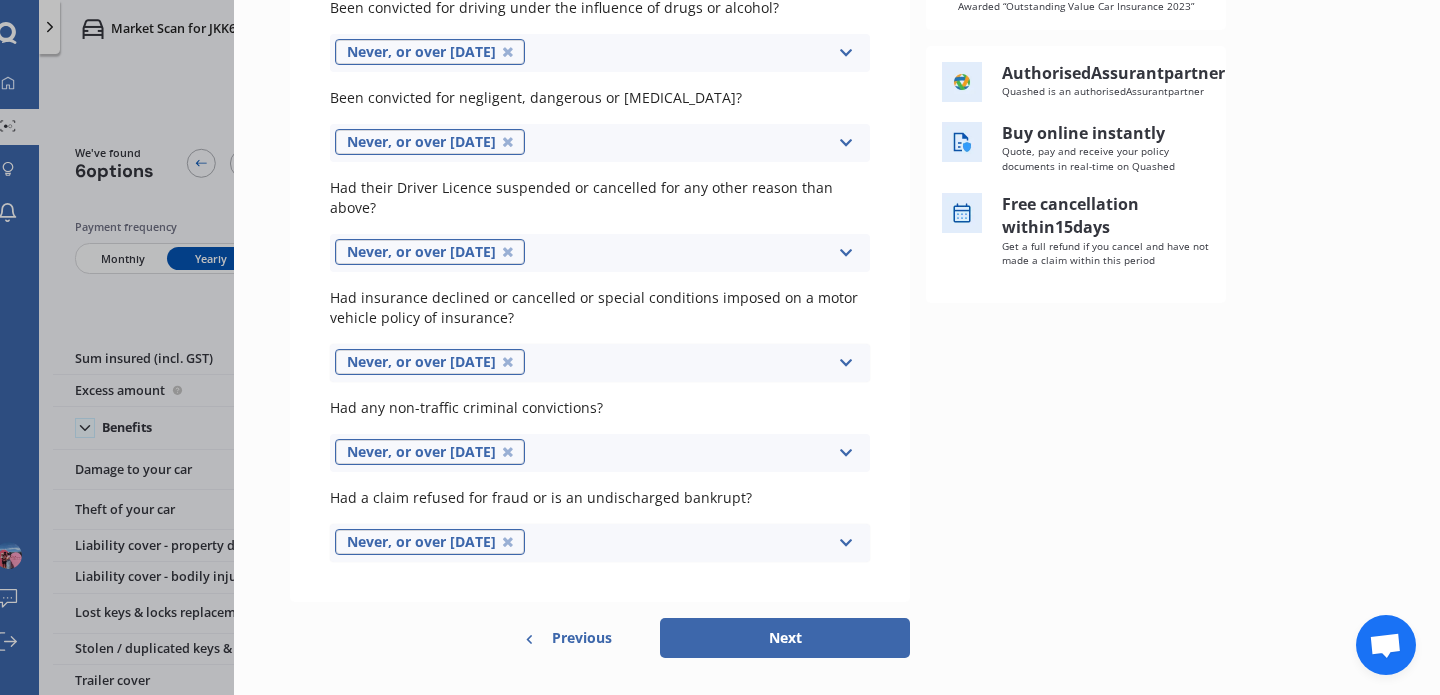 click on "Next" at bounding box center (785, 638) 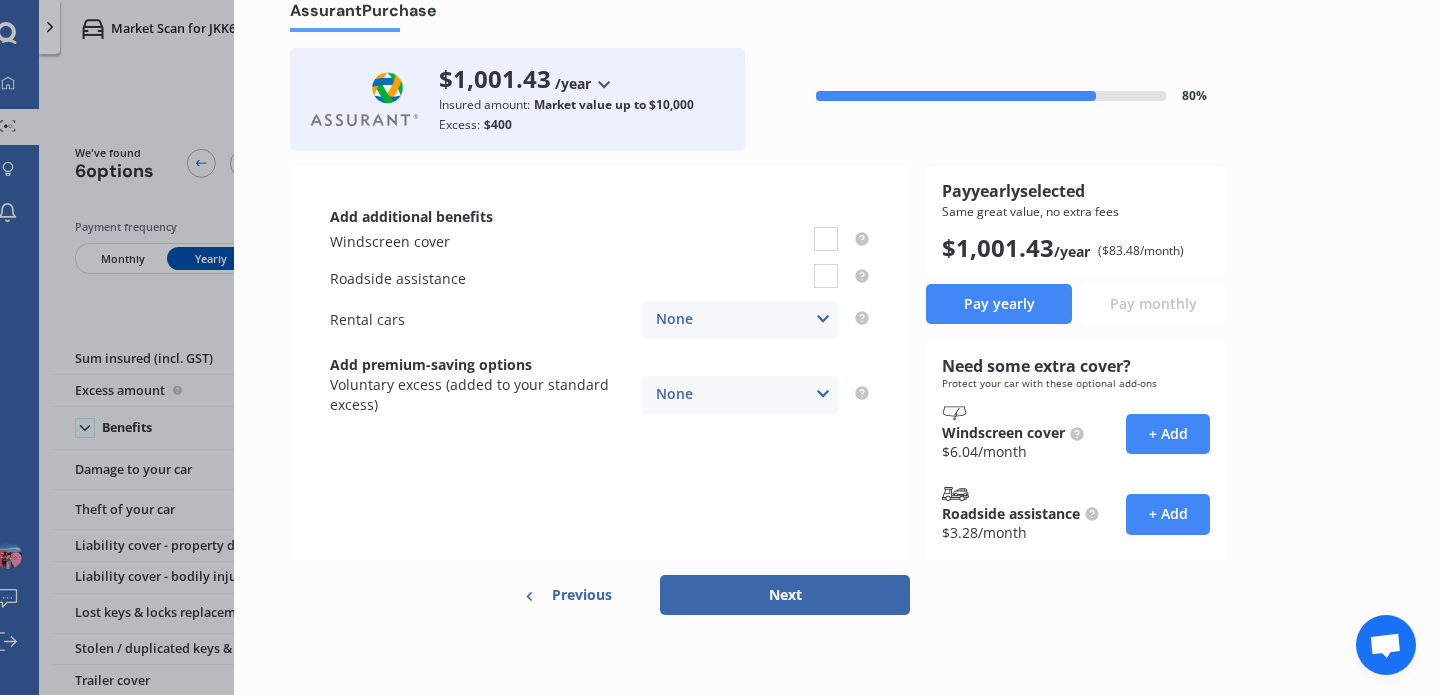 scroll, scrollTop: 0, scrollLeft: 0, axis: both 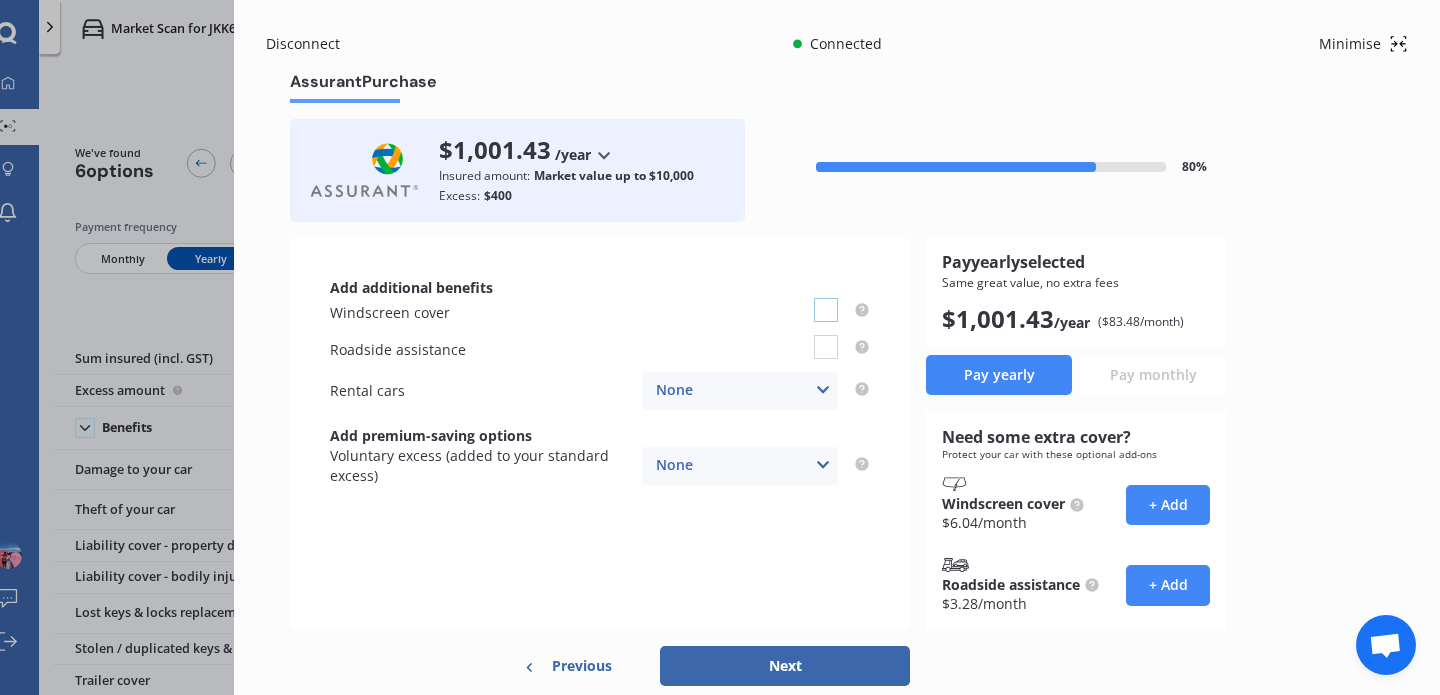 click at bounding box center (826, 298) 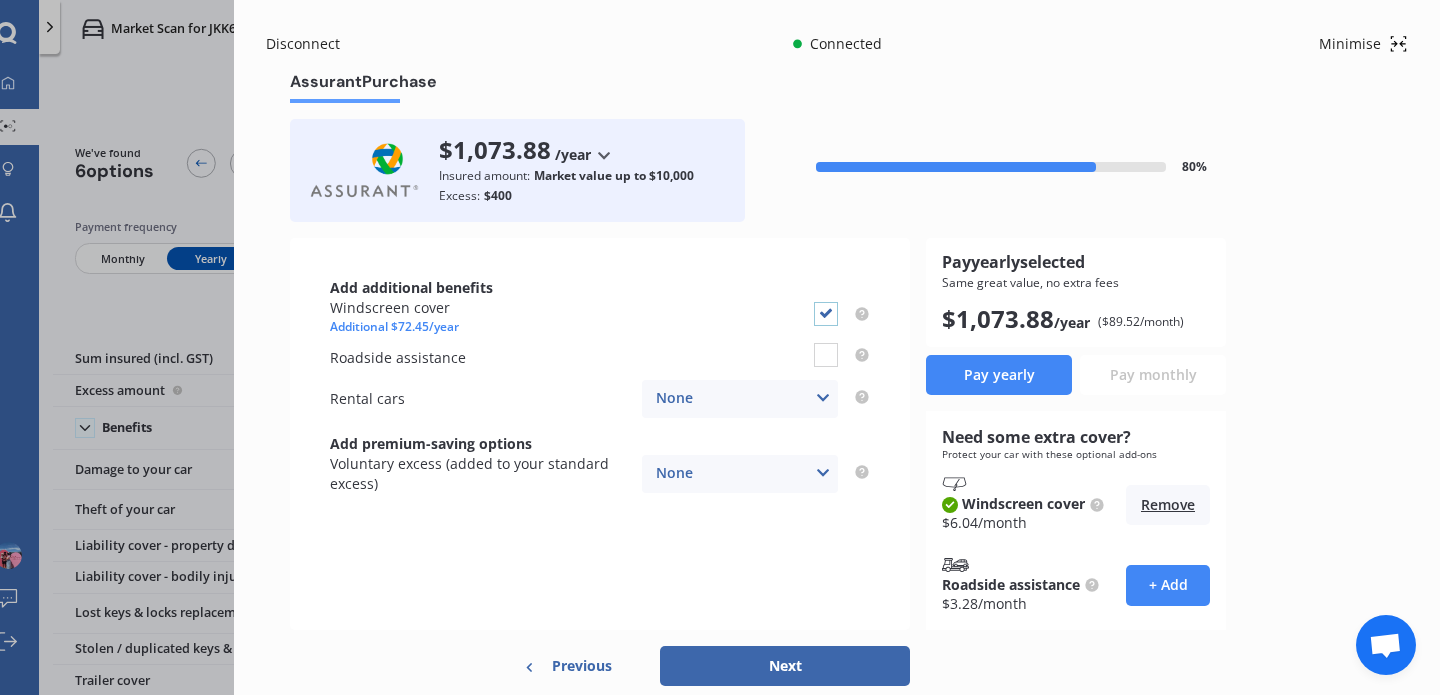 checkbox on "true" 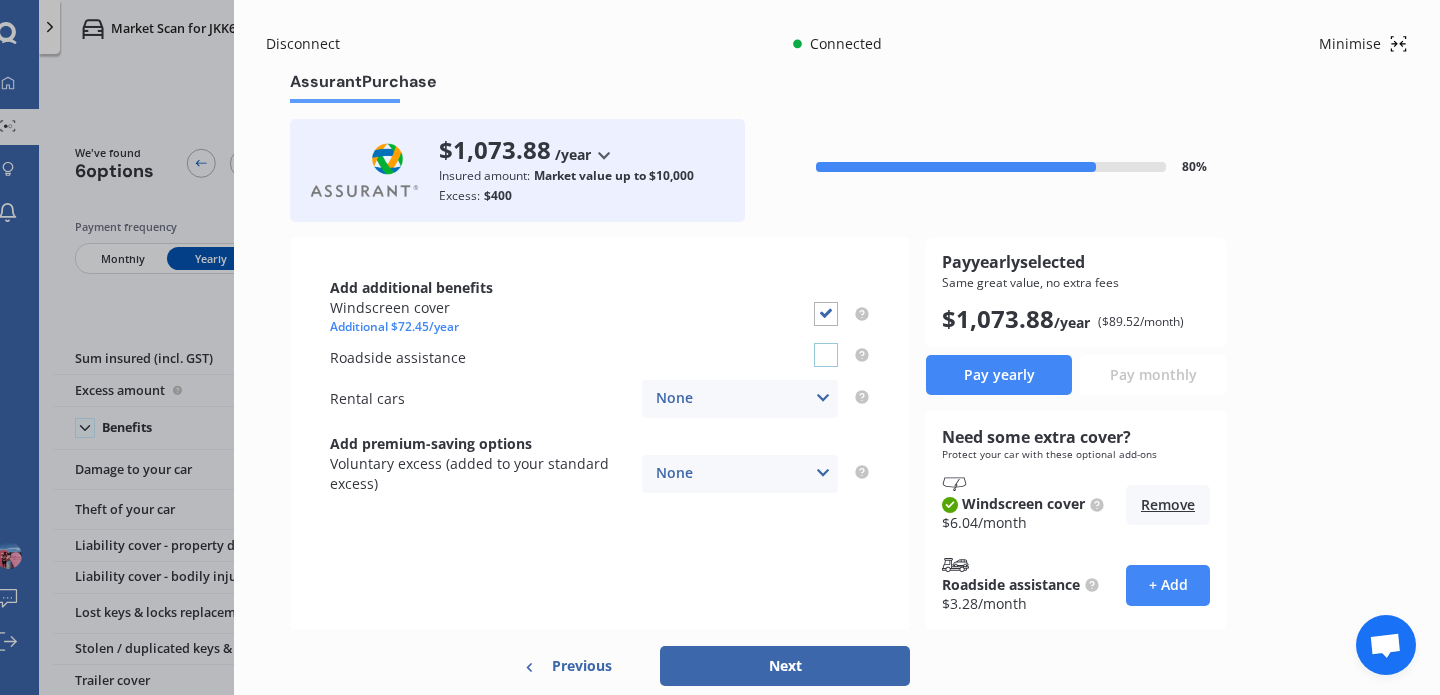 click at bounding box center (826, 343) 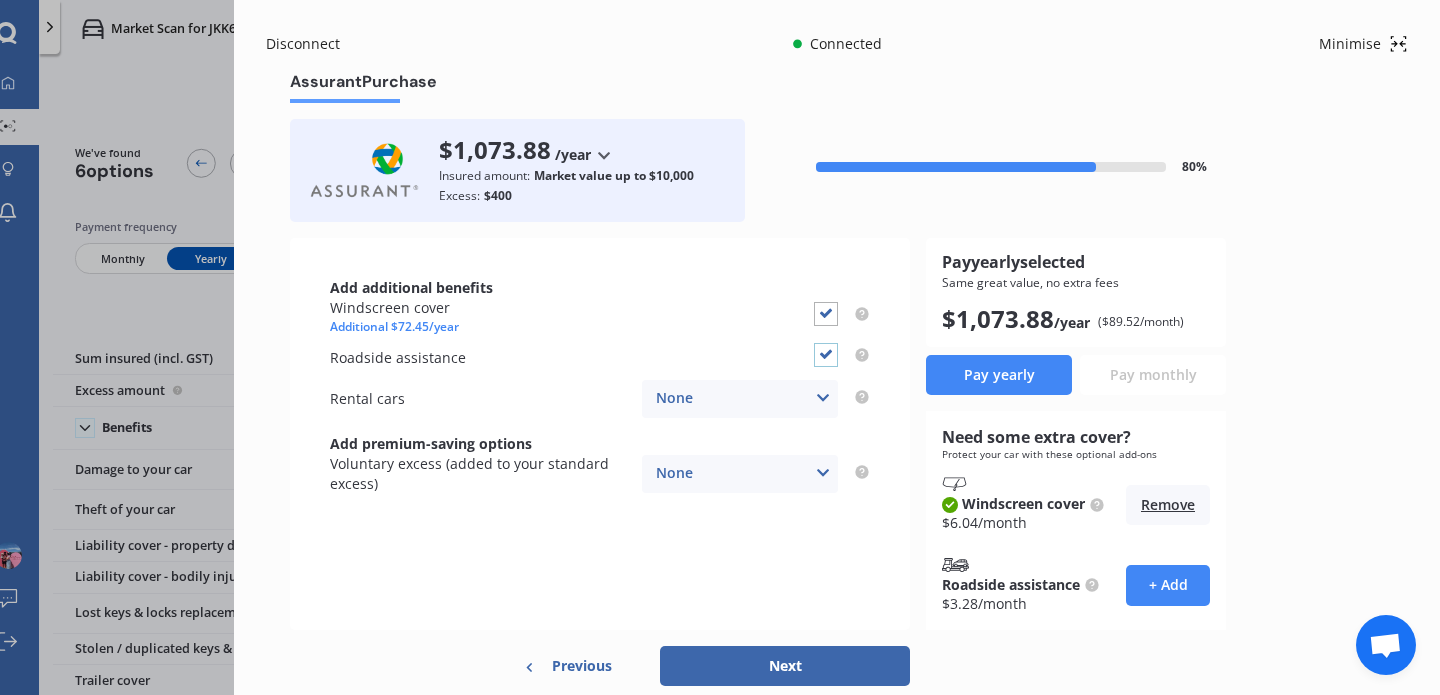 checkbox on "true" 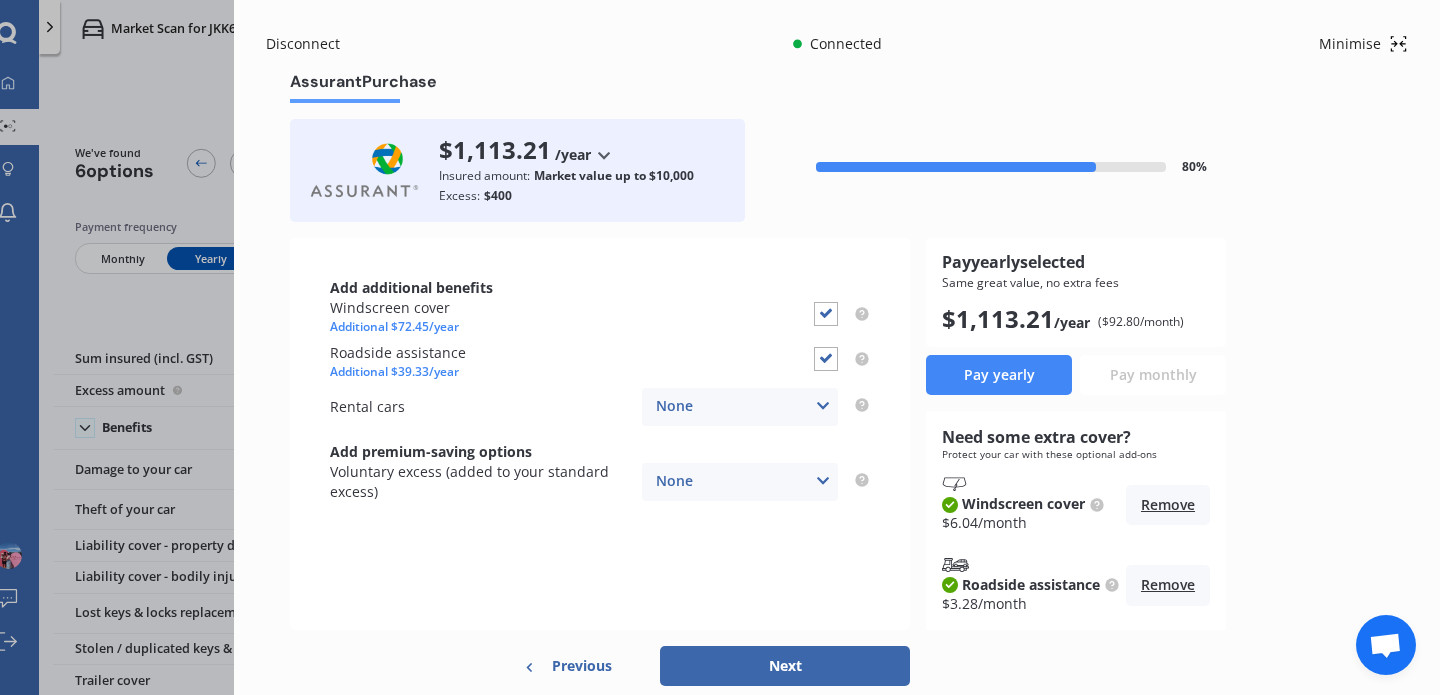 click at bounding box center [823, 481] 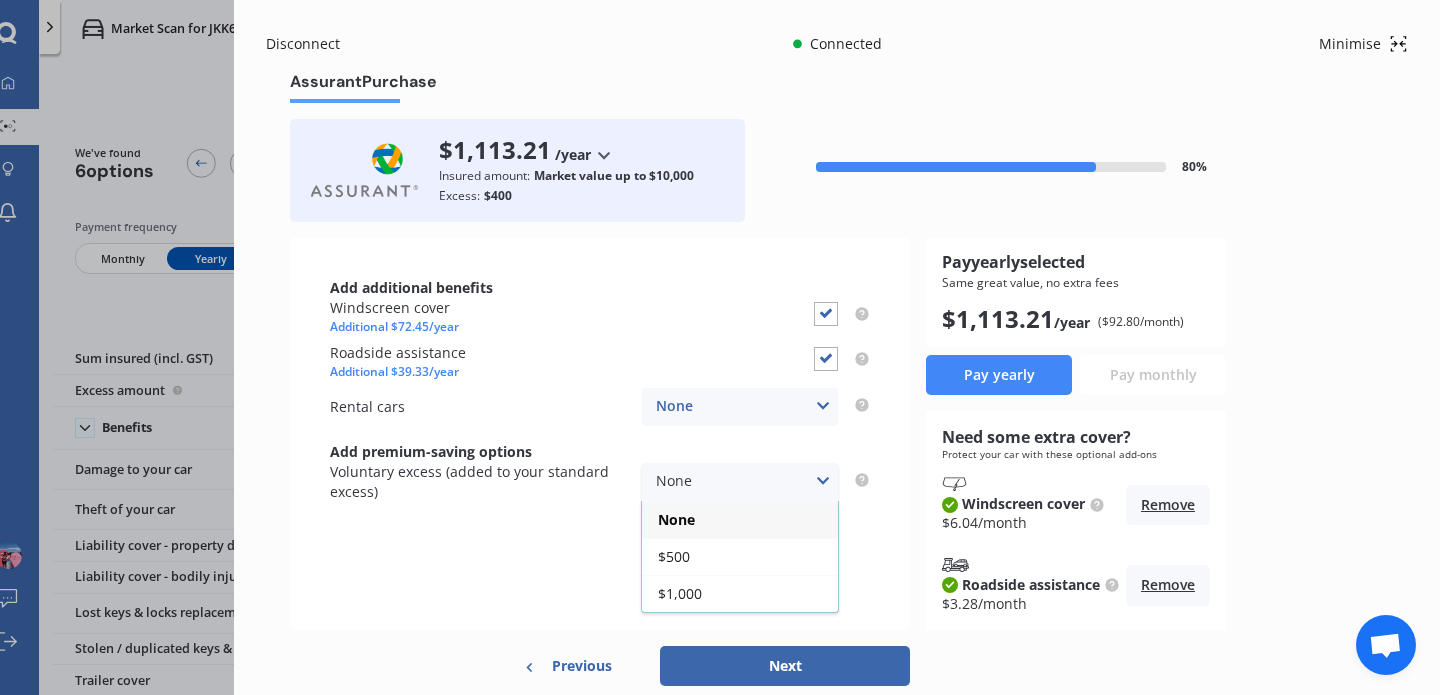 click on "None" at bounding box center (740, 519) 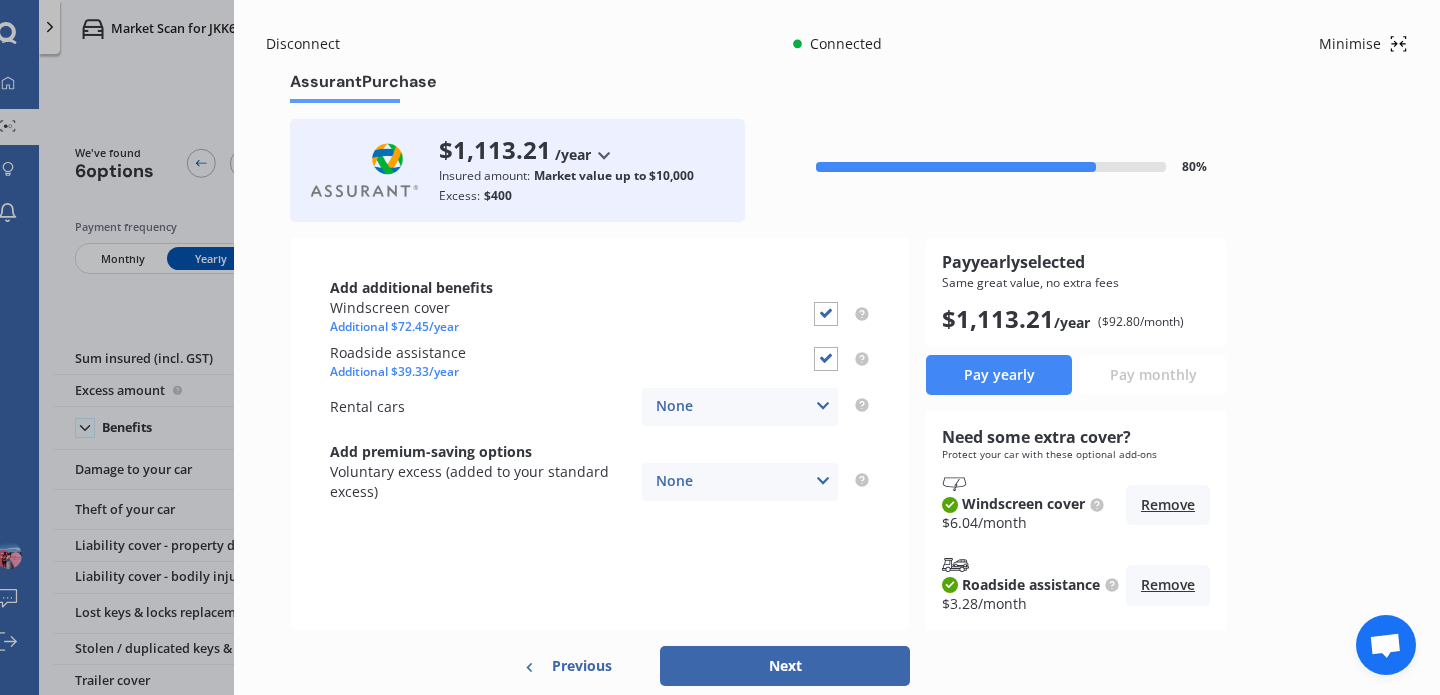 click on "Pay monthly" at bounding box center [1153, 375] 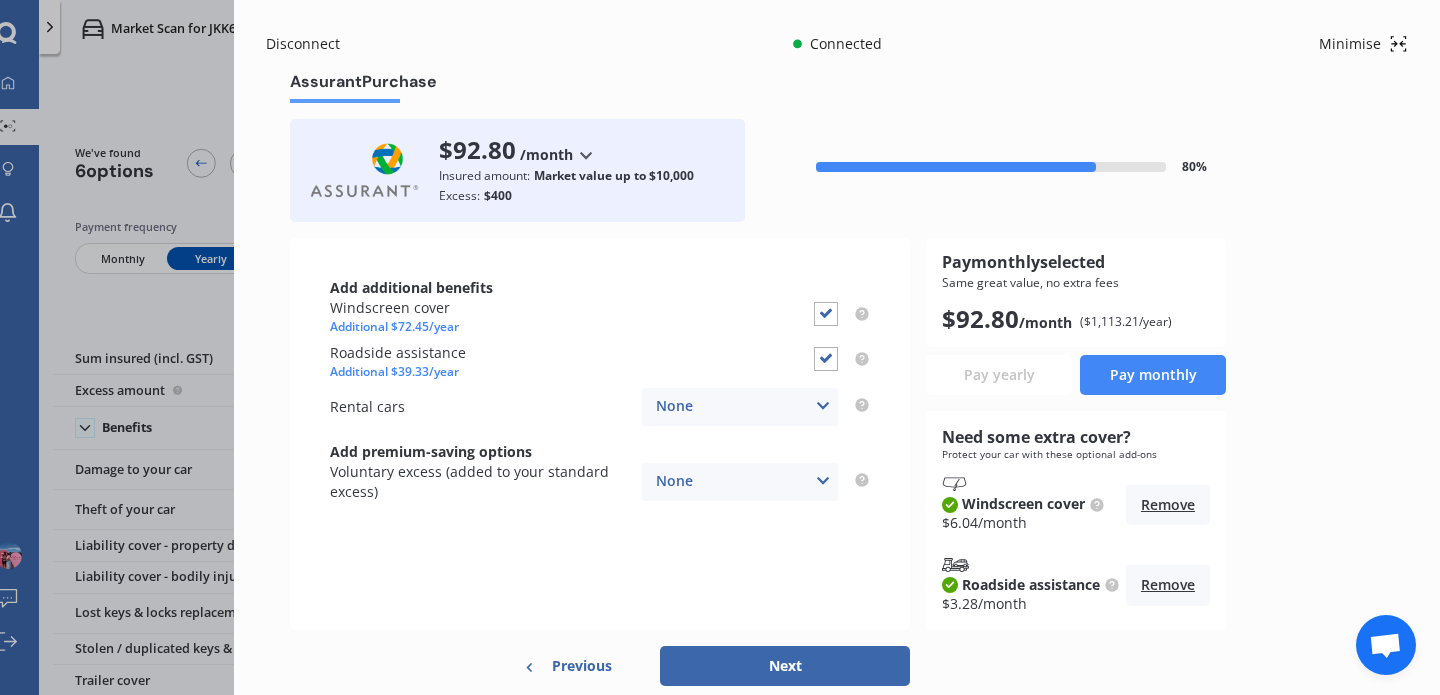click on "Pay yearly" at bounding box center [999, 375] 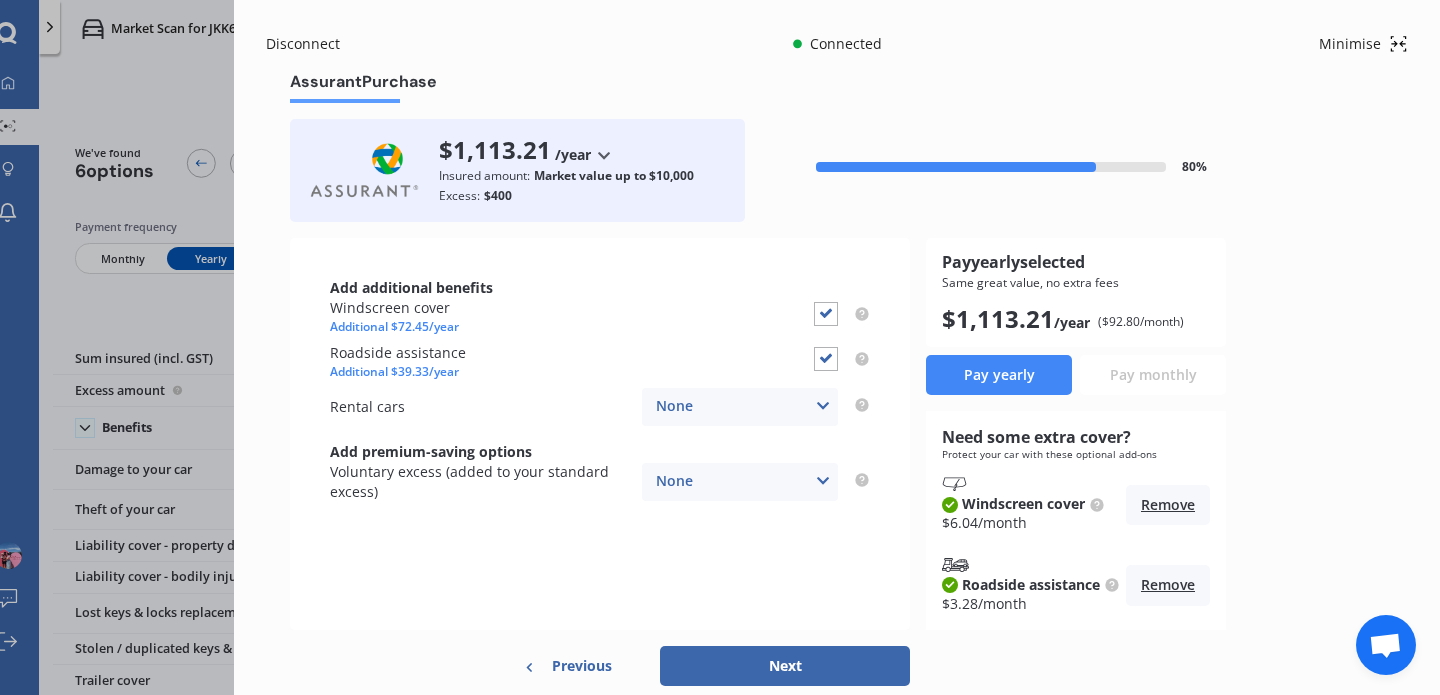 click on "Next" at bounding box center [785, 666] 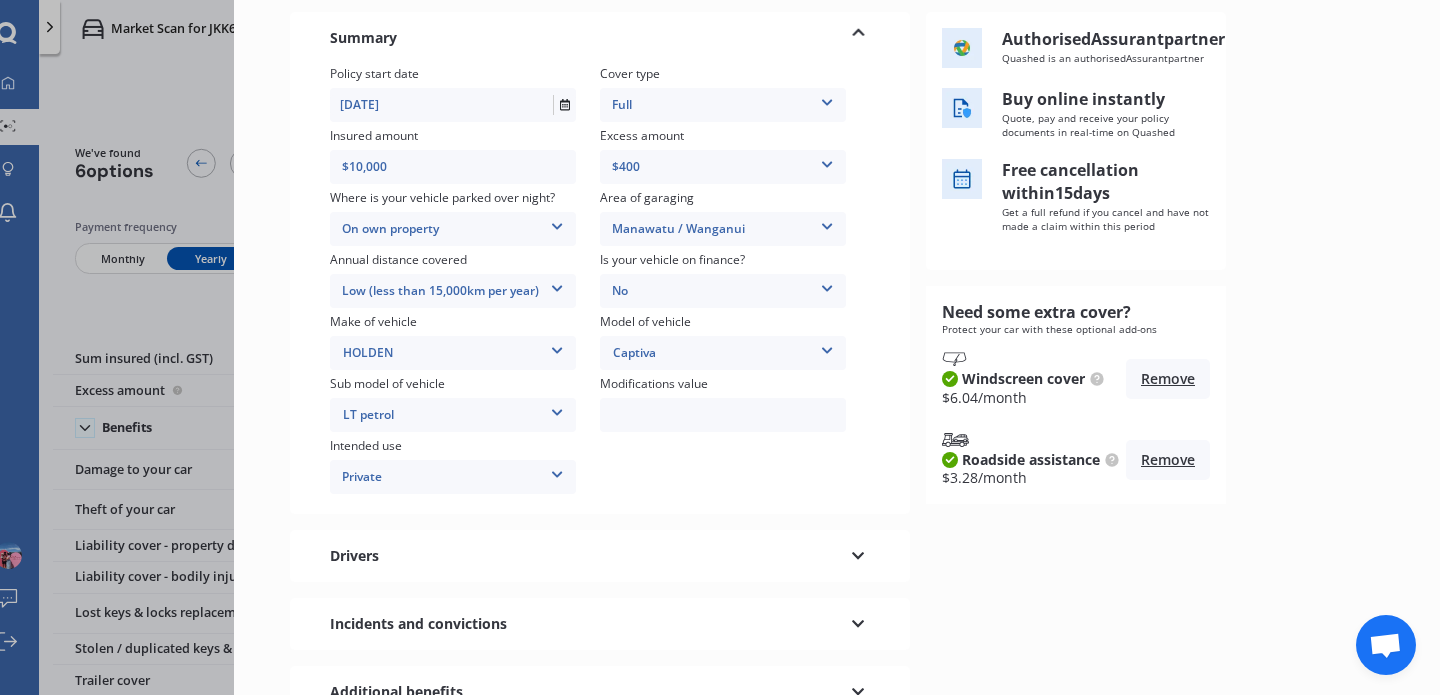 scroll, scrollTop: 371, scrollLeft: 0, axis: vertical 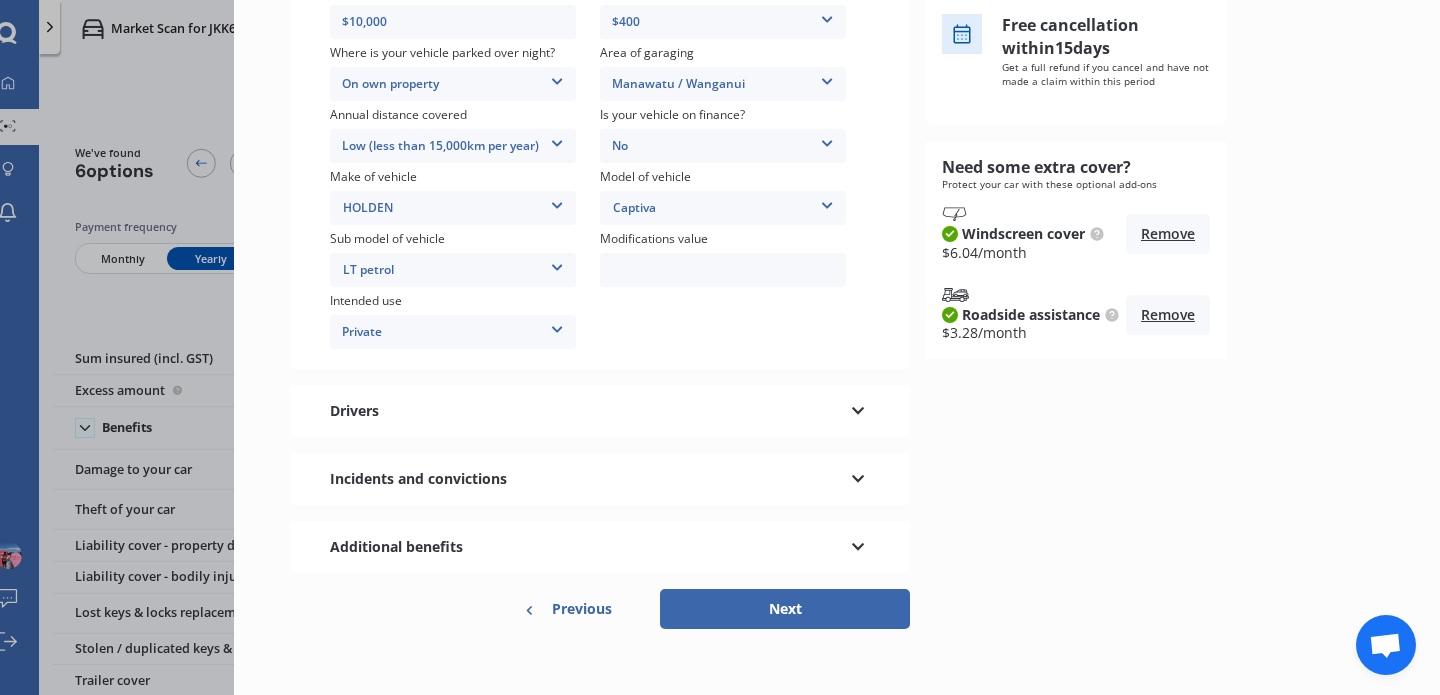 click on "Next" at bounding box center (785, 609) 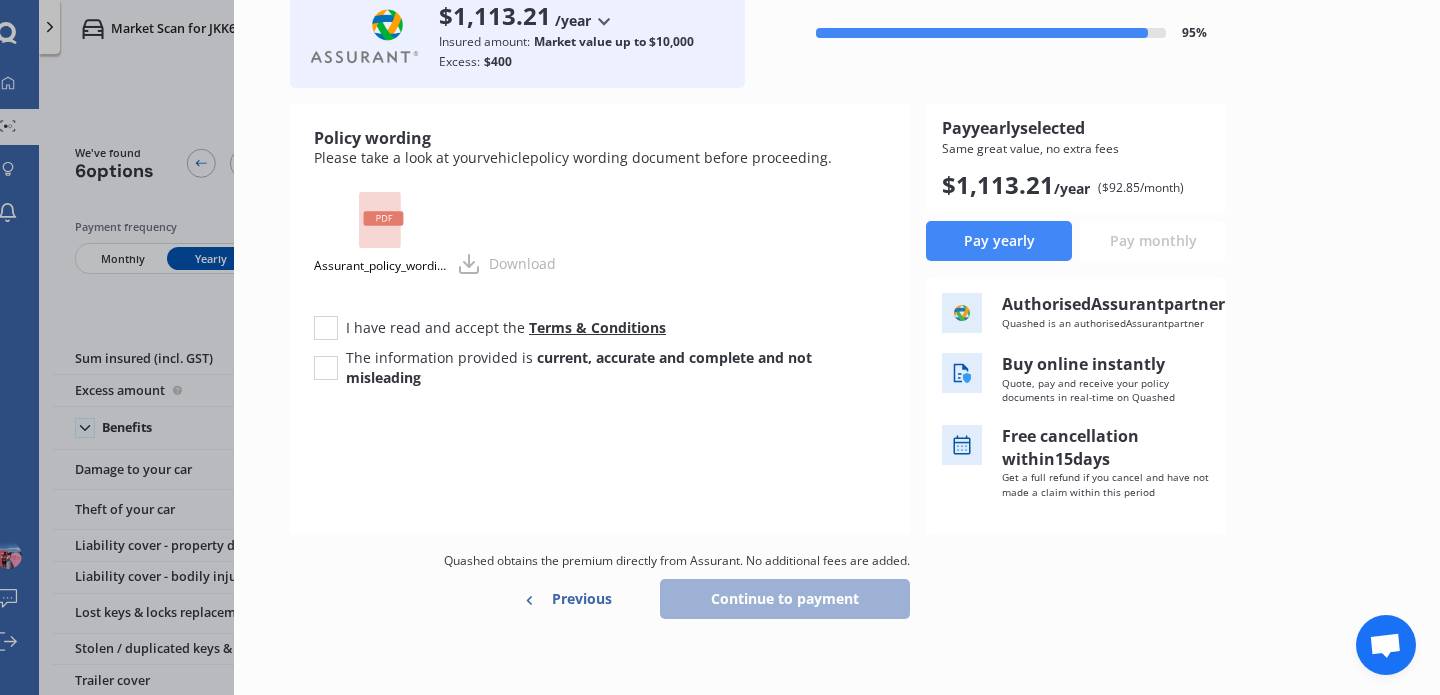 scroll, scrollTop: 0, scrollLeft: 0, axis: both 